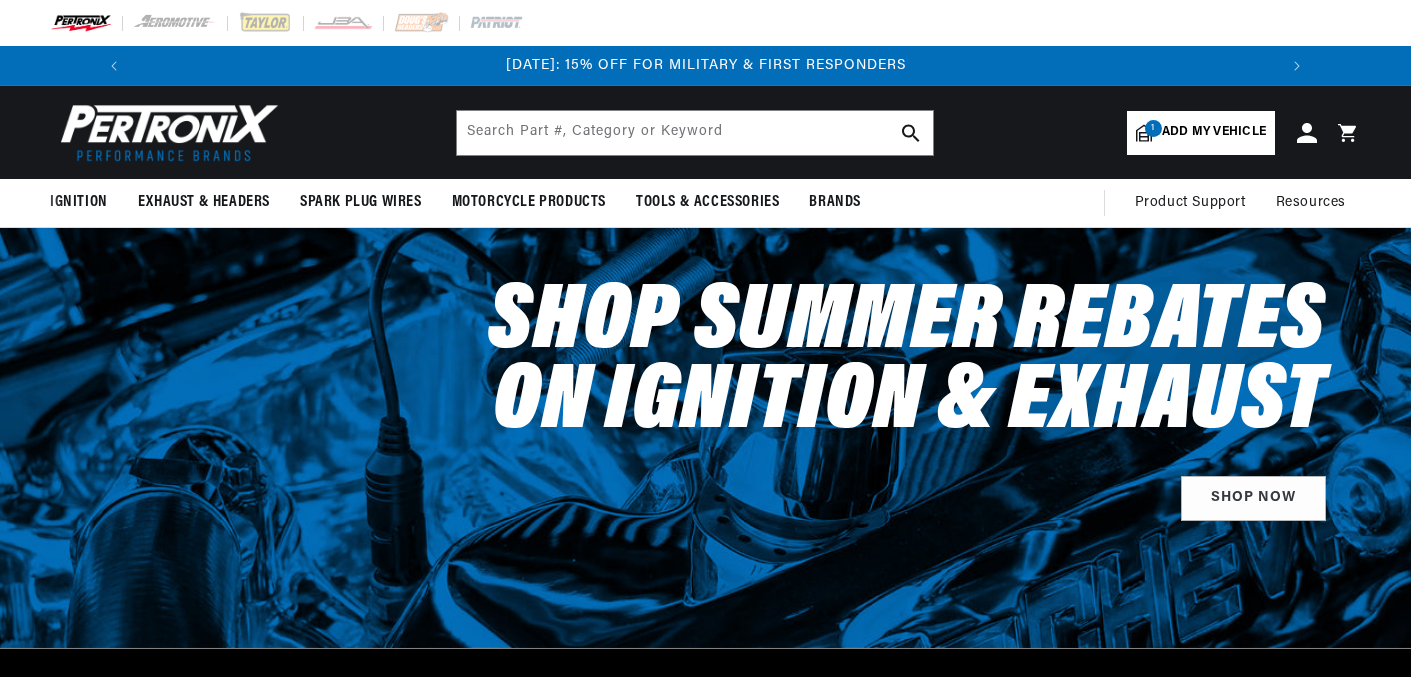 select 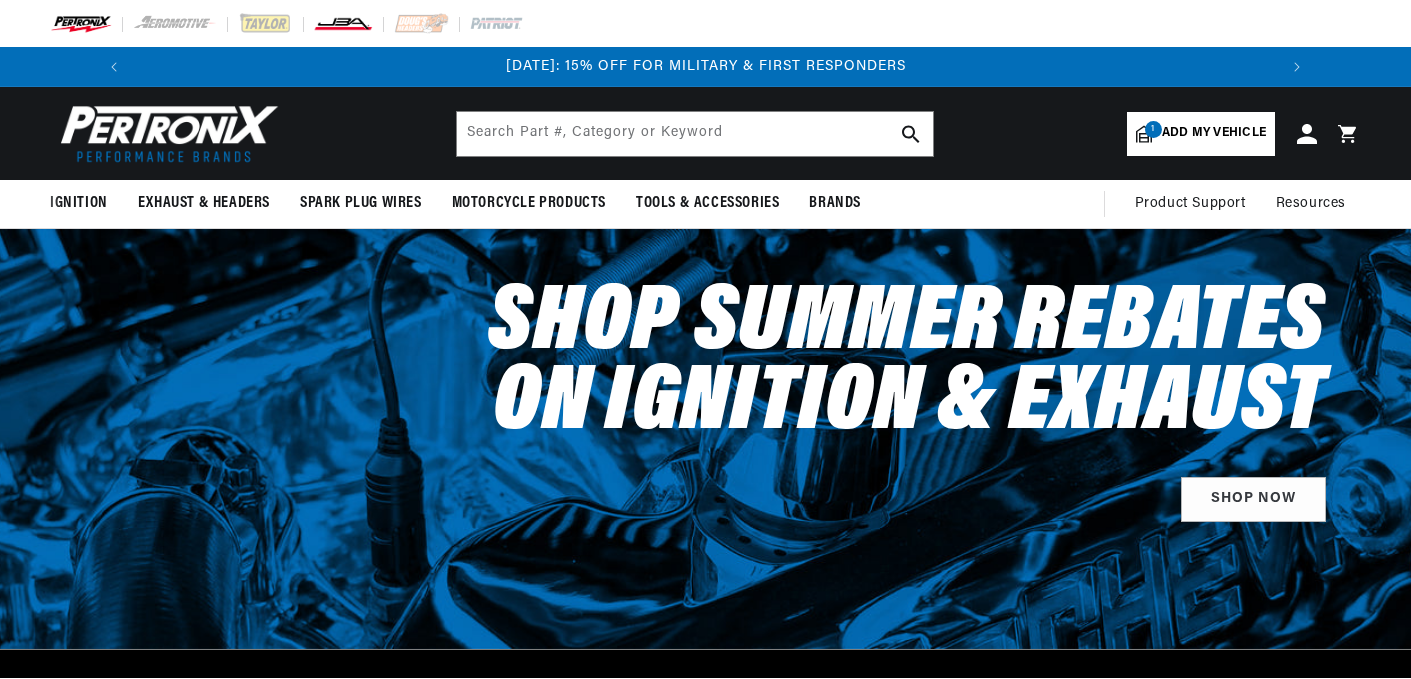 scroll, scrollTop: 0, scrollLeft: 0, axis: both 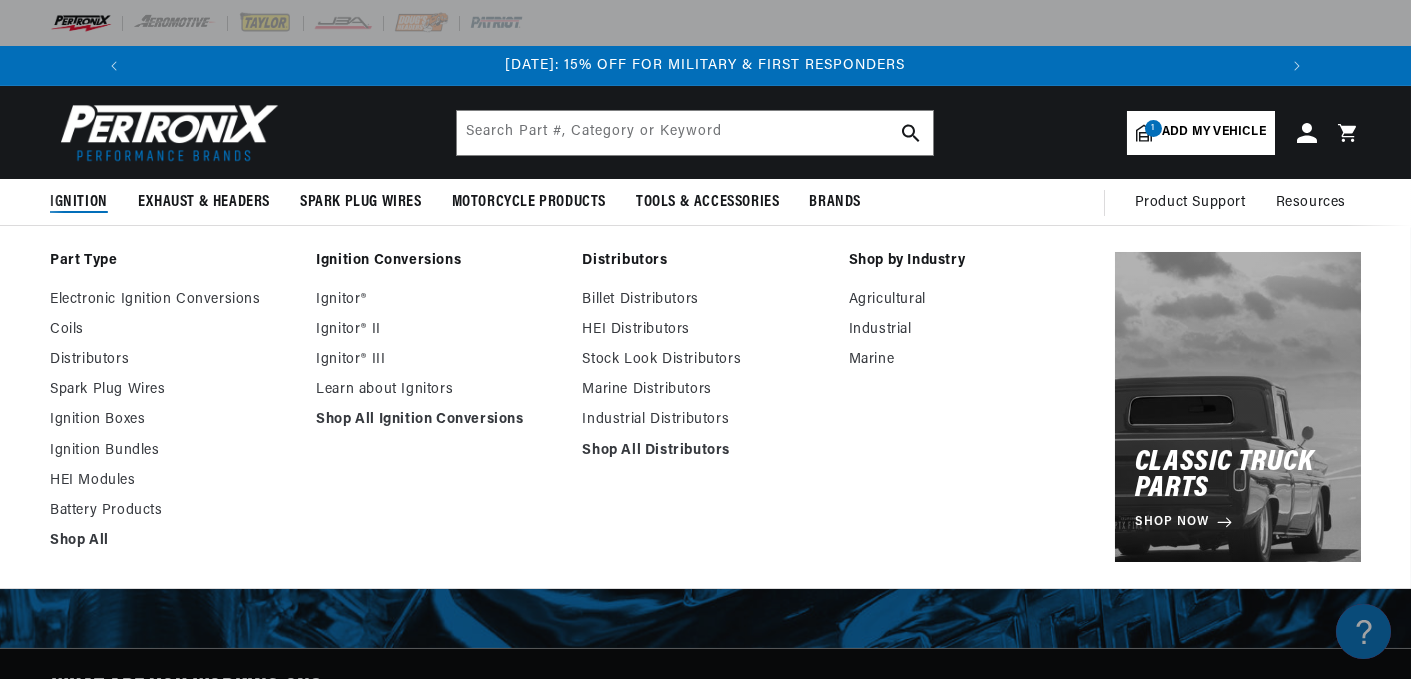 select on "1958" 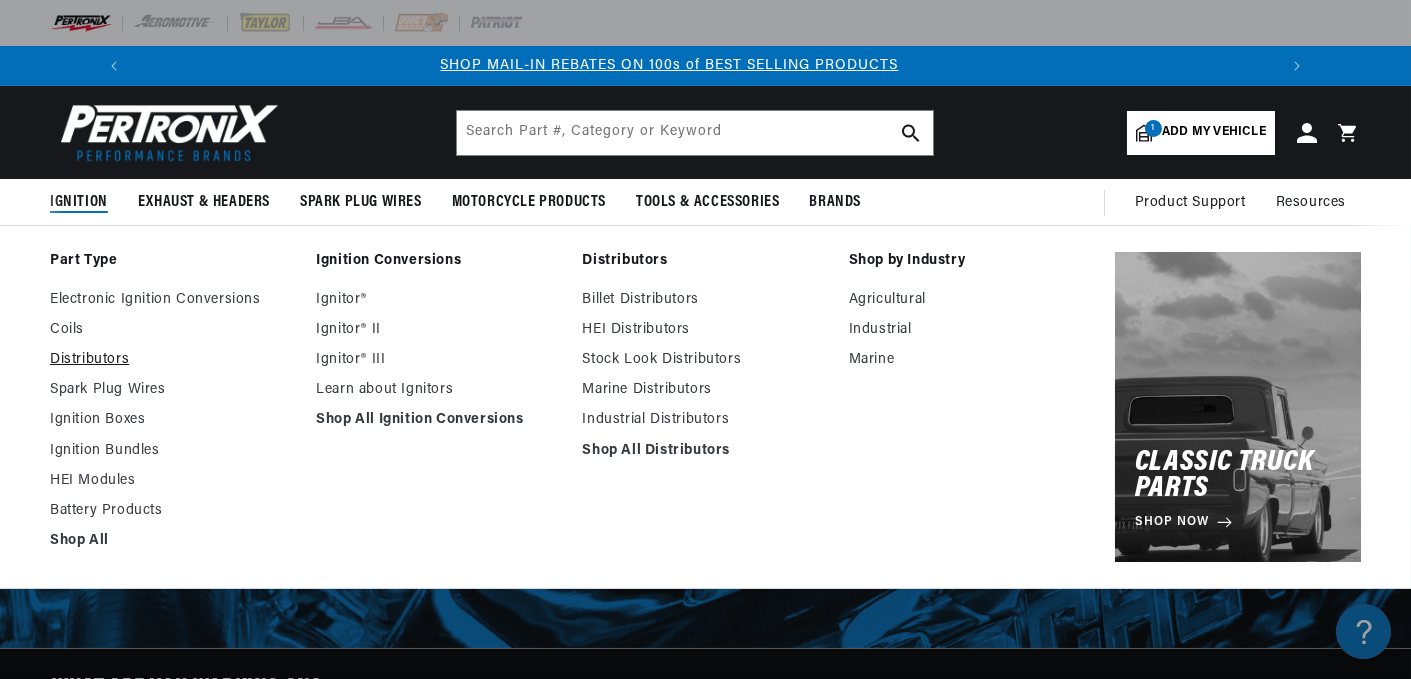scroll, scrollTop: 0, scrollLeft: 1180, axis: horizontal 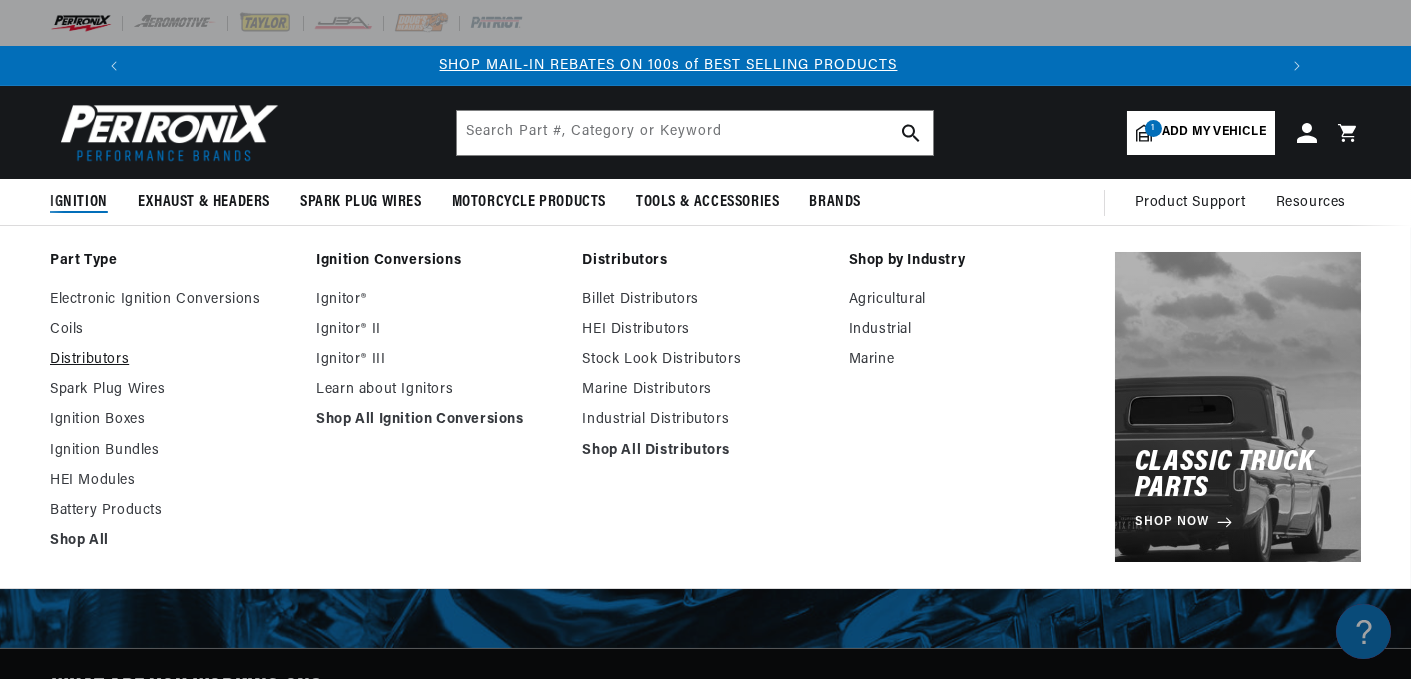 click on "Distributors" at bounding box center [173, 360] 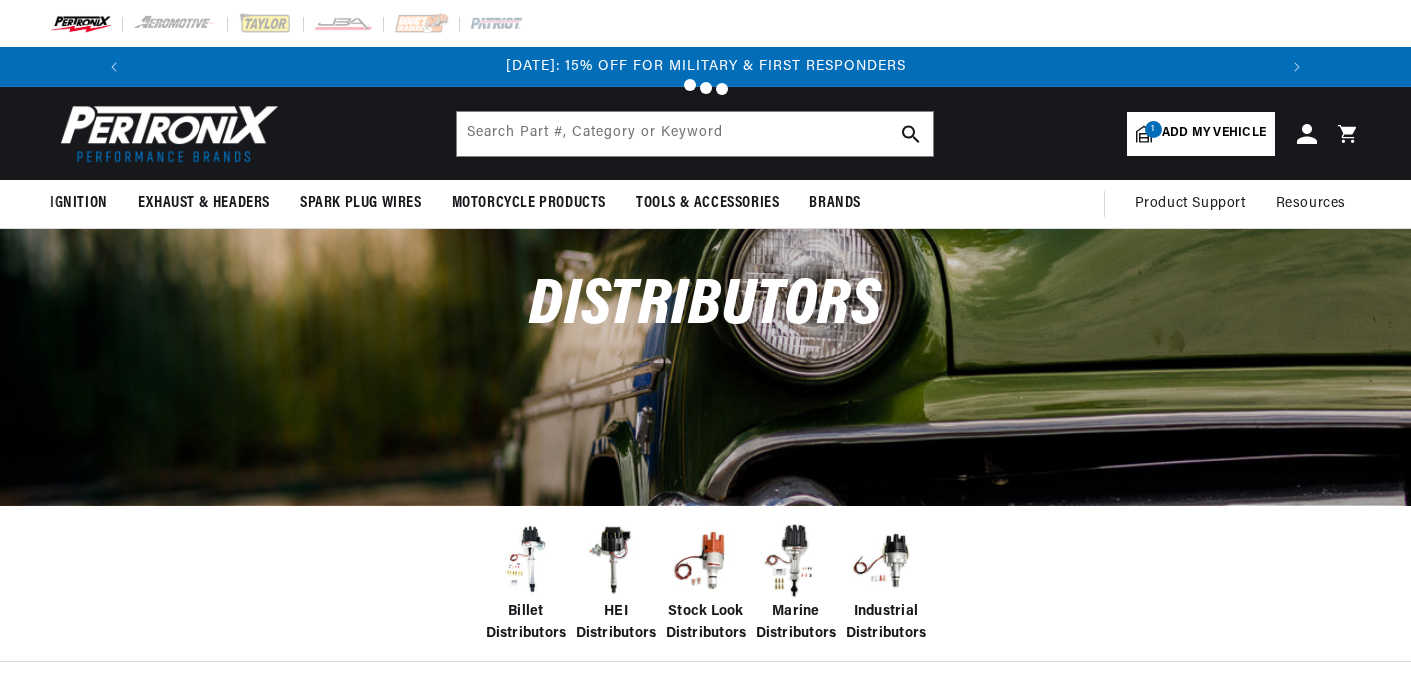 scroll, scrollTop: 0, scrollLeft: 0, axis: both 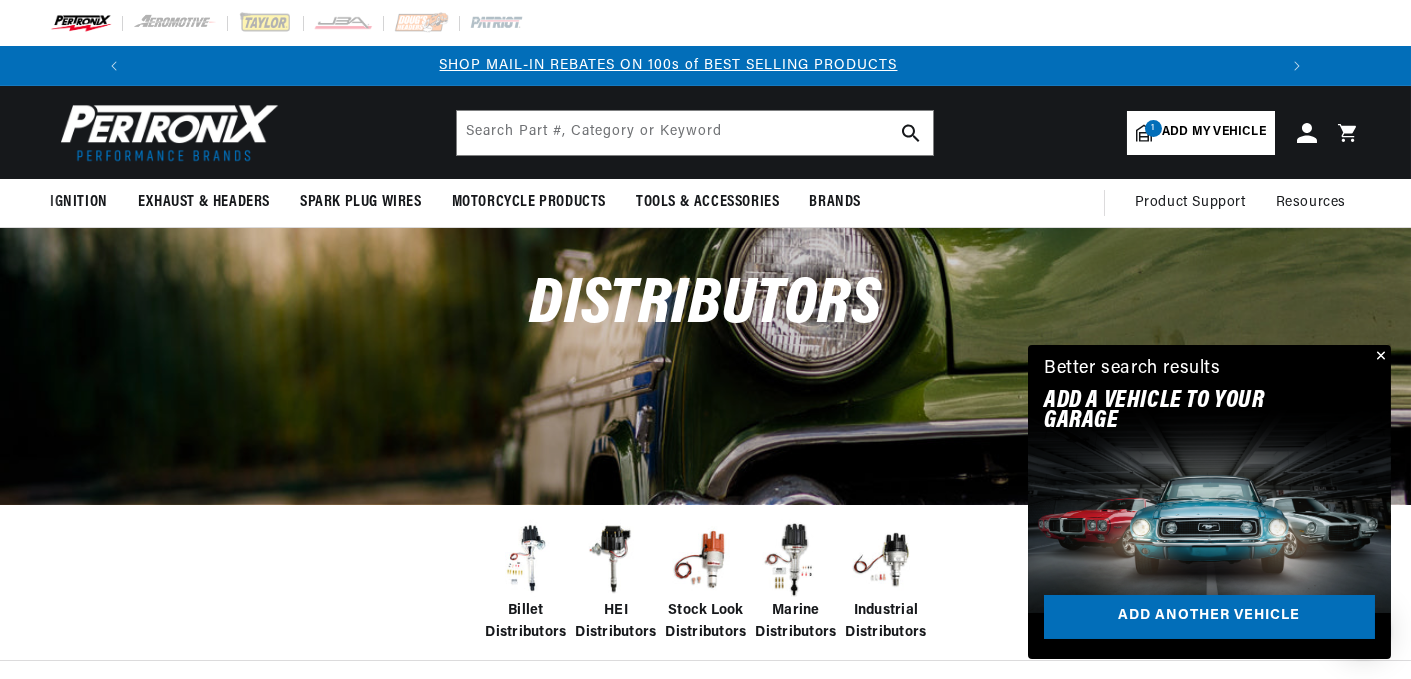 click at bounding box center [706, 560] 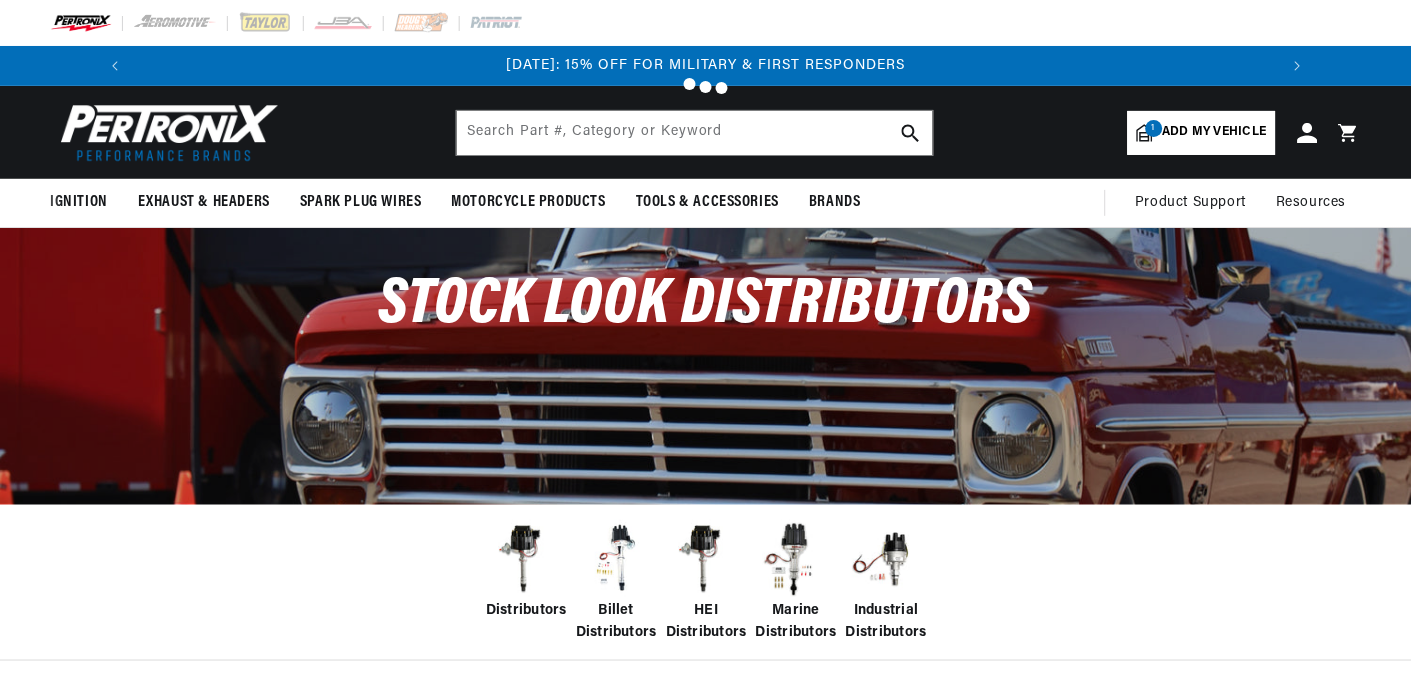 scroll, scrollTop: 0, scrollLeft: 0, axis: both 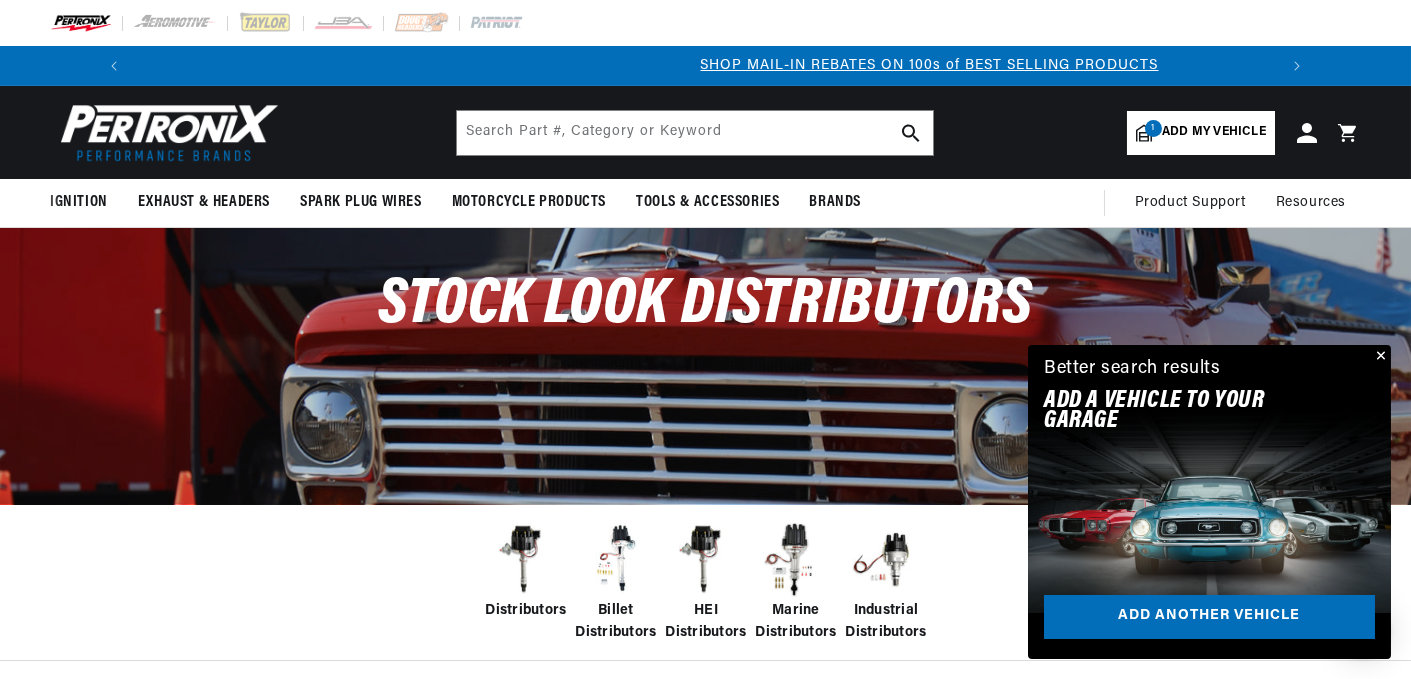 click on "Add my vehicle" at bounding box center (1214, 132) 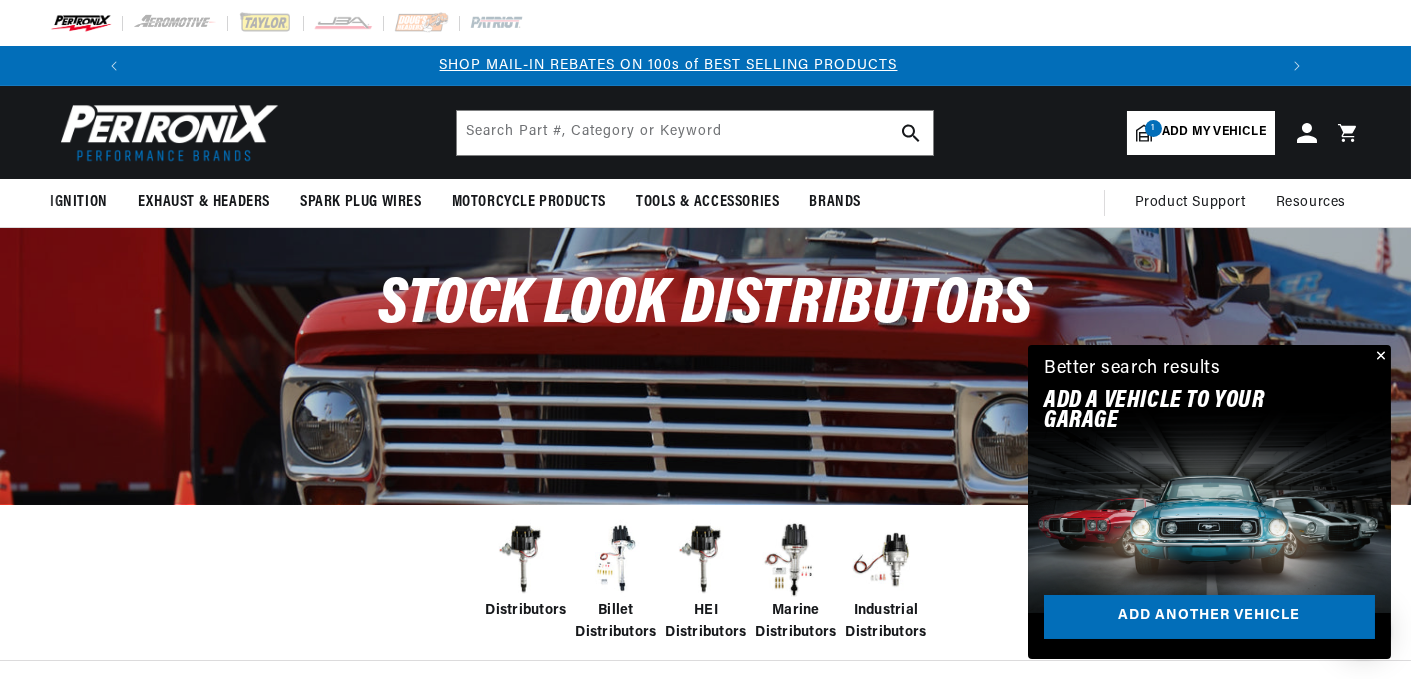 click at bounding box center [1379, 357] 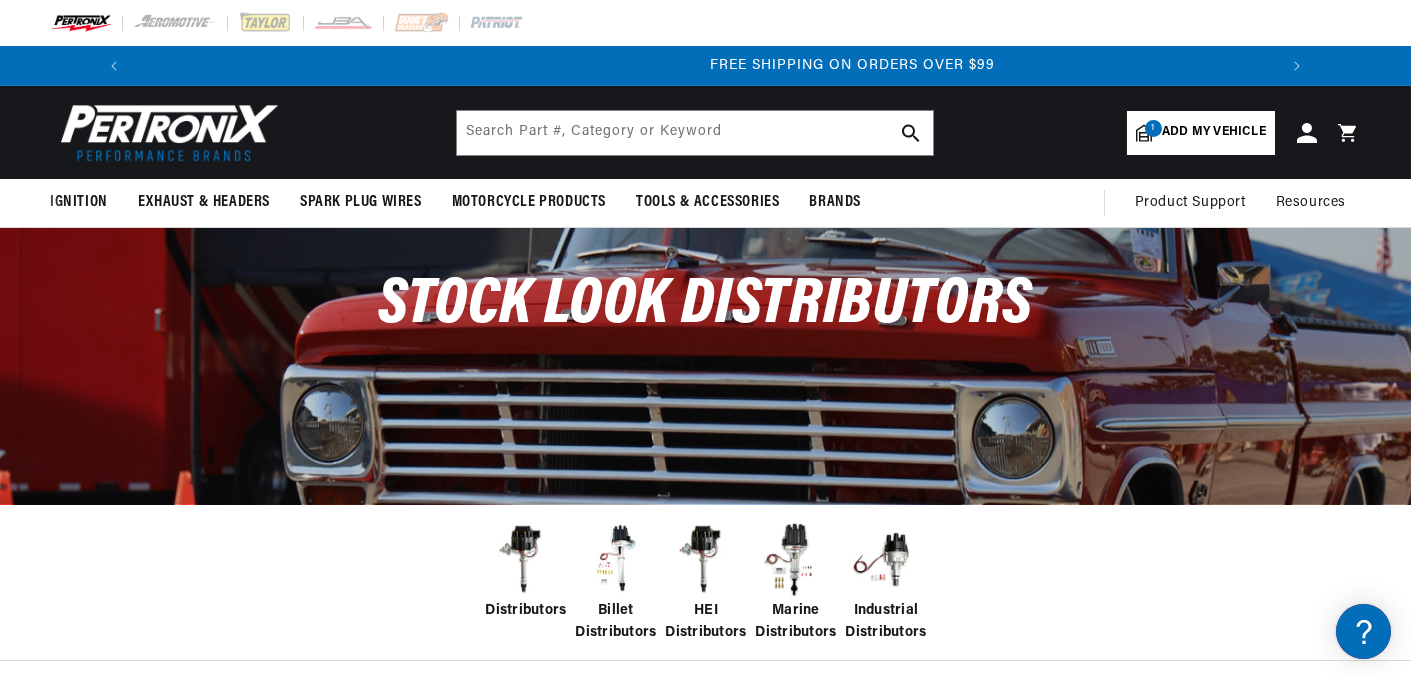 scroll, scrollTop: 0, scrollLeft: 2361, axis: horizontal 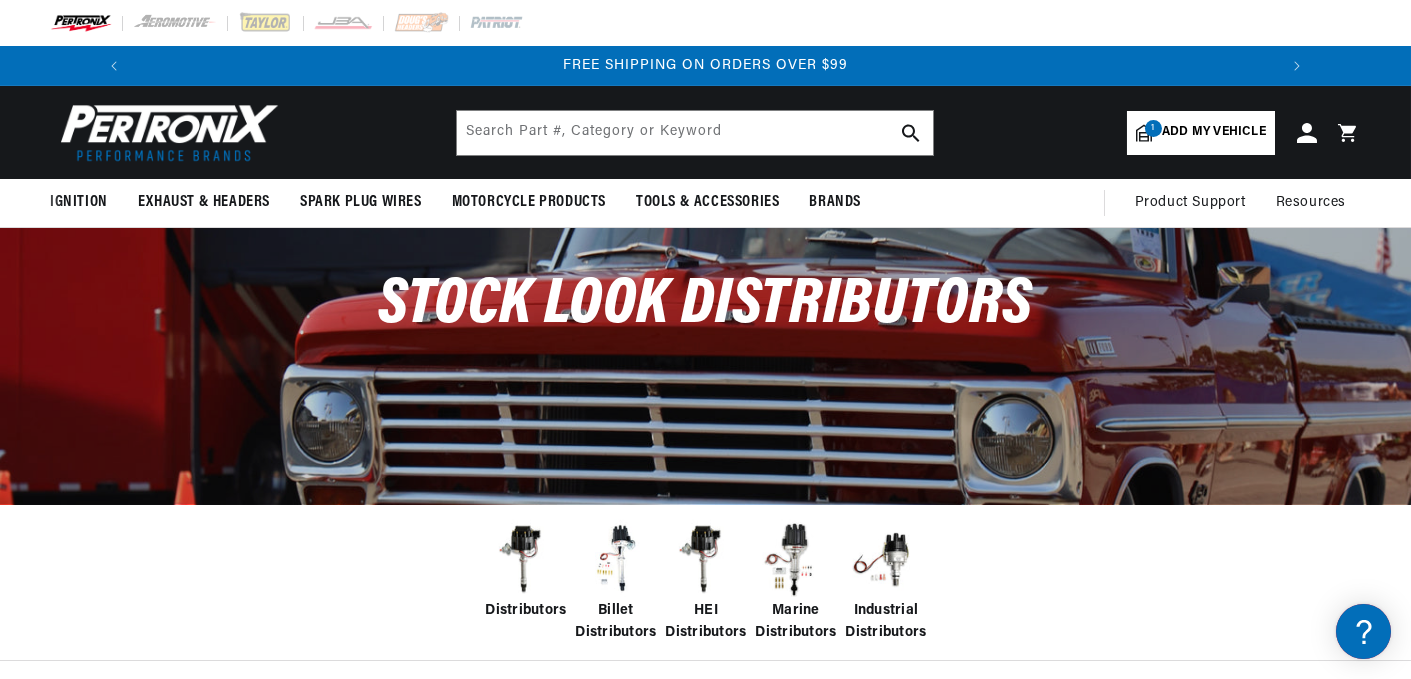 click on "Add my vehicle" at bounding box center [1214, 132] 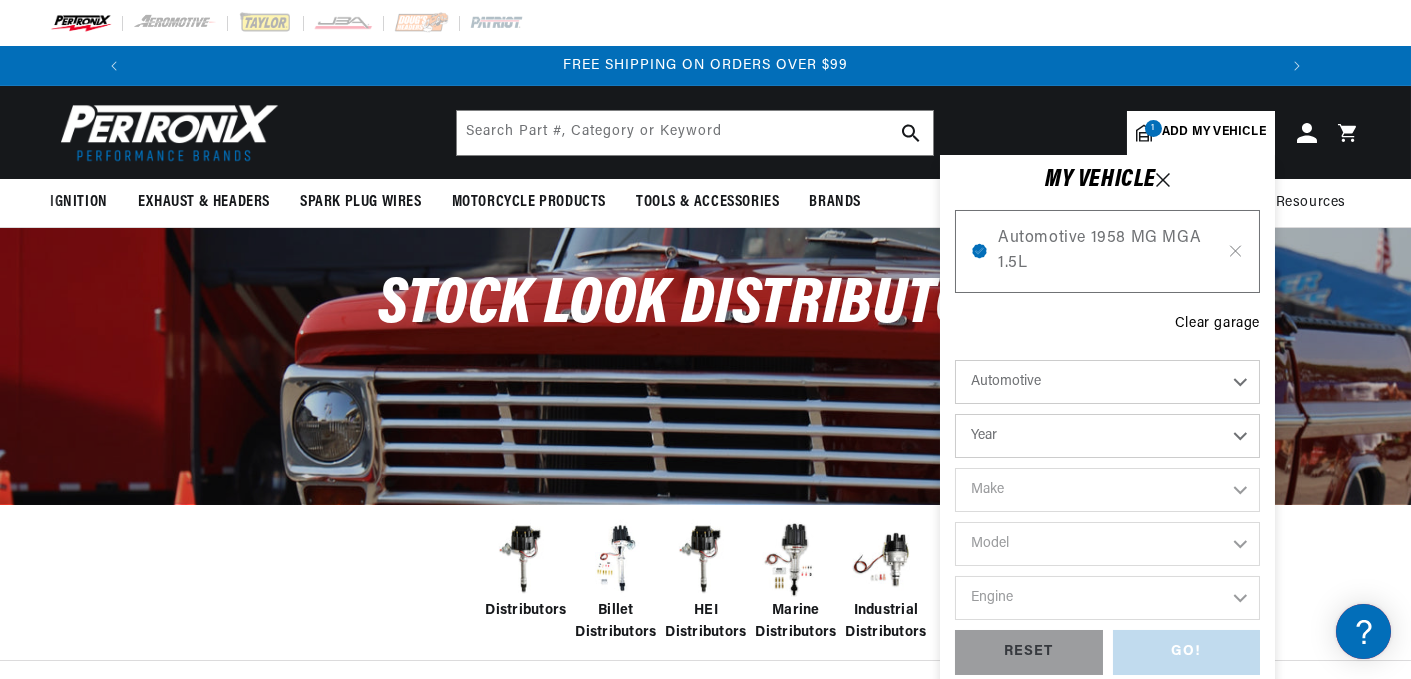 click on "Year
2022
2021
2020
2019
2018
2017
2016
2015
2014
2013
2012
2011
2010
2009
2008
2007
2006
2005
2004
2003
2002
2001
2000
1999
1998
1997
1996
1995
1994
1993
1992
1991
1990
1989
1988
1987
1986 1985" at bounding box center (1107, 436) 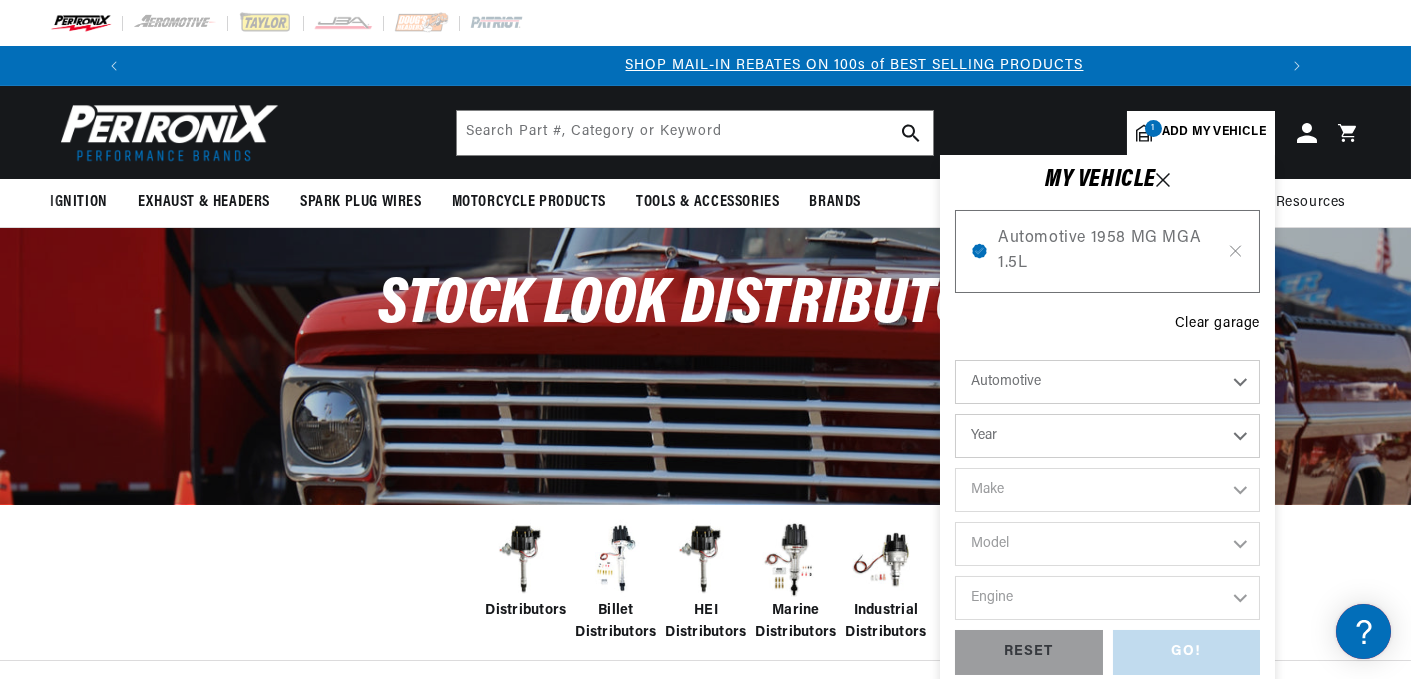 scroll, scrollTop: 0, scrollLeft: 1180, axis: horizontal 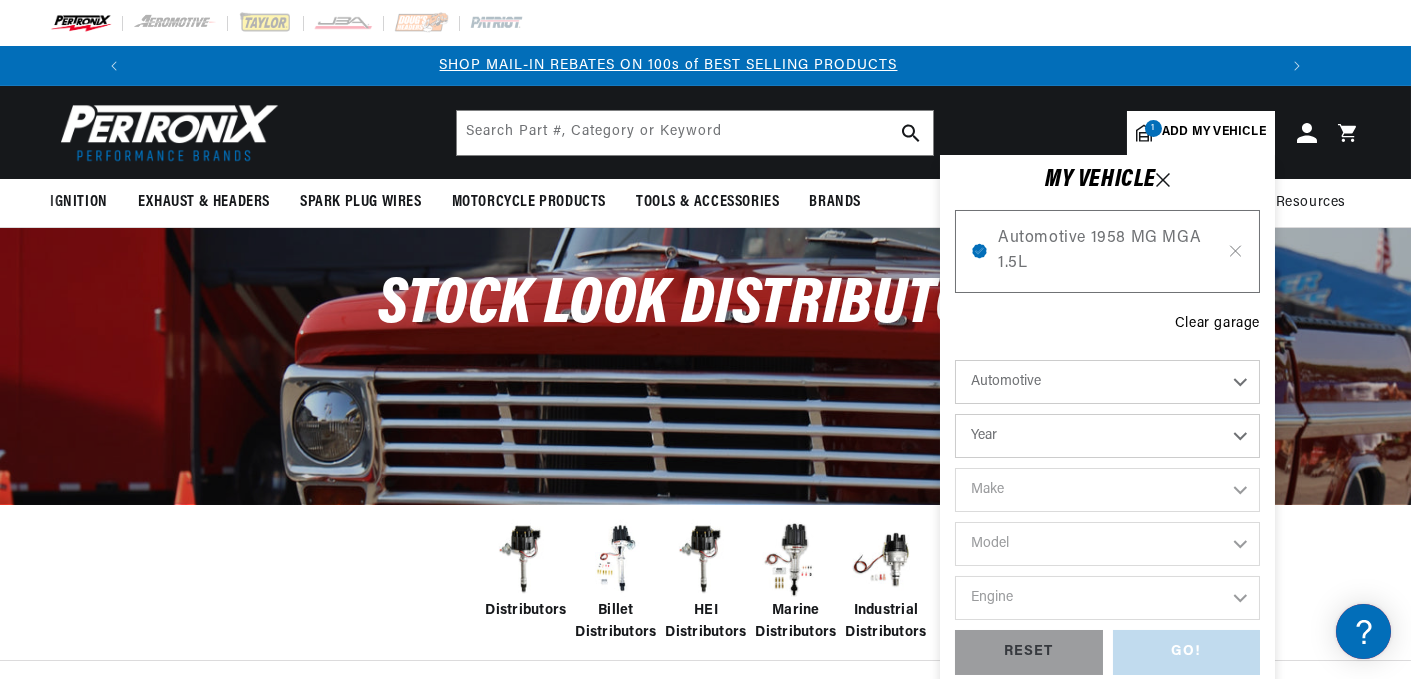 select on "1974" 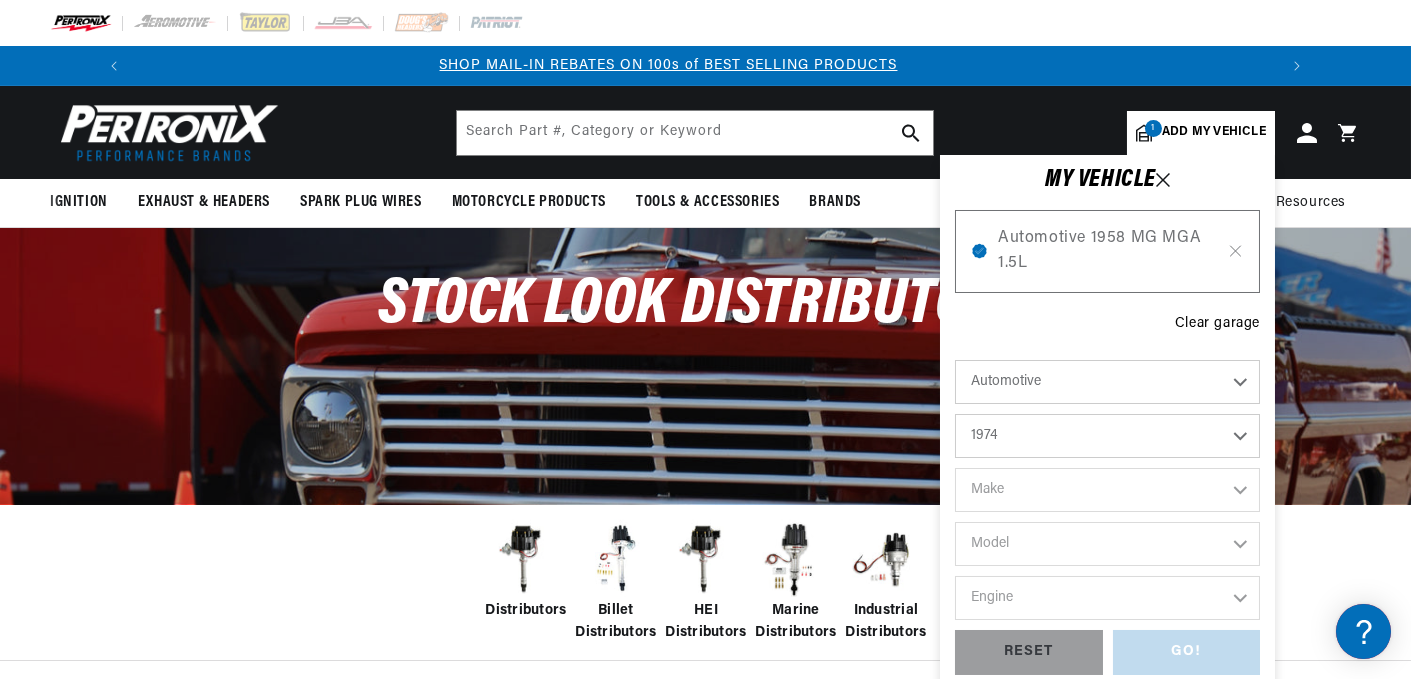 click on "Year
2022
2021
2020
2019
2018
2017
2016
2015
2014
2013
2012
2011
2010
2009
2008
2007
2006
2005
2004
2003
2002
2001
2000
1999
1998
1997
1996
1995
1994
1993
1992
1991
1990
1989
1988
1987
1986 1985" at bounding box center [1107, 436] 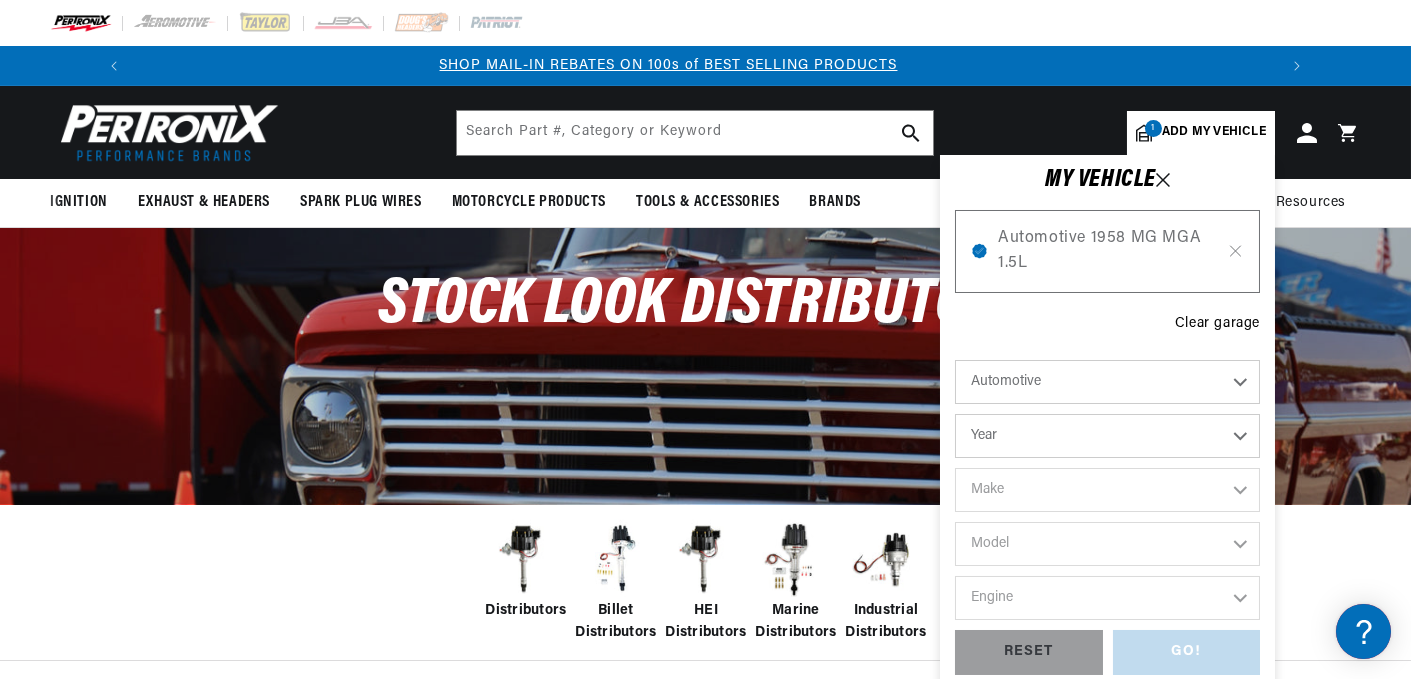 select on "1974" 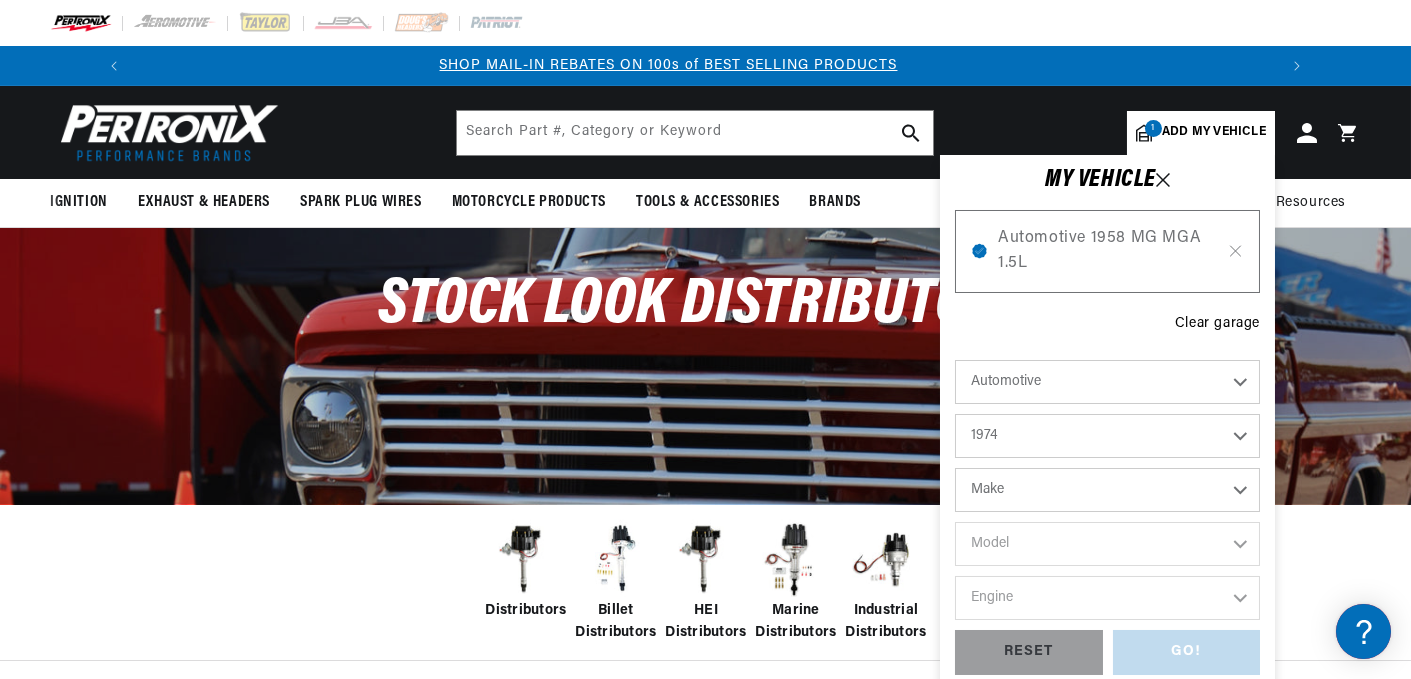 click on "Make
Alfa Romeo
American Motors
Aston Martin
Audi
Austin
Avanti
BMW
Buick
Cadillac
Checker
Chevrolet
Chrysler
Citroen
DeTomaso
Dodge
Ferrari
Fiat
Ford
Ford (Europe)
GMC
Honda
IHC Truck
International
Jaguar
Jeep
Lamborghini
Lincoln
Lotus
Maserati
Mazda
Mercedes-Benz
Mercury
MG" at bounding box center (1107, 490) 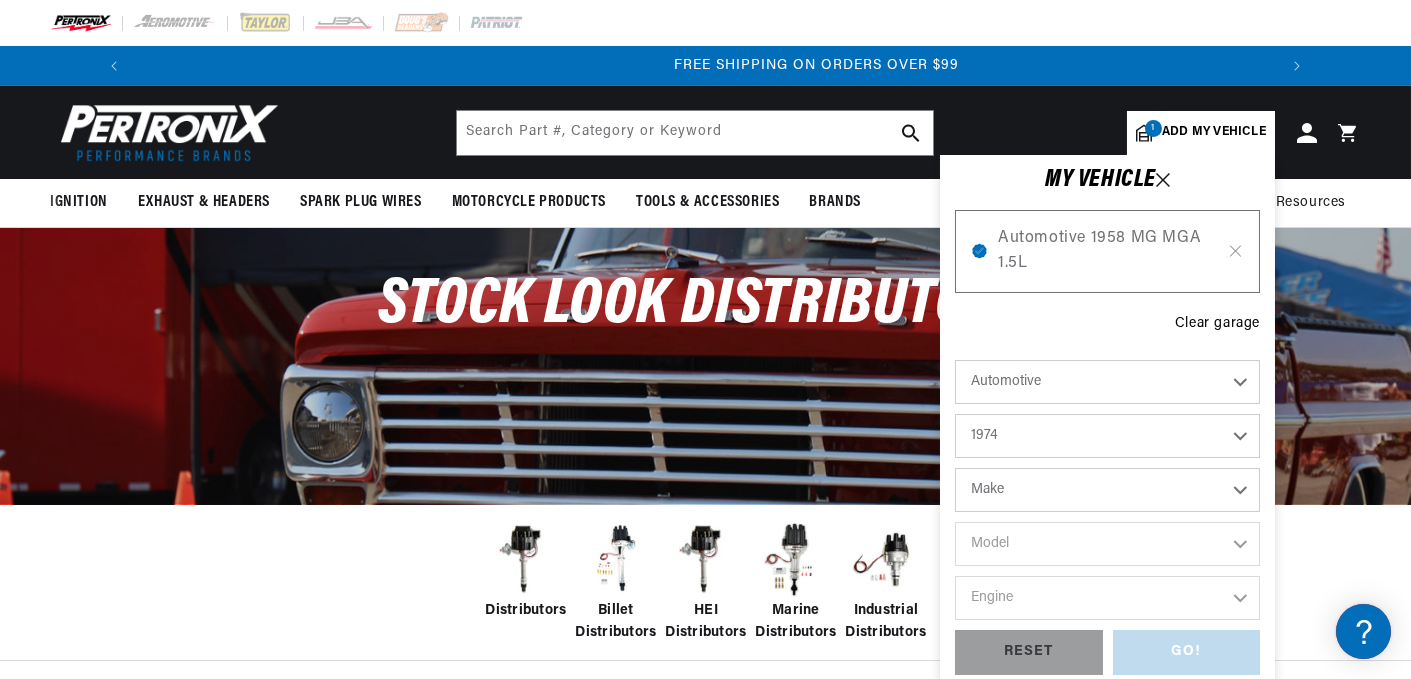 scroll, scrollTop: 0, scrollLeft: 2361, axis: horizontal 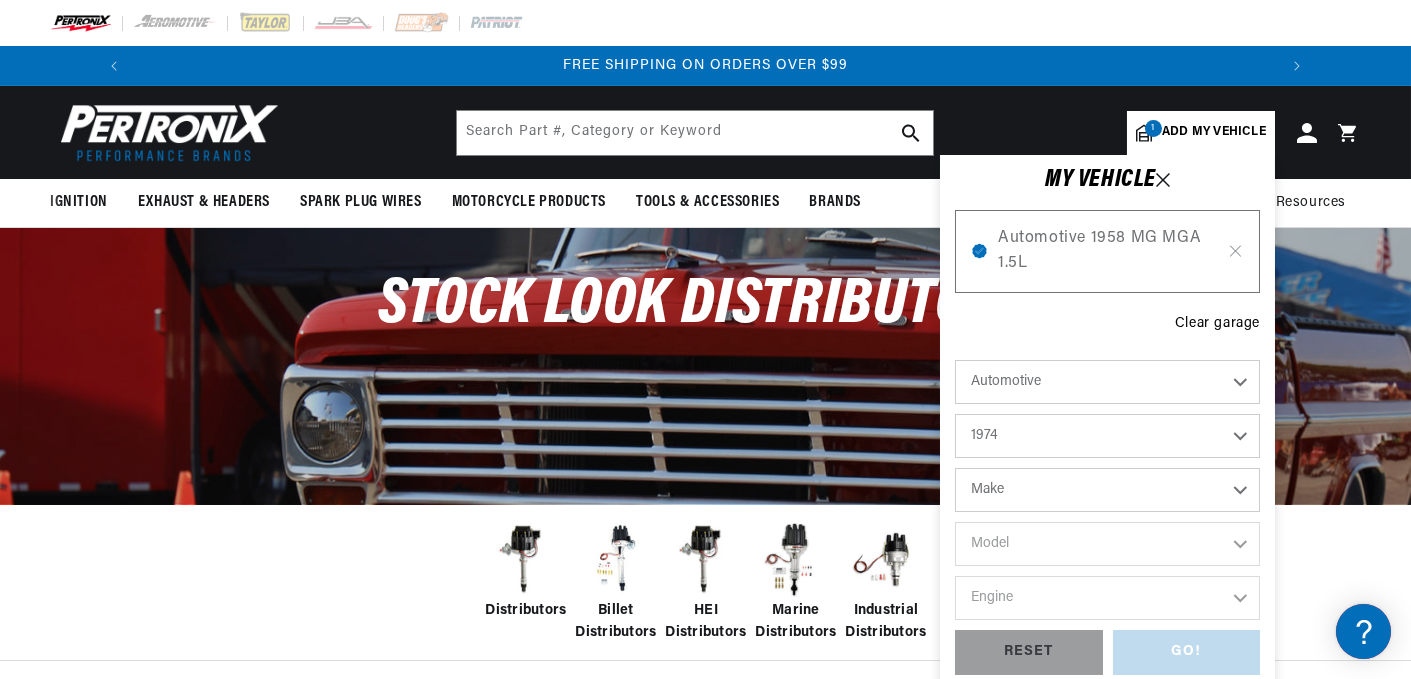 select on "Triumph" 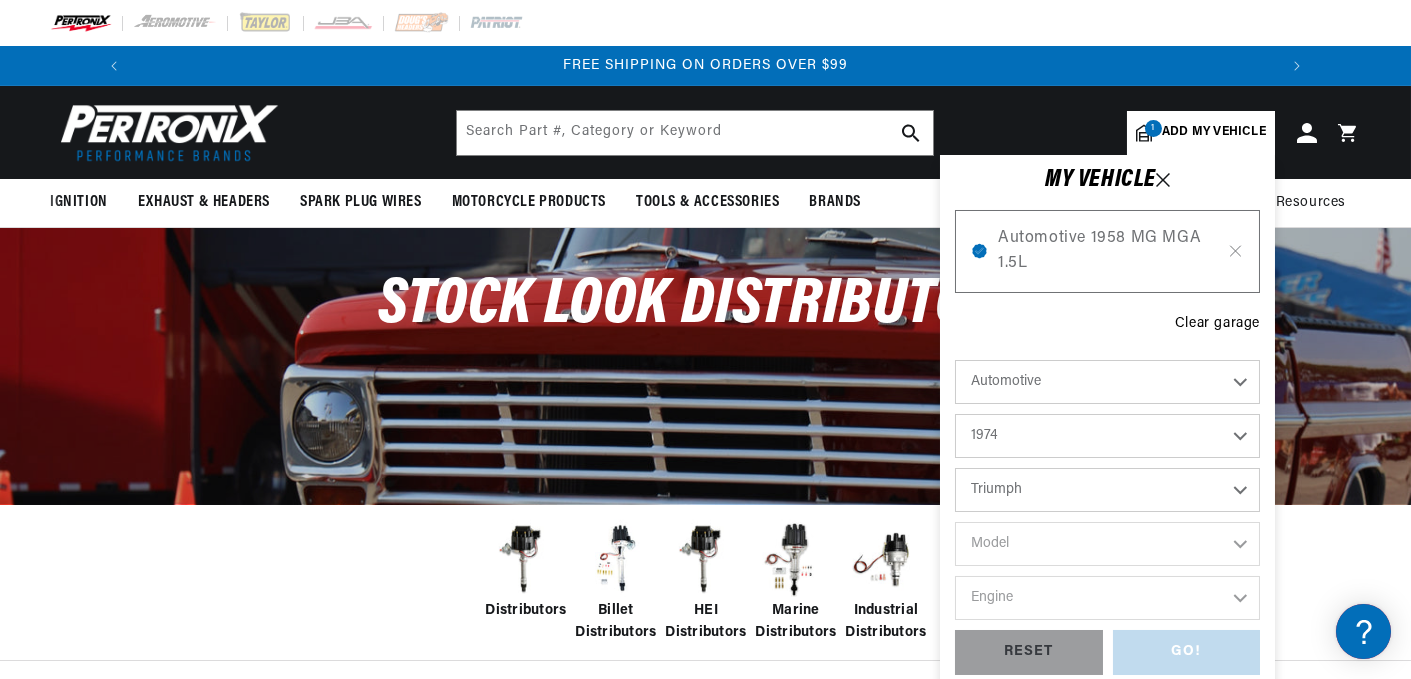 click on "Make
Alfa Romeo
American Motors
Aston Martin
Audi
Austin
Avanti
BMW
Buick
Cadillac
Checker
Chevrolet
Chrysler
Citroen
DeTomaso
Dodge
Ferrari
Fiat
Ford
Ford (Europe)
GMC
Honda
IHC Truck
International
Jaguar
Jeep
Lamborghini
Lincoln
Lotus
Maserati
Mazda
Mercedes-Benz
Mercury
MG" at bounding box center (1107, 490) 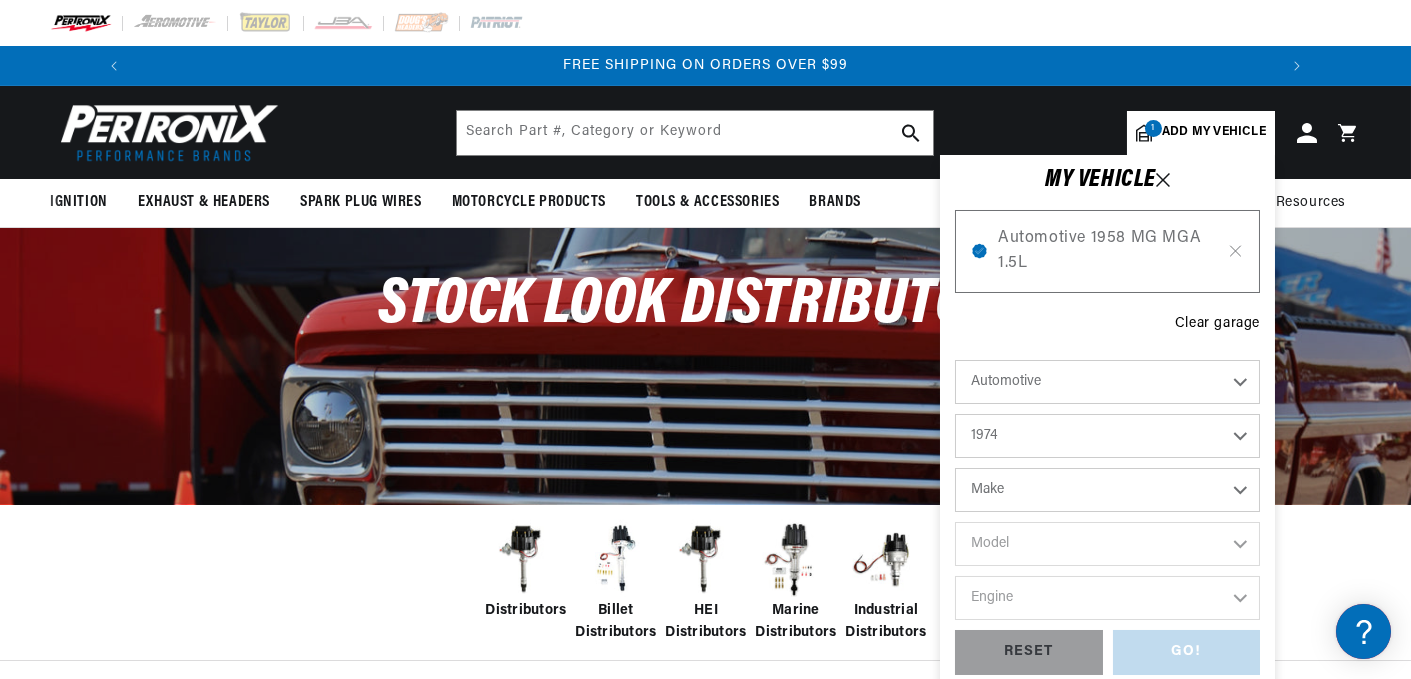 select on "Triumph" 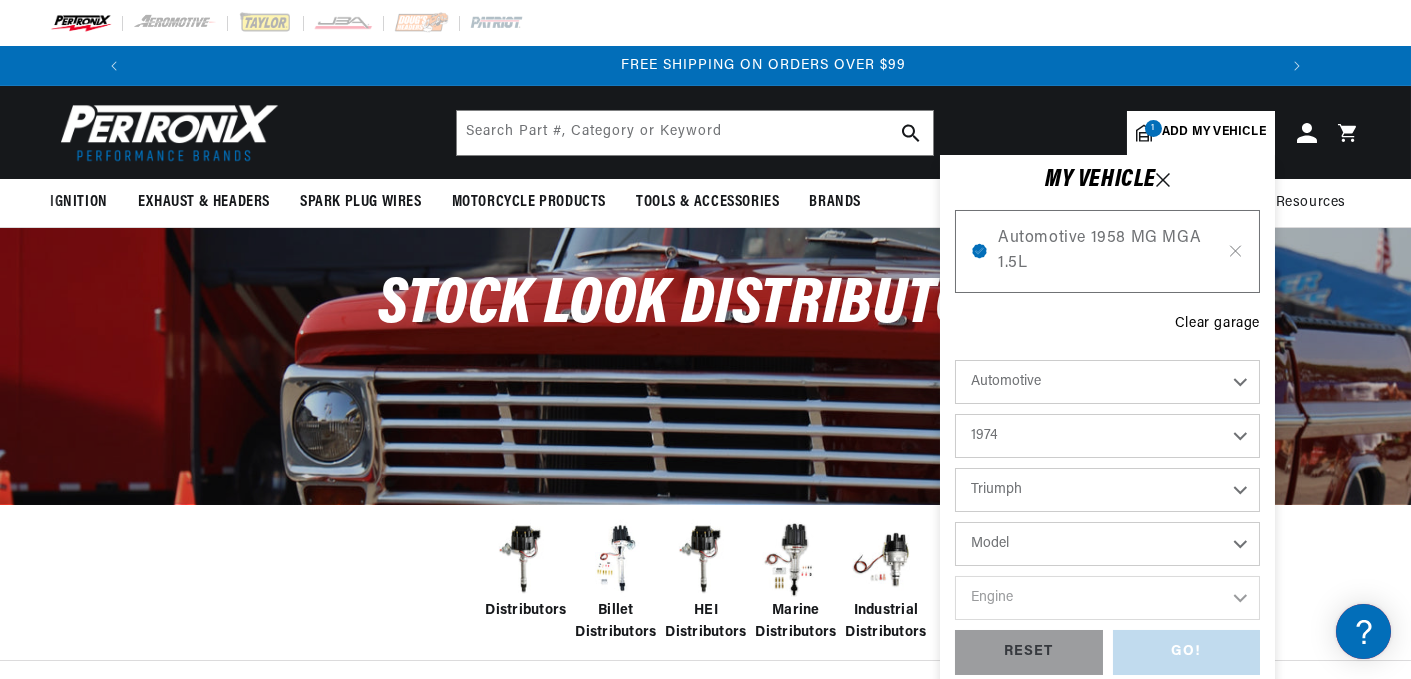 click on "Model
Spitfire
TR6" at bounding box center (1107, 544) 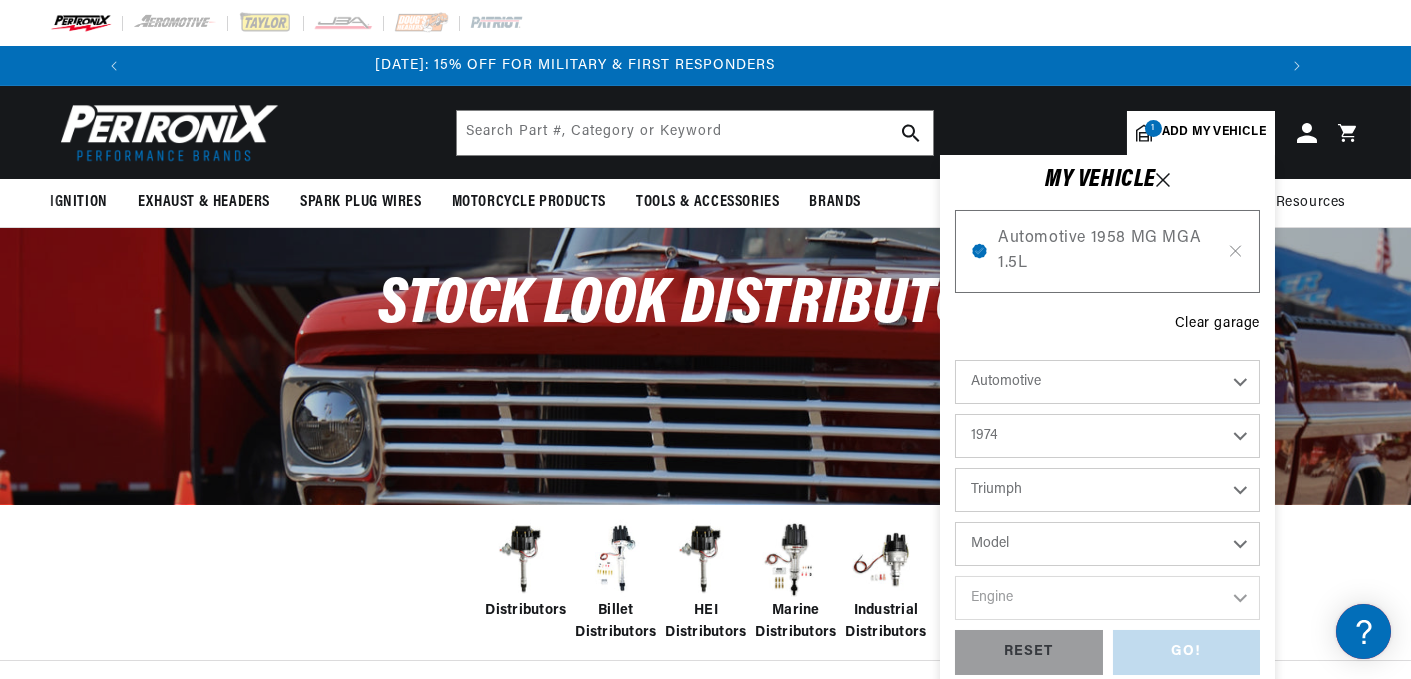 scroll, scrollTop: 0, scrollLeft: 0, axis: both 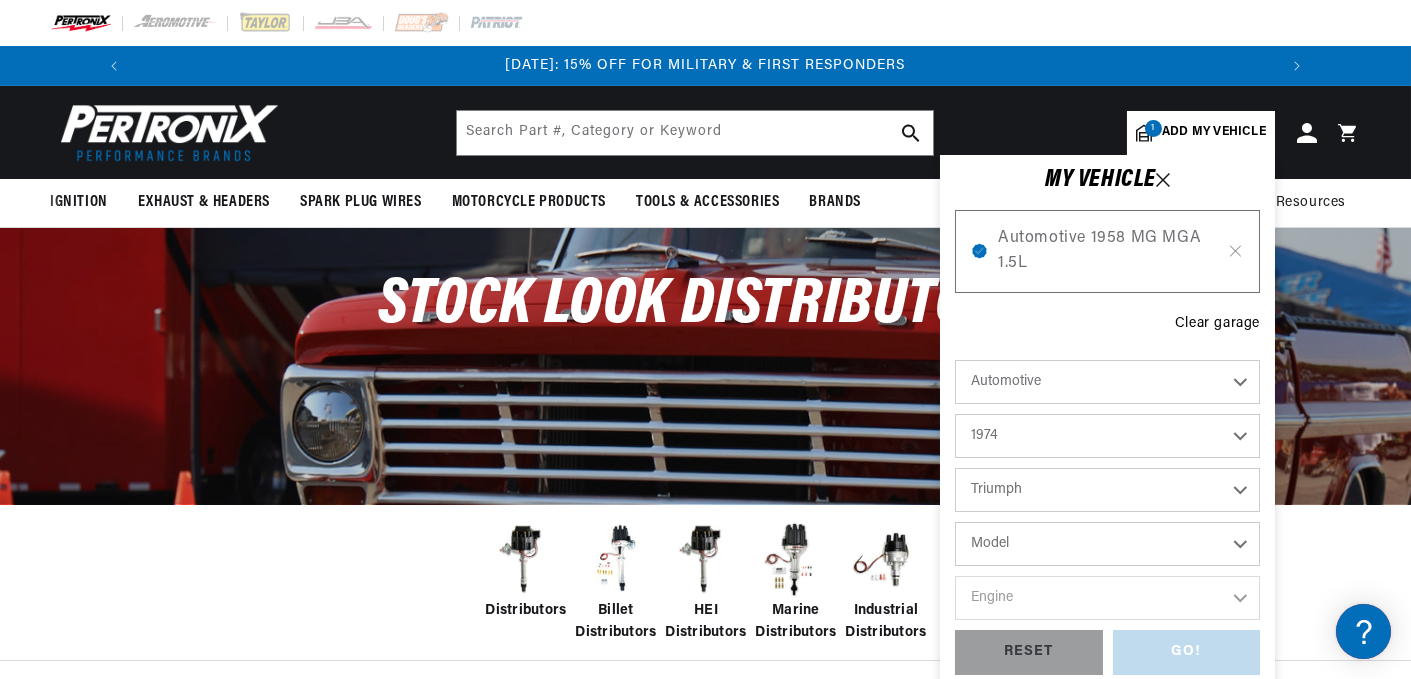 select on "TR6" 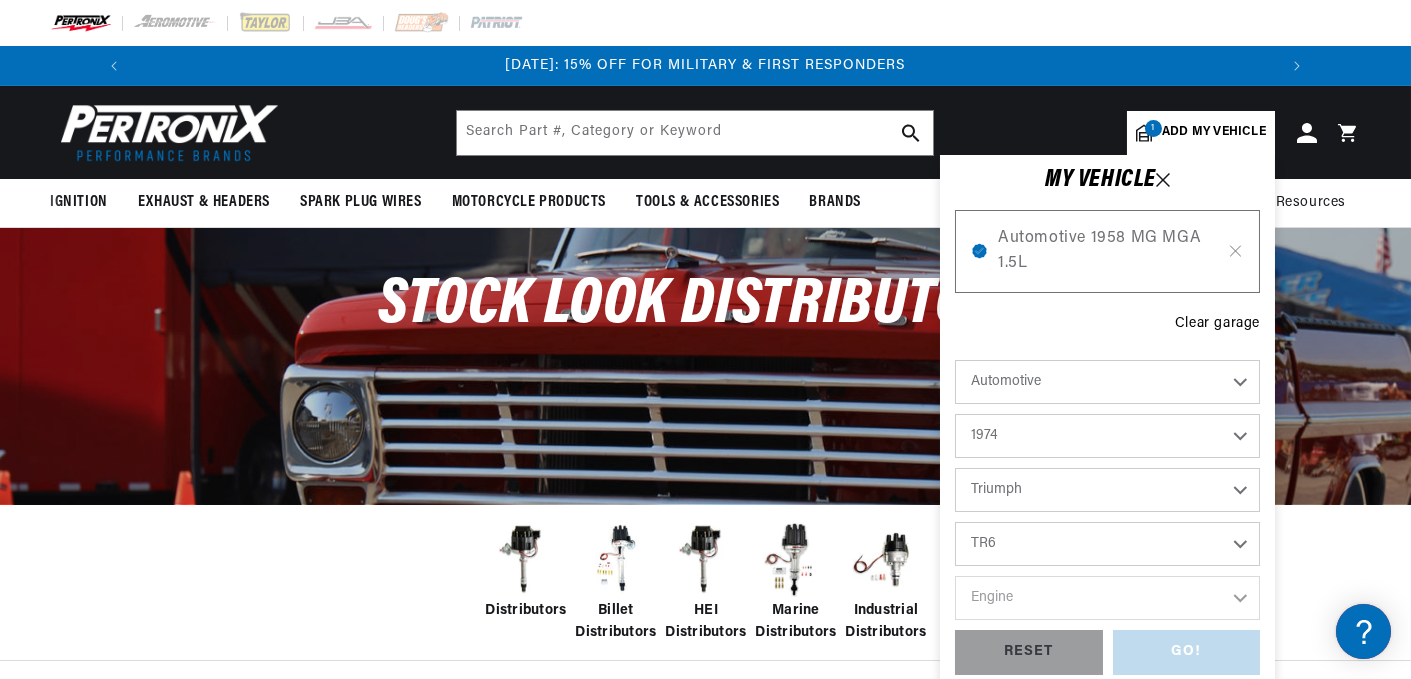 click on "Model
Spitfire
TR6" at bounding box center (1107, 544) 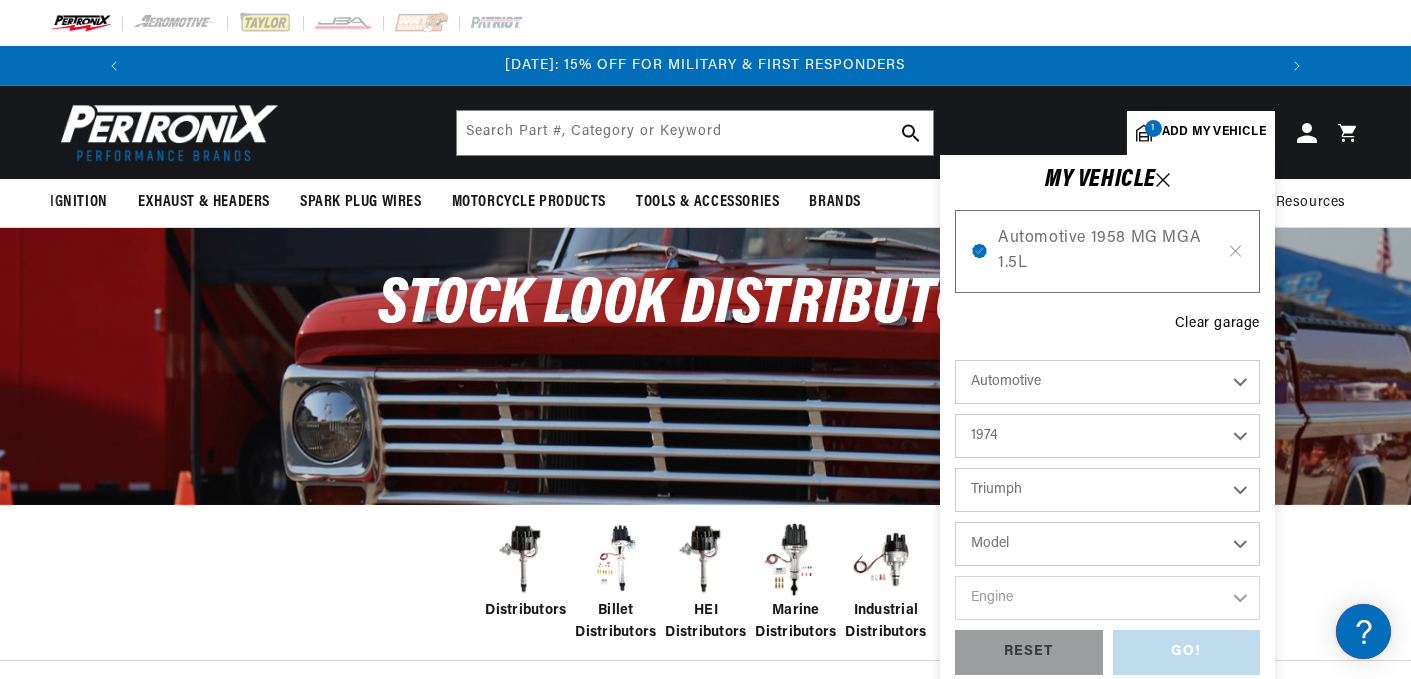 select on "TR6" 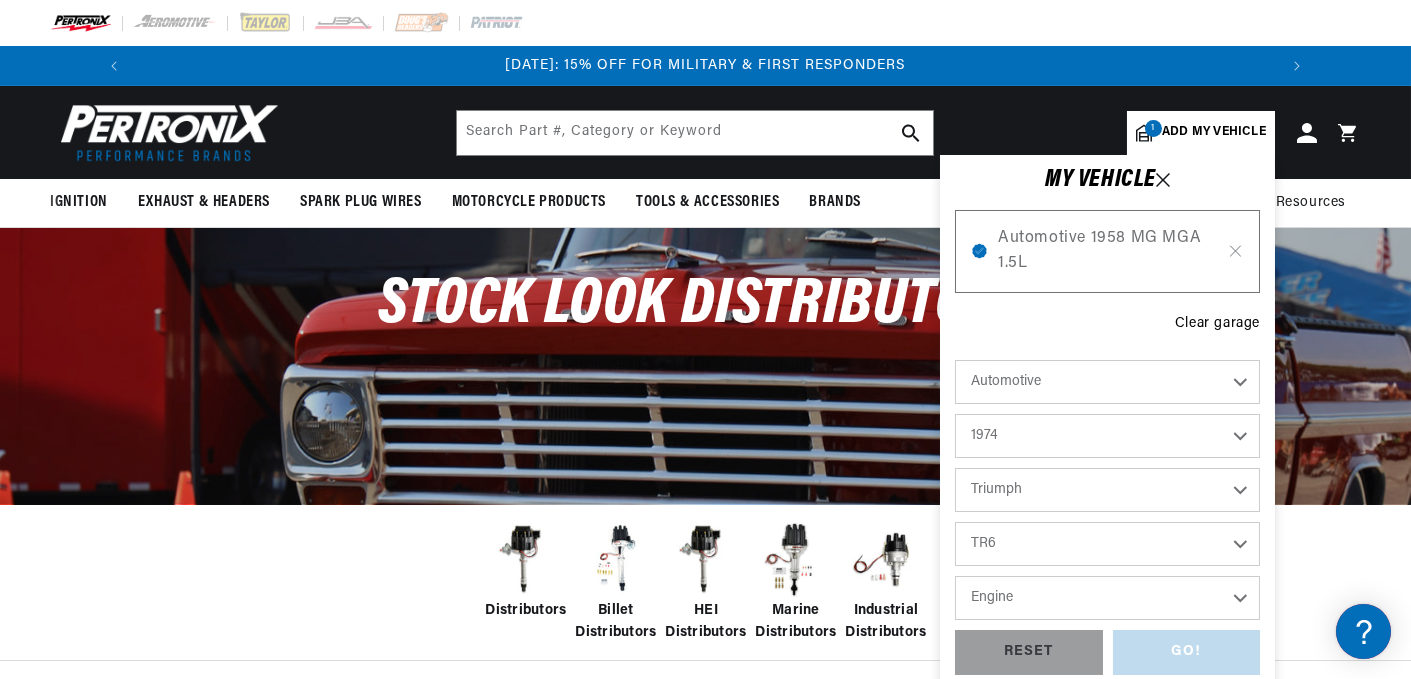 click on "Engine
2.5L" at bounding box center [1107, 598] 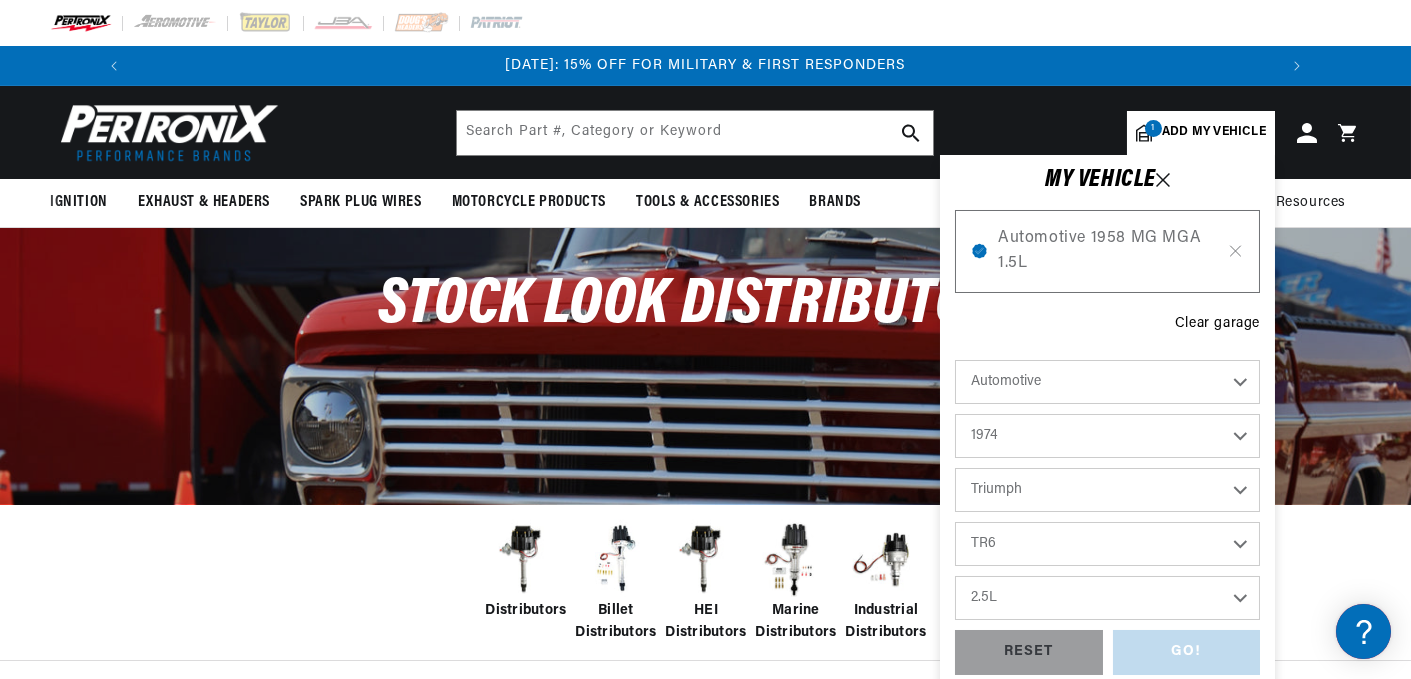 click on "Engine
2.5L" at bounding box center [1107, 598] 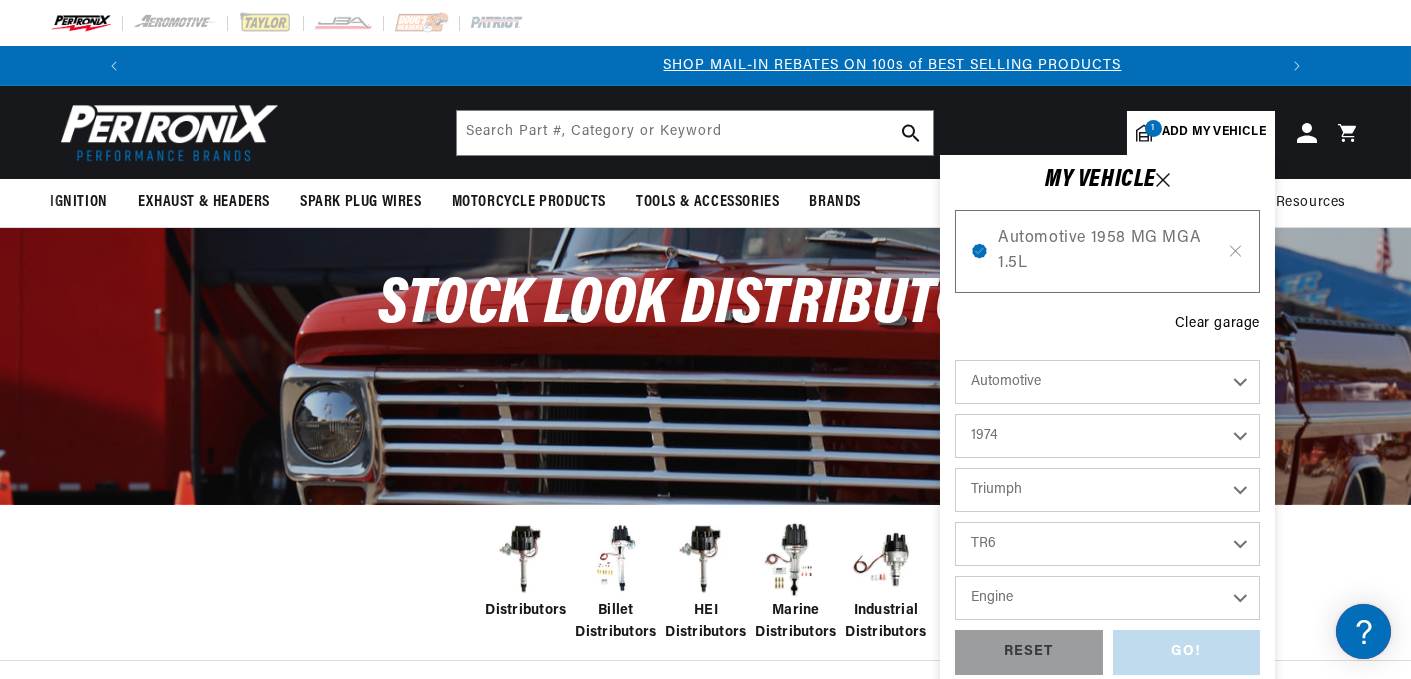 scroll, scrollTop: 0, scrollLeft: 1180, axis: horizontal 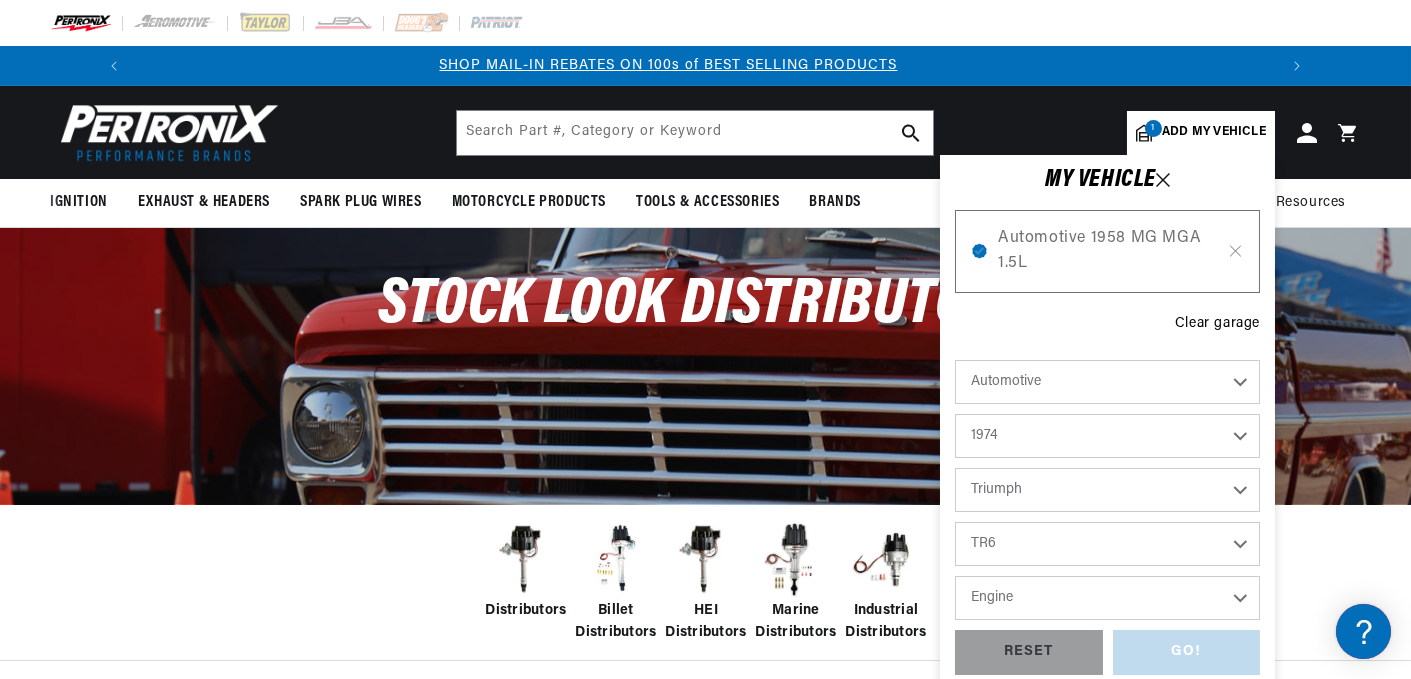 click on "GO!
RESET" at bounding box center (1107, 652) 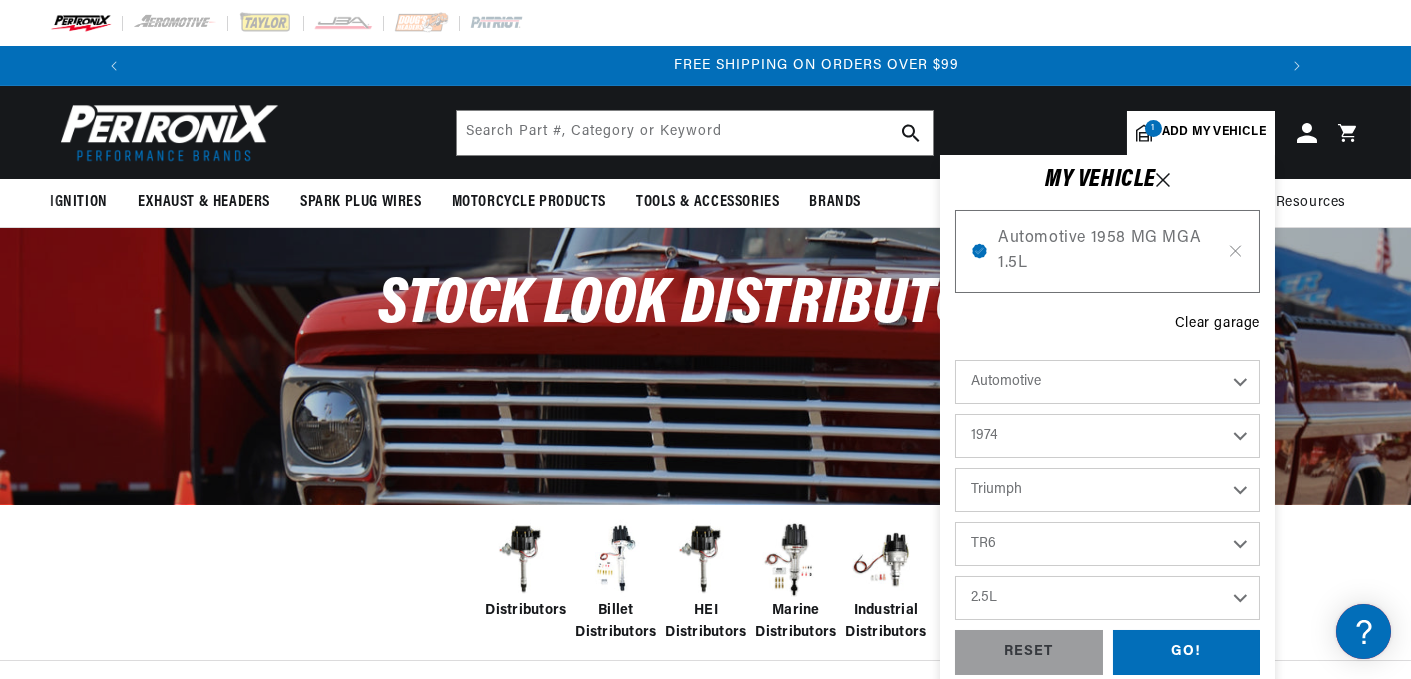 scroll, scrollTop: 0, scrollLeft: 2361, axis: horizontal 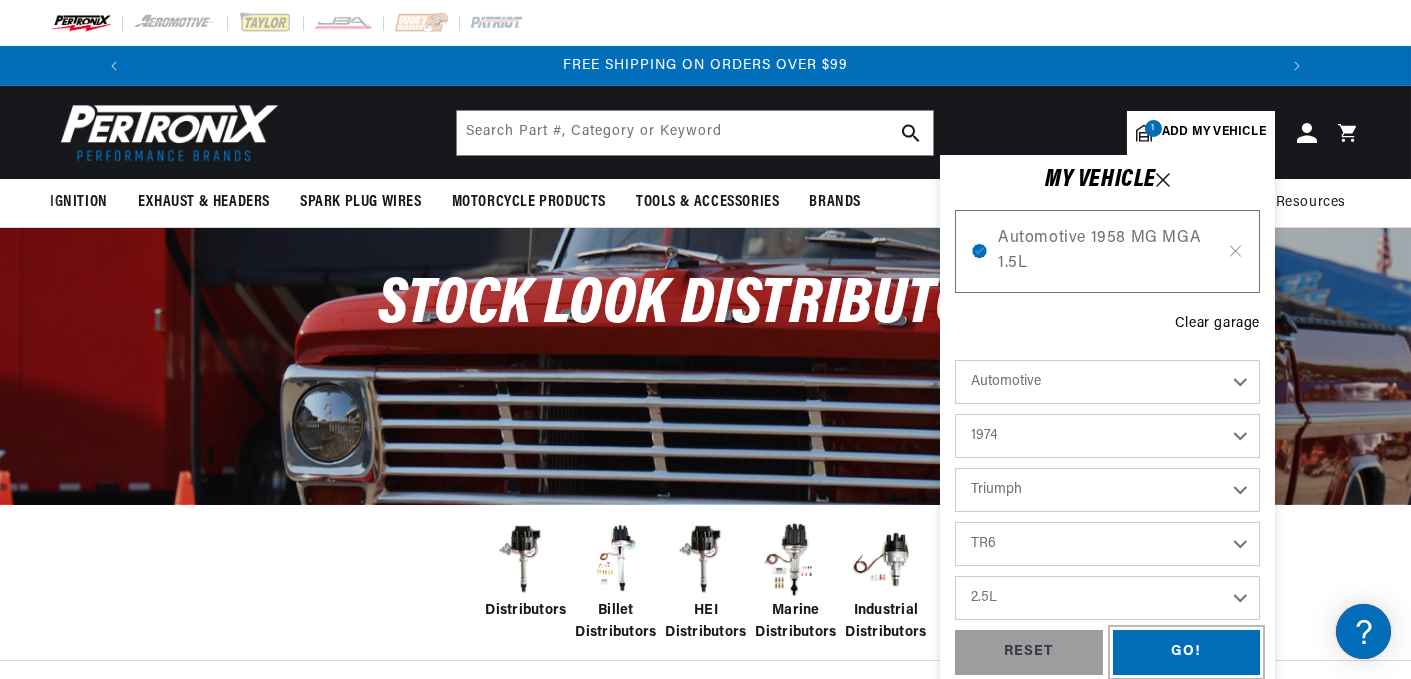 click on "GO!" at bounding box center [1187, 652] 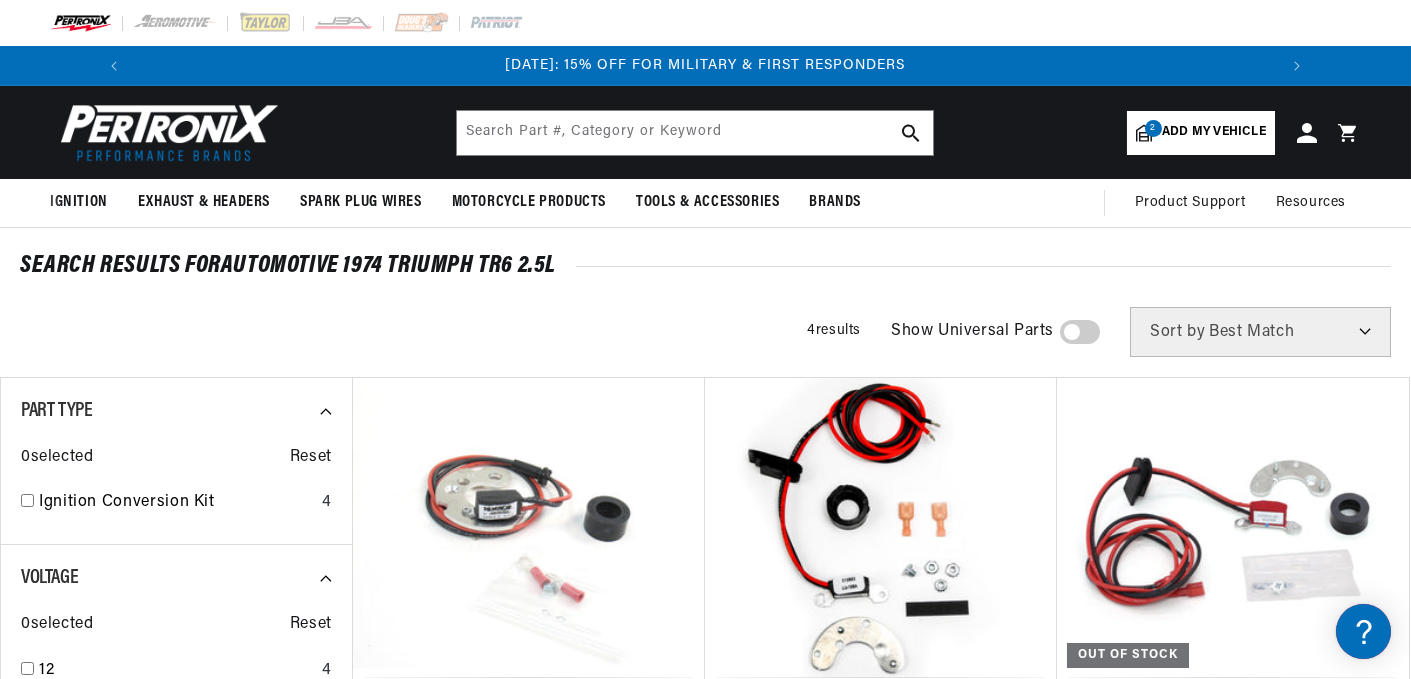 scroll, scrollTop: 0, scrollLeft: 0, axis: both 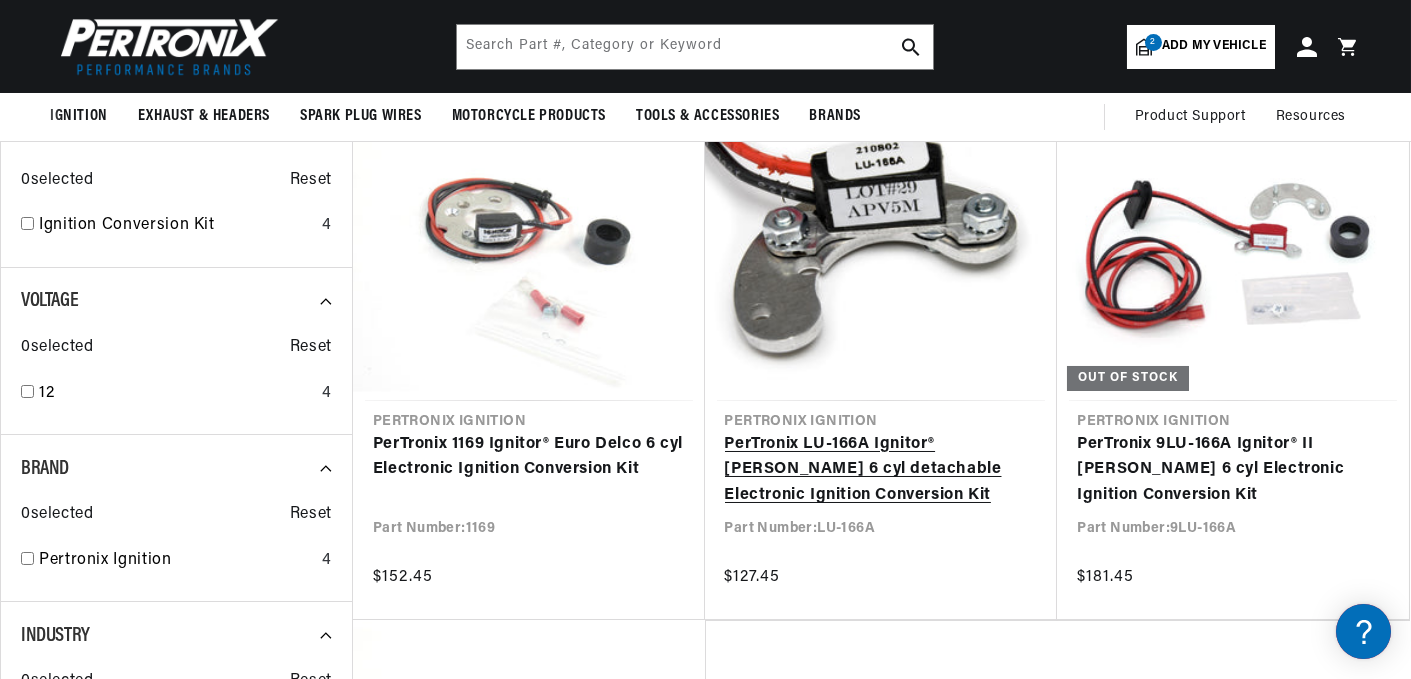 click on "PerTronix LU-166A Ignitor® Lucas 6 cyl detachable Electronic Ignition Conversion Kit" at bounding box center [881, 470] 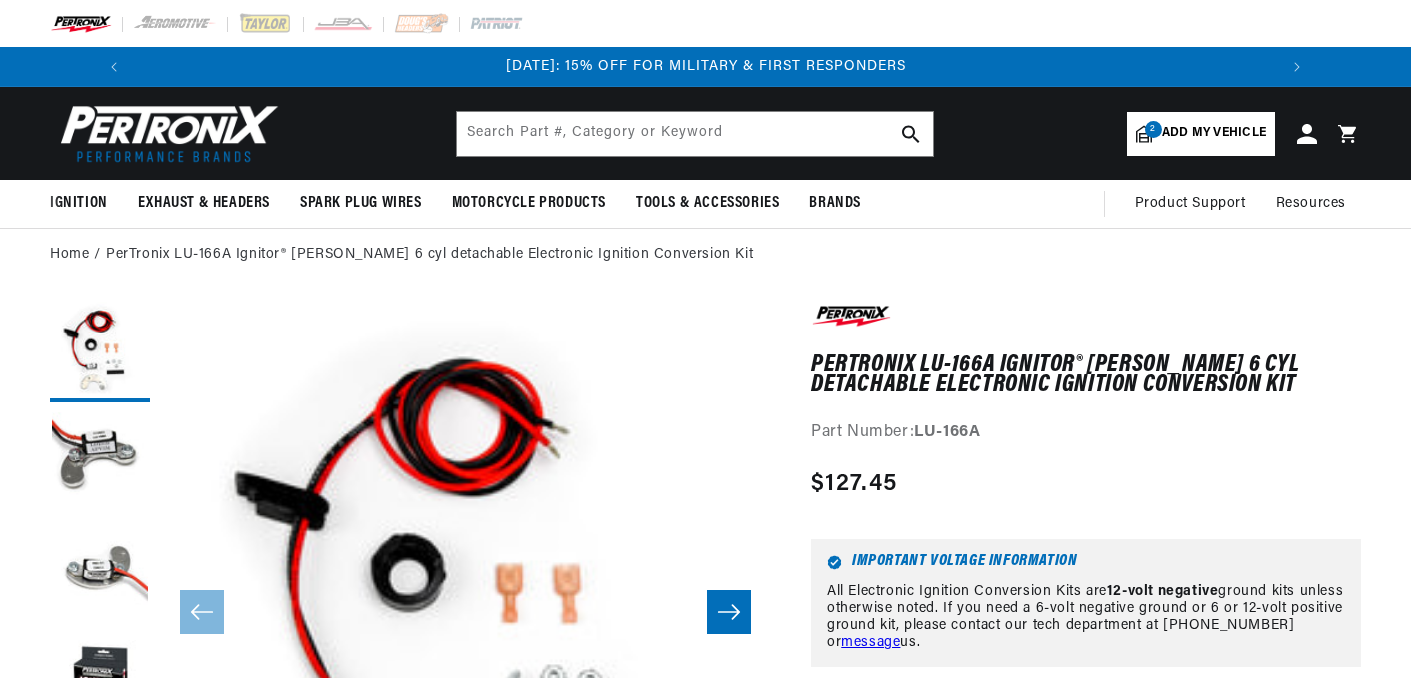 scroll, scrollTop: 0, scrollLeft: 0, axis: both 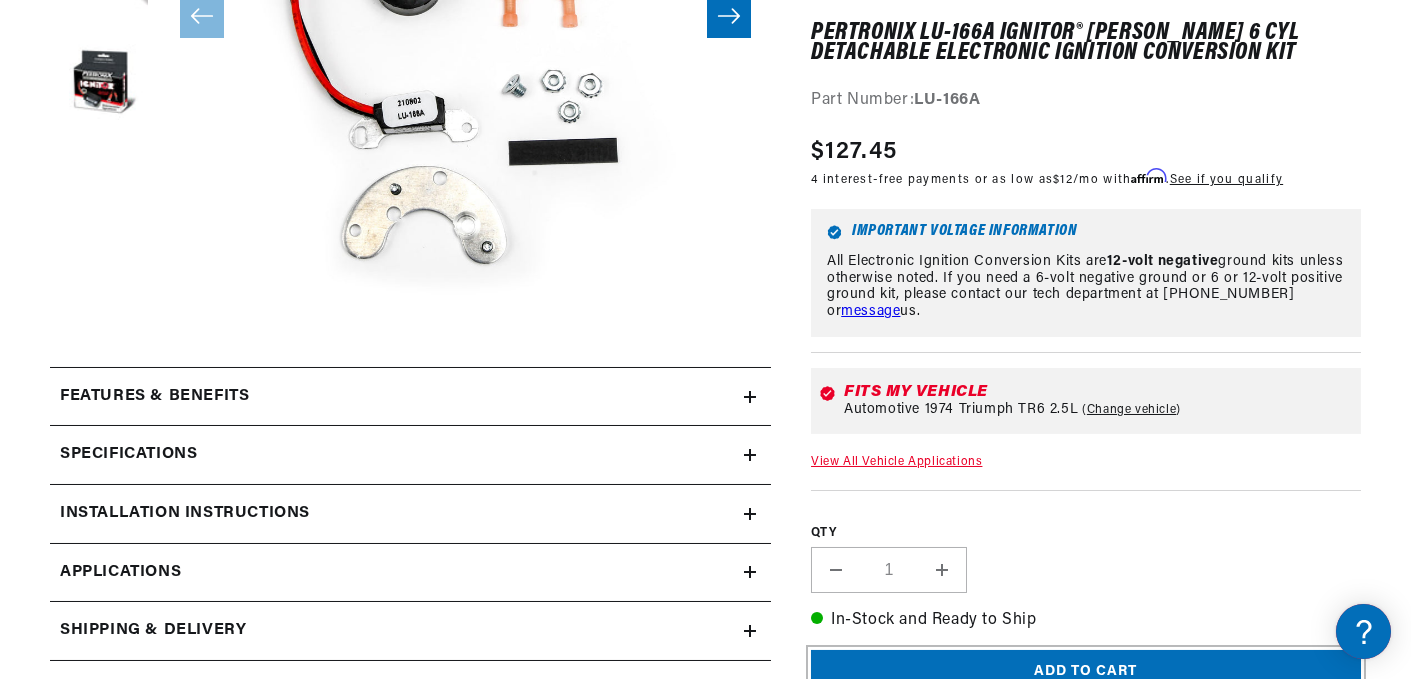 click on "Add to cart" at bounding box center (1086, 672) 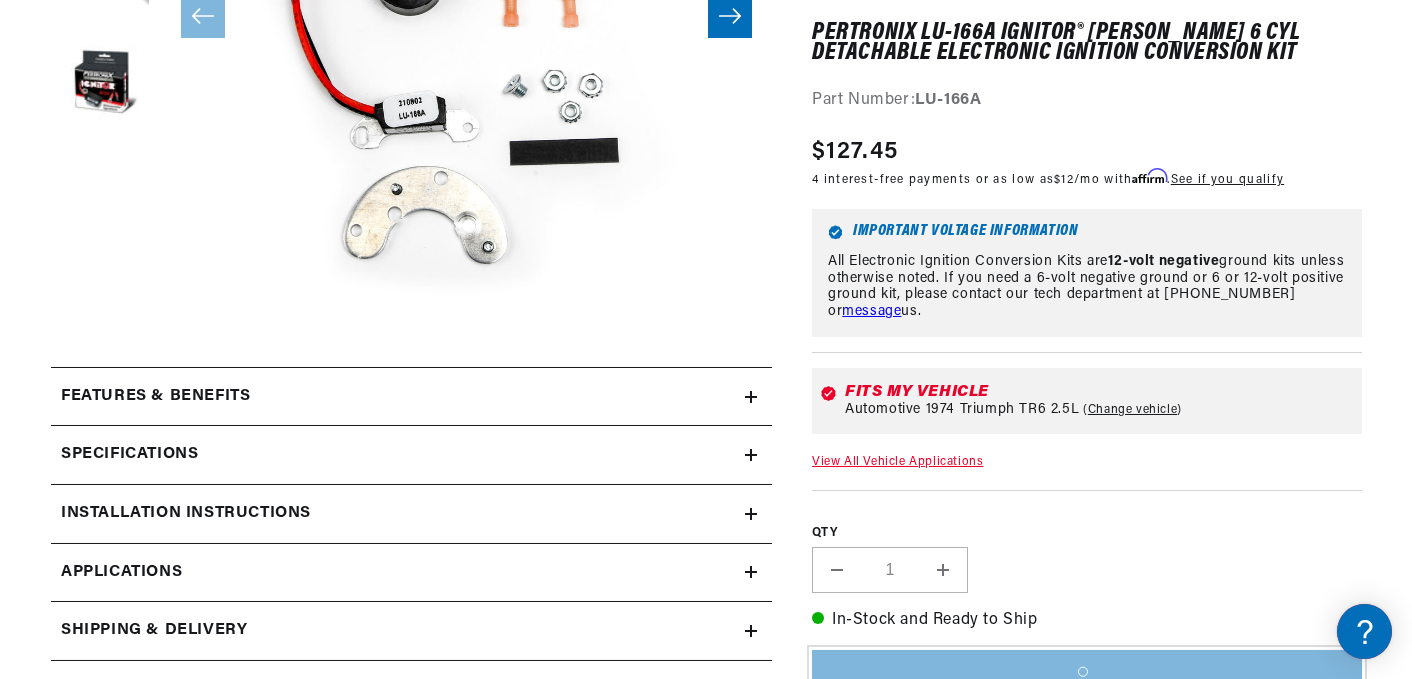 scroll, scrollTop: 0, scrollLeft: 2361, axis: horizontal 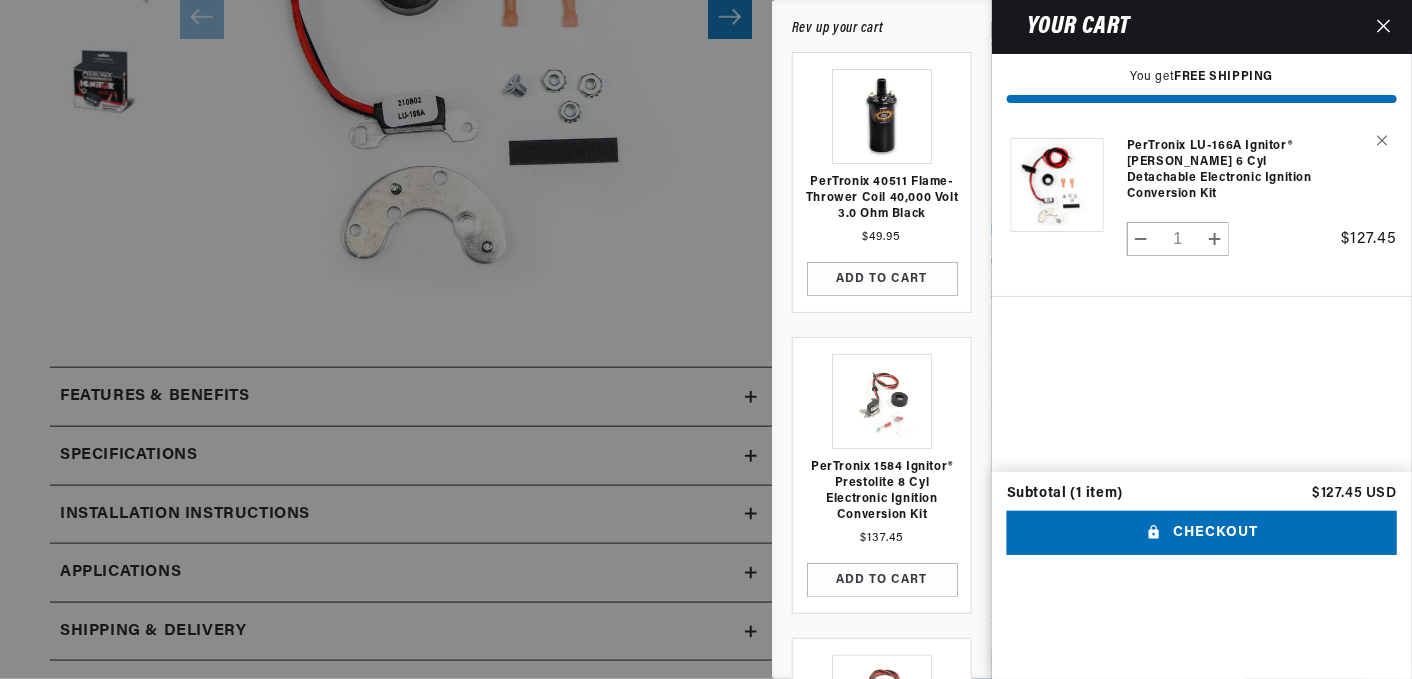 click at bounding box center (706, 339) 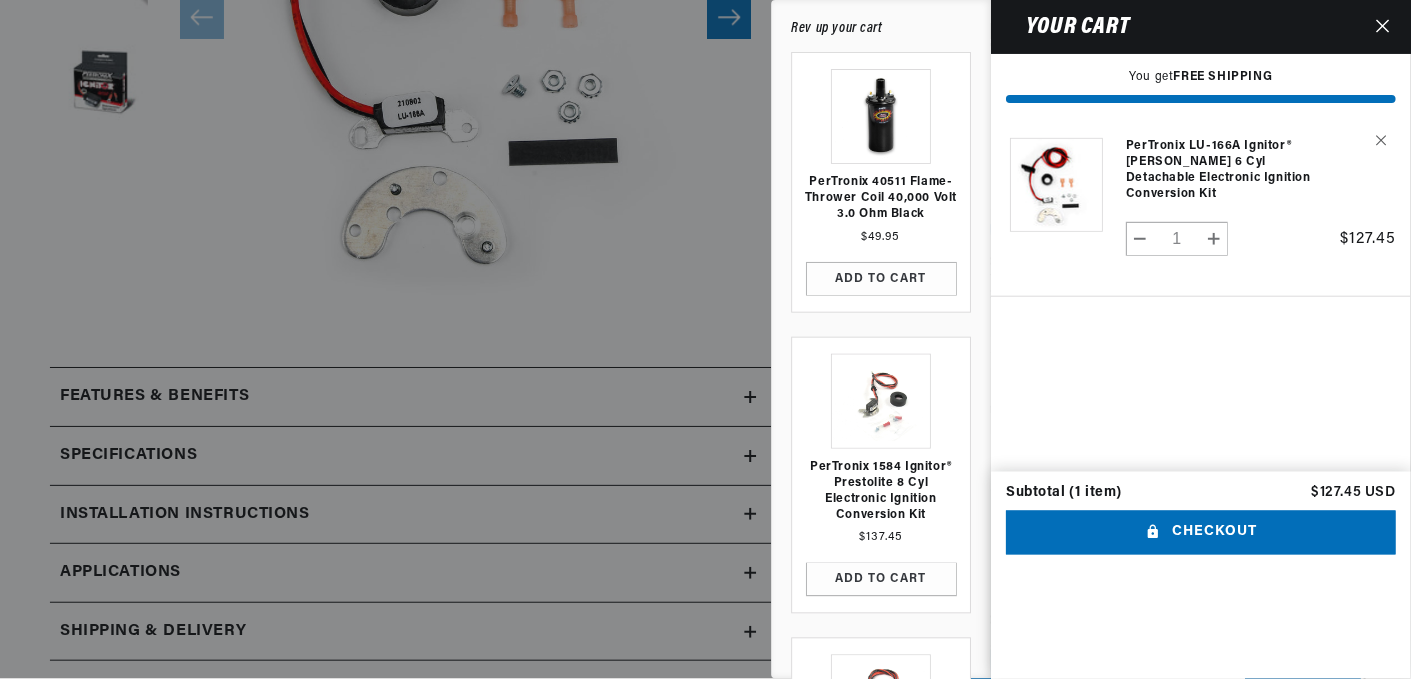 scroll, scrollTop: 611, scrollLeft: 0, axis: vertical 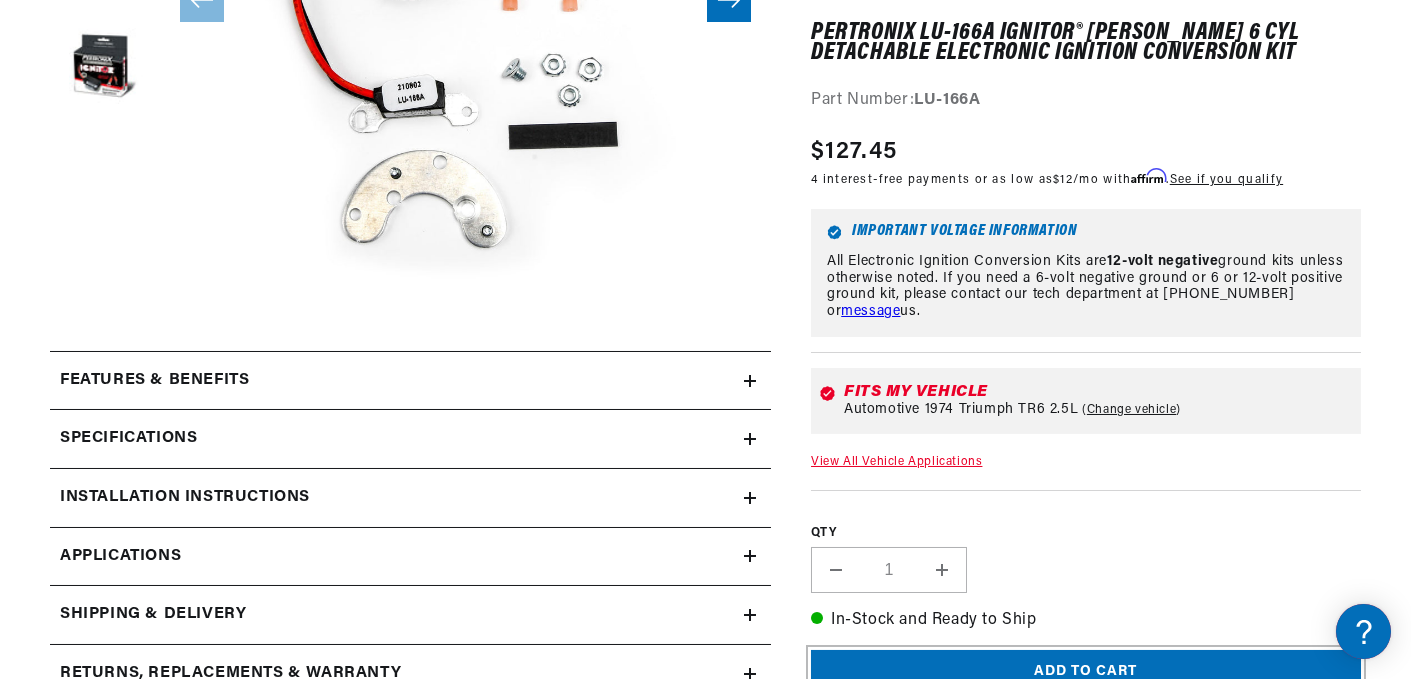 type 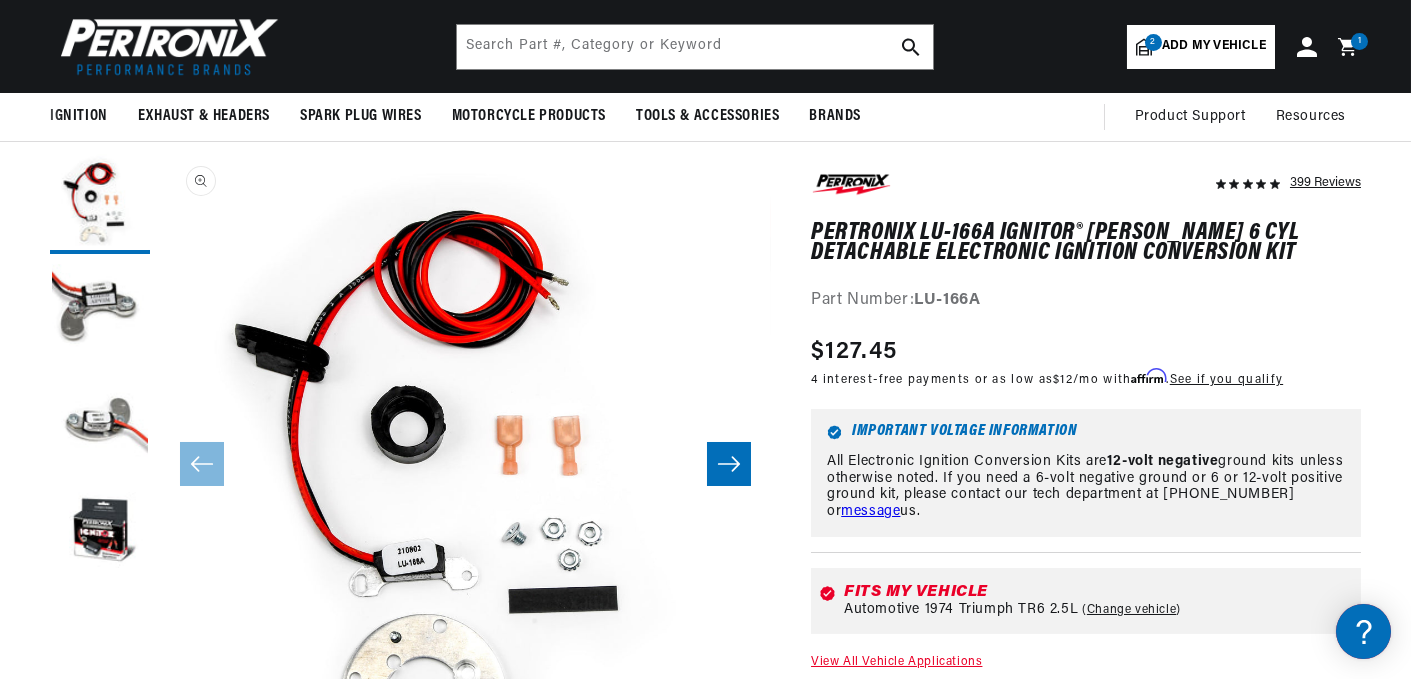 scroll, scrollTop: 135, scrollLeft: 0, axis: vertical 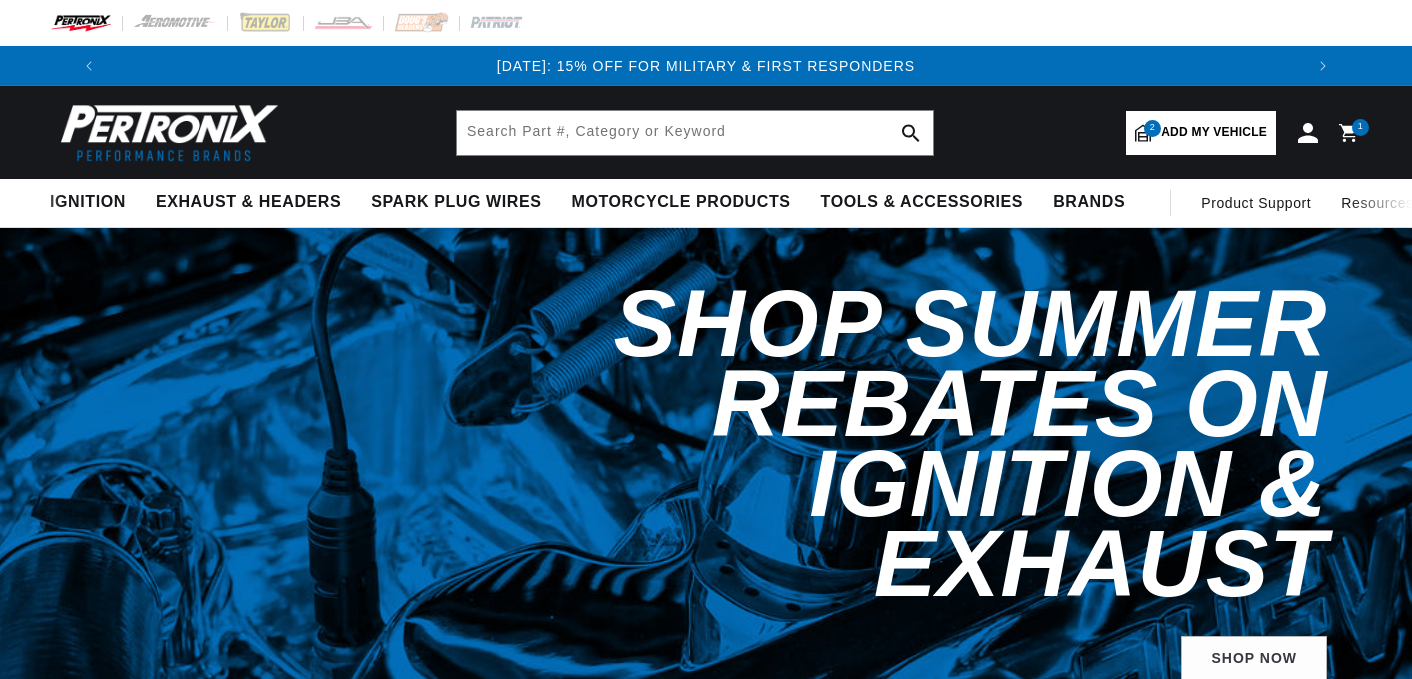 select 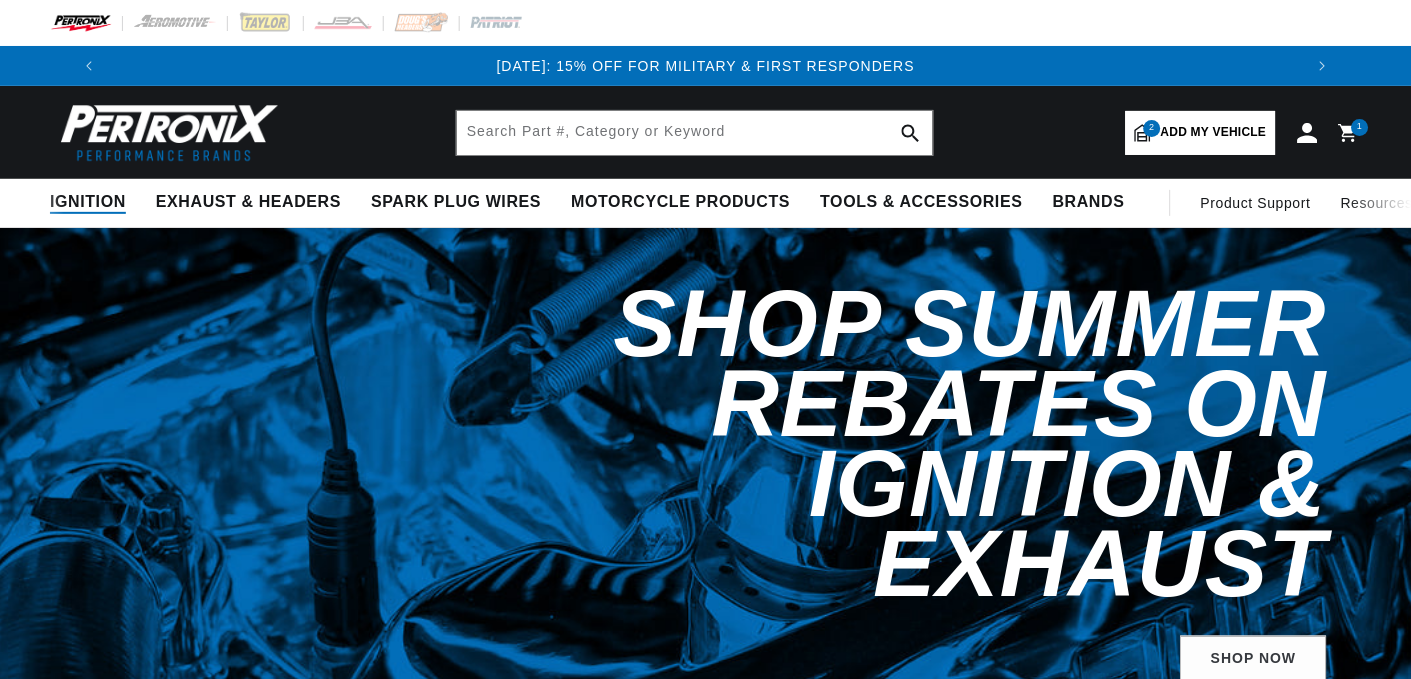 scroll, scrollTop: 0, scrollLeft: 0, axis: both 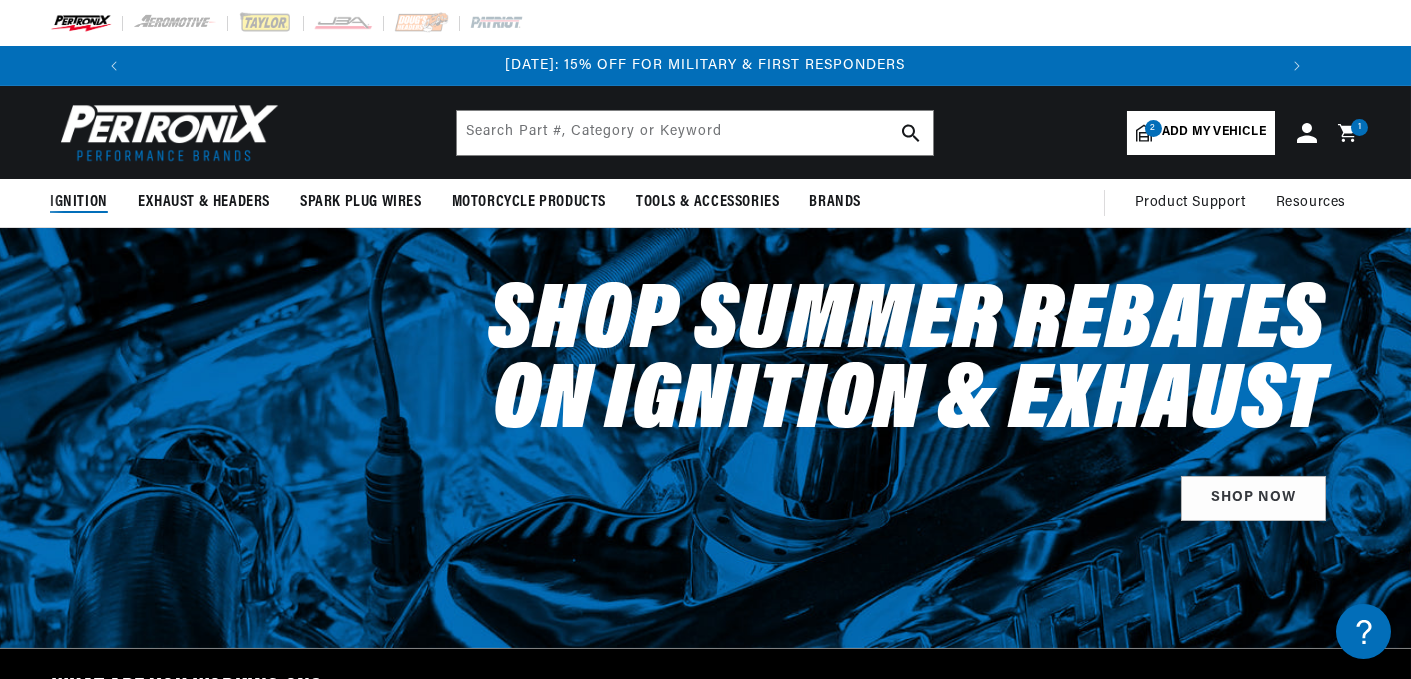 select on "1974" 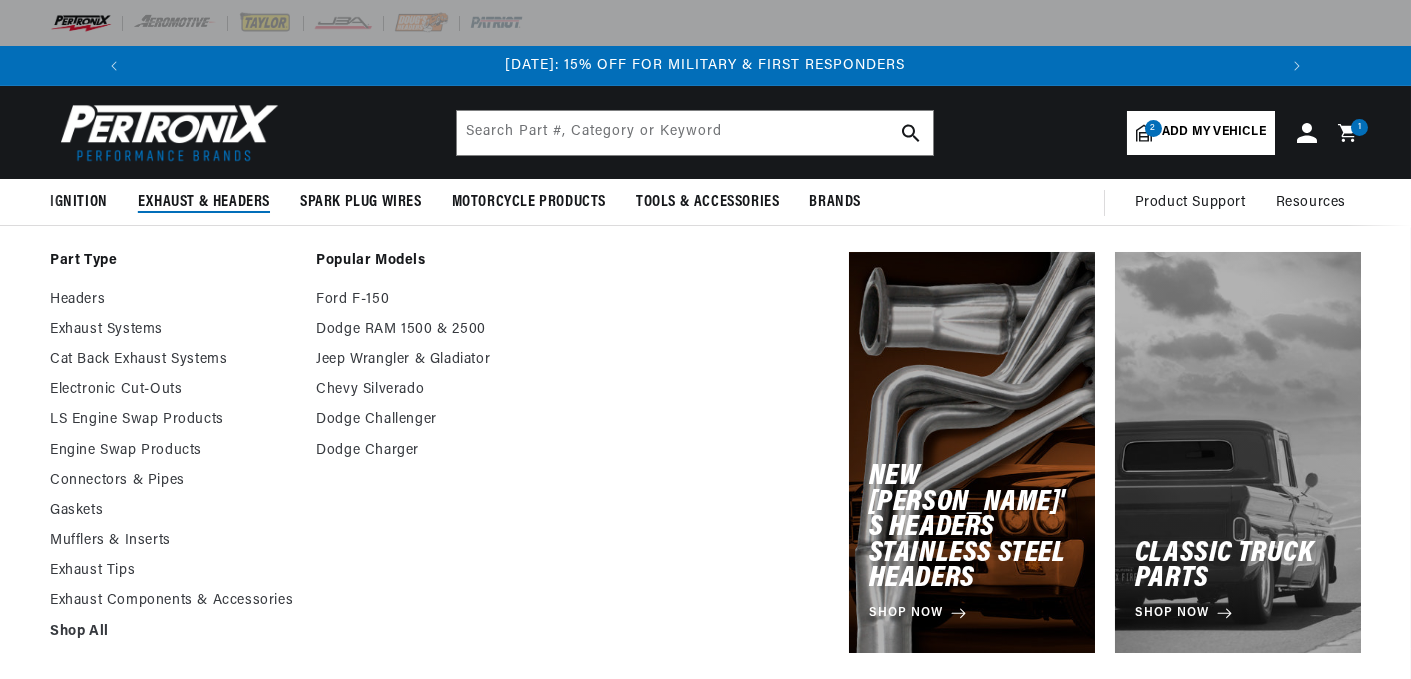 scroll, scrollTop: 0, scrollLeft: 0, axis: both 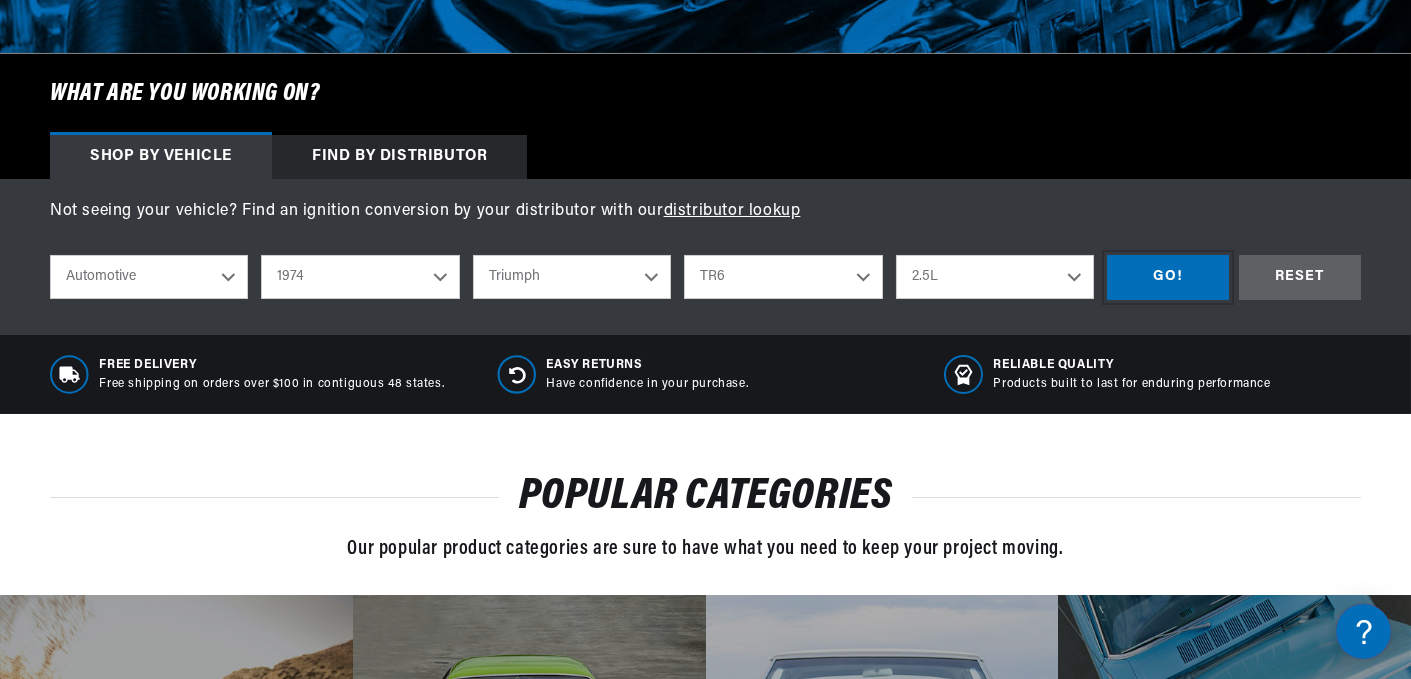 click on "GO!" at bounding box center (1168, 277) 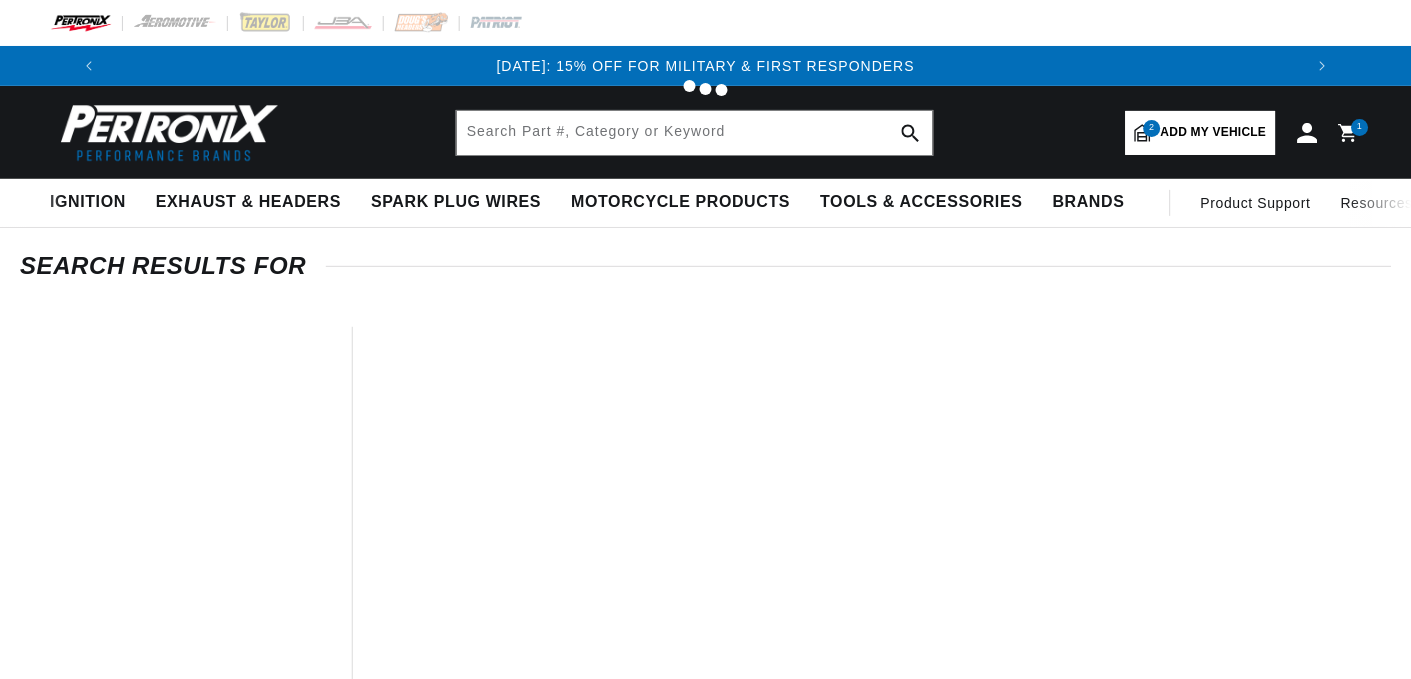 scroll, scrollTop: 0, scrollLeft: 0, axis: both 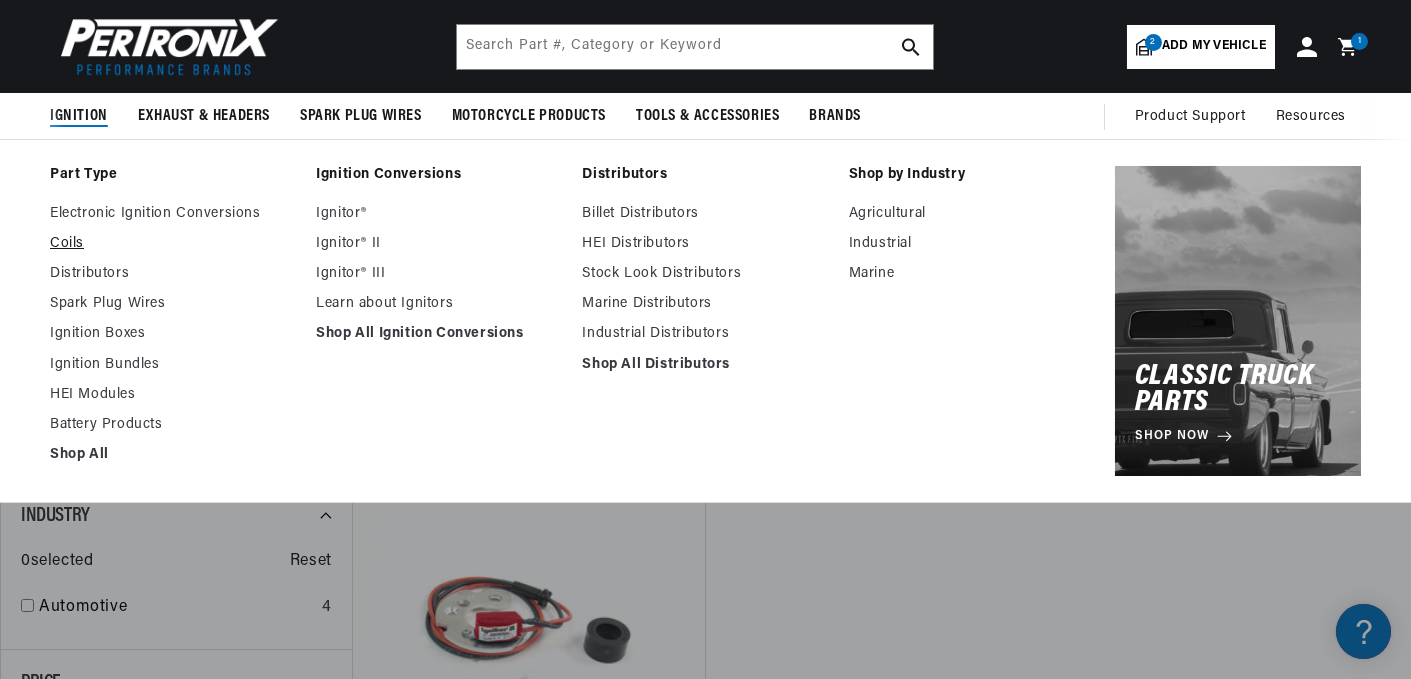 click on "Coils" at bounding box center [173, 244] 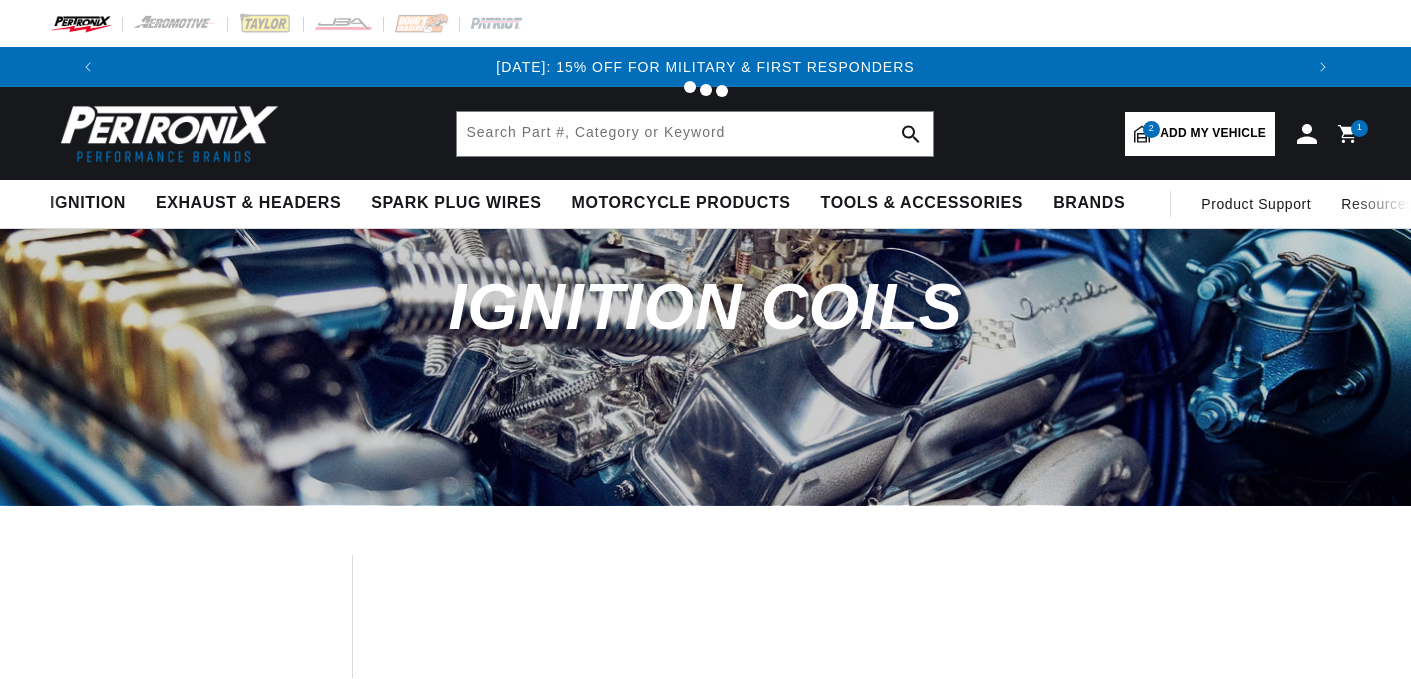 scroll, scrollTop: 0, scrollLeft: 0, axis: both 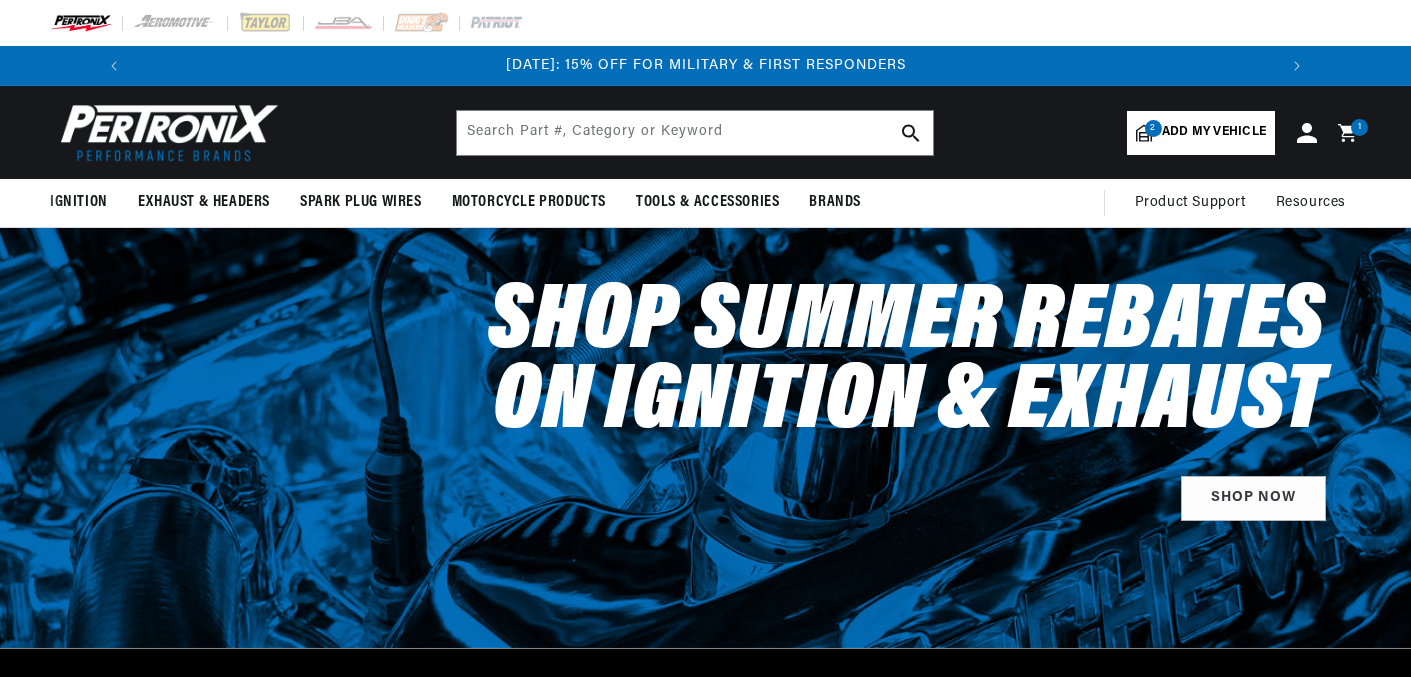 select on "1974" 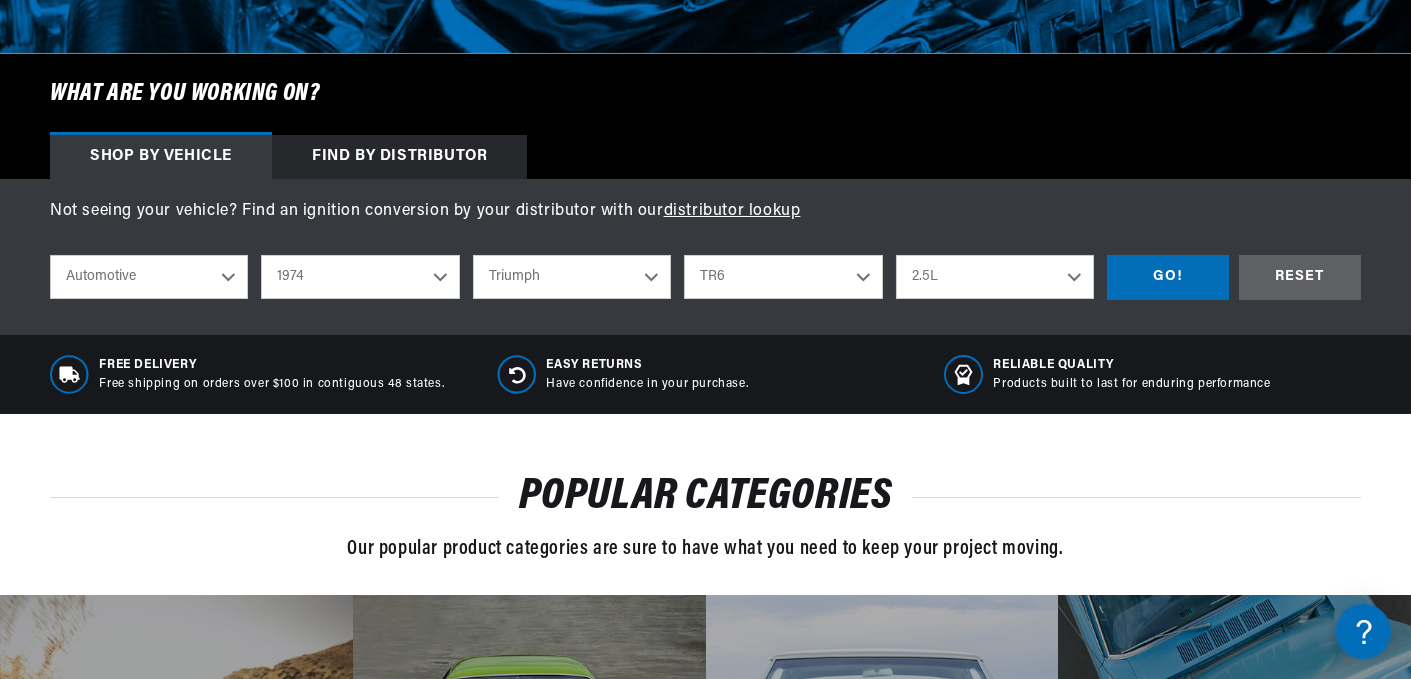 scroll, scrollTop: 595, scrollLeft: 0, axis: vertical 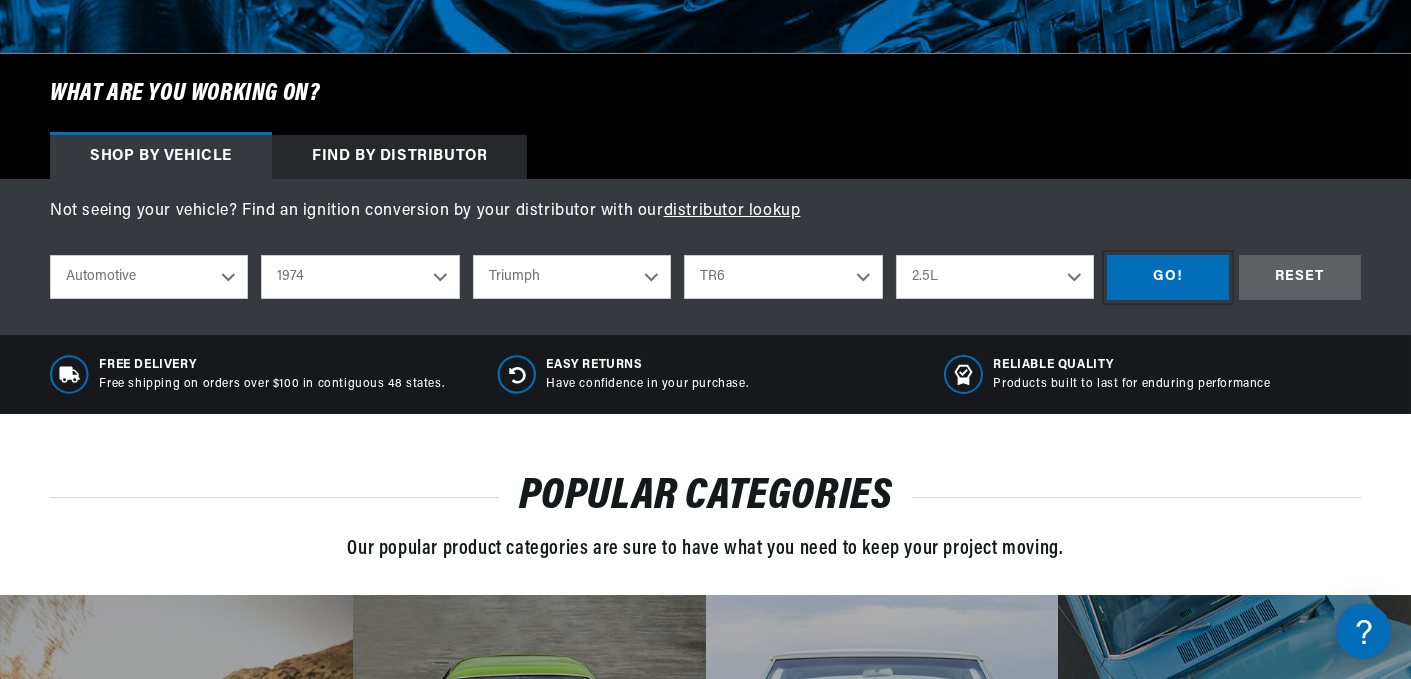 click on "GO!" at bounding box center (1168, 277) 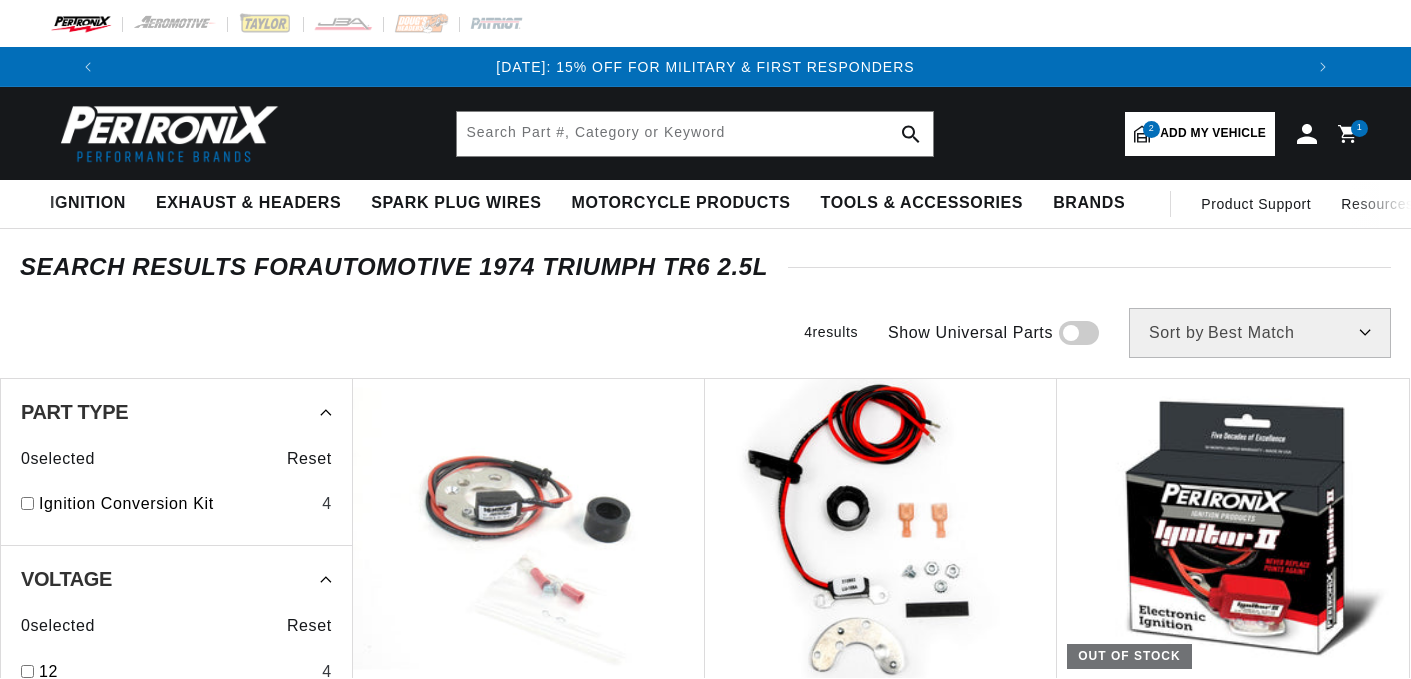 scroll, scrollTop: 0, scrollLeft: 0, axis: both 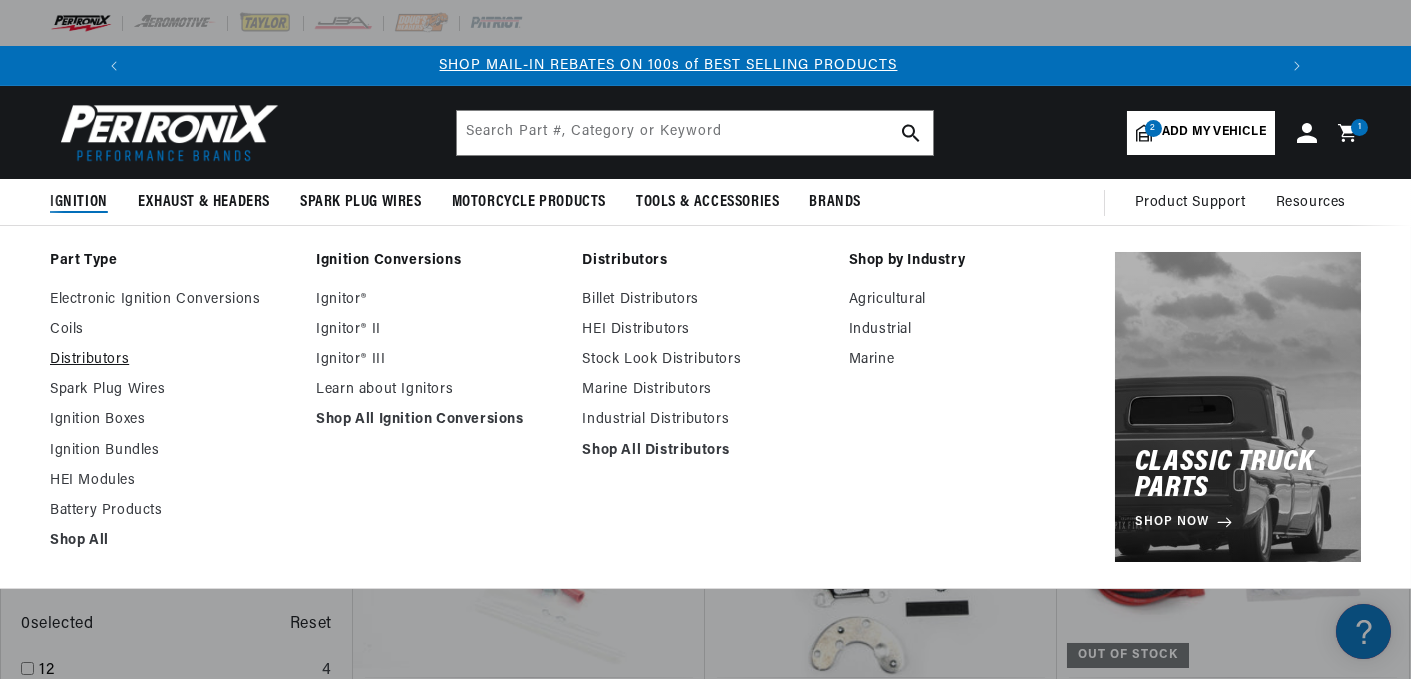 click on "Distributors" at bounding box center [173, 360] 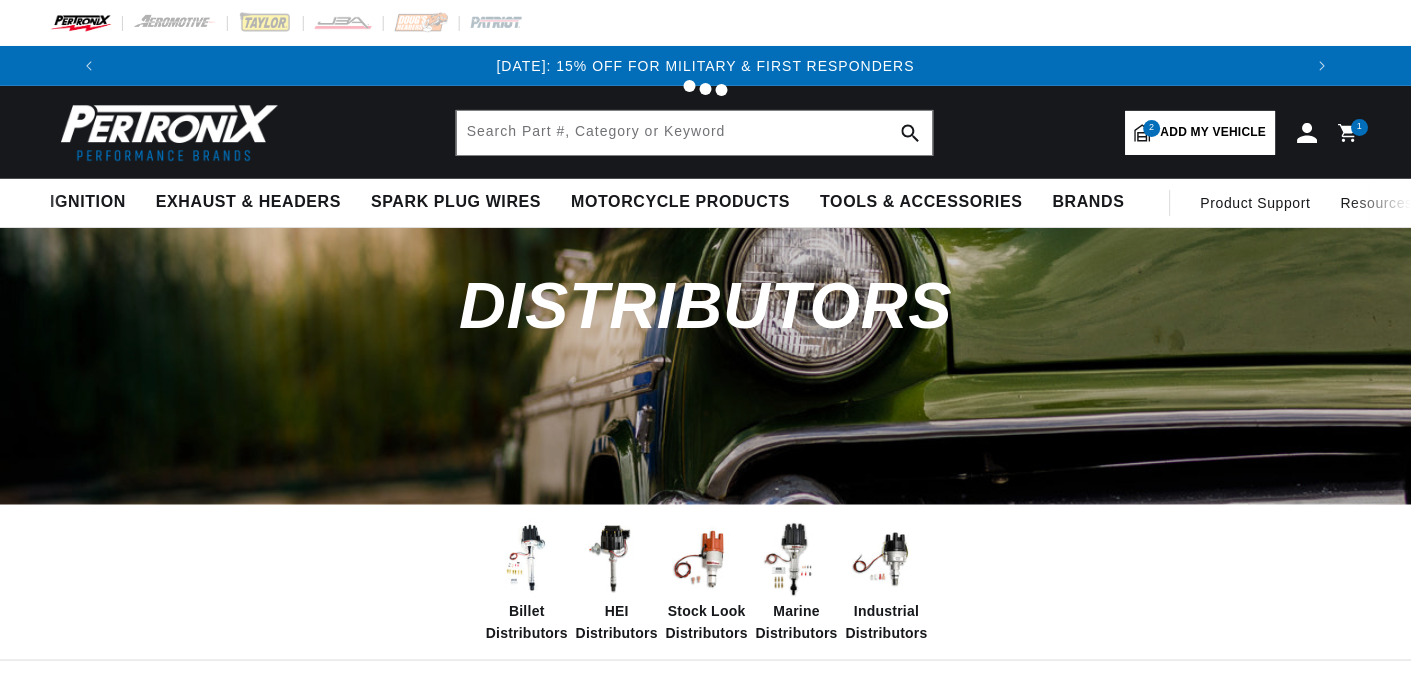 scroll, scrollTop: 0, scrollLeft: 0, axis: both 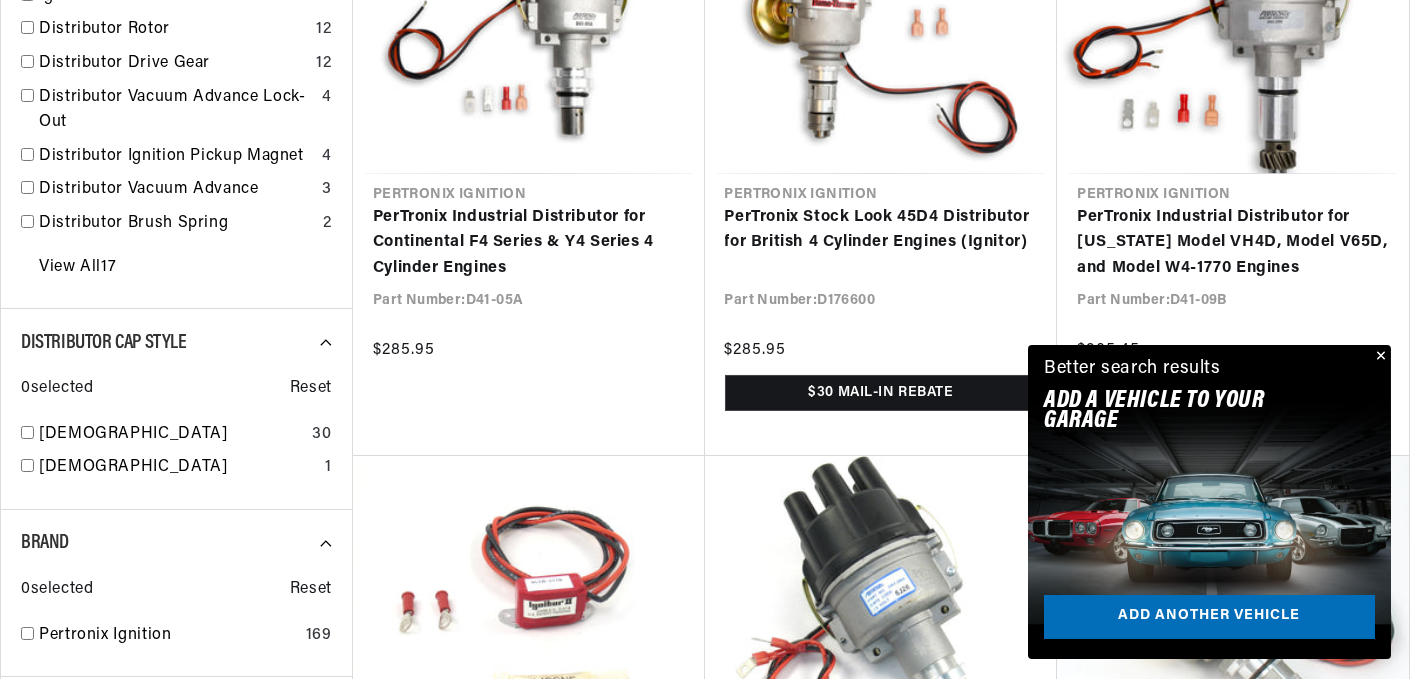 click at bounding box center [1379, 357] 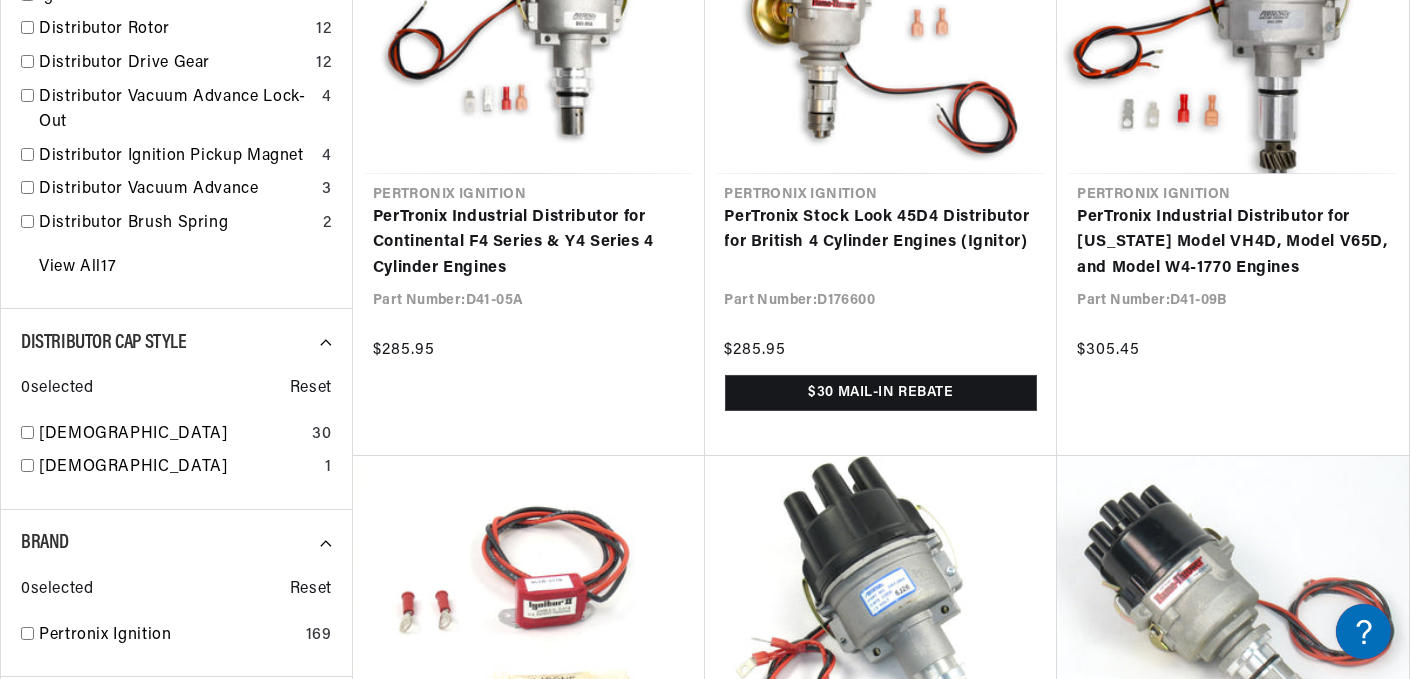 scroll, scrollTop: 0, scrollLeft: 0, axis: both 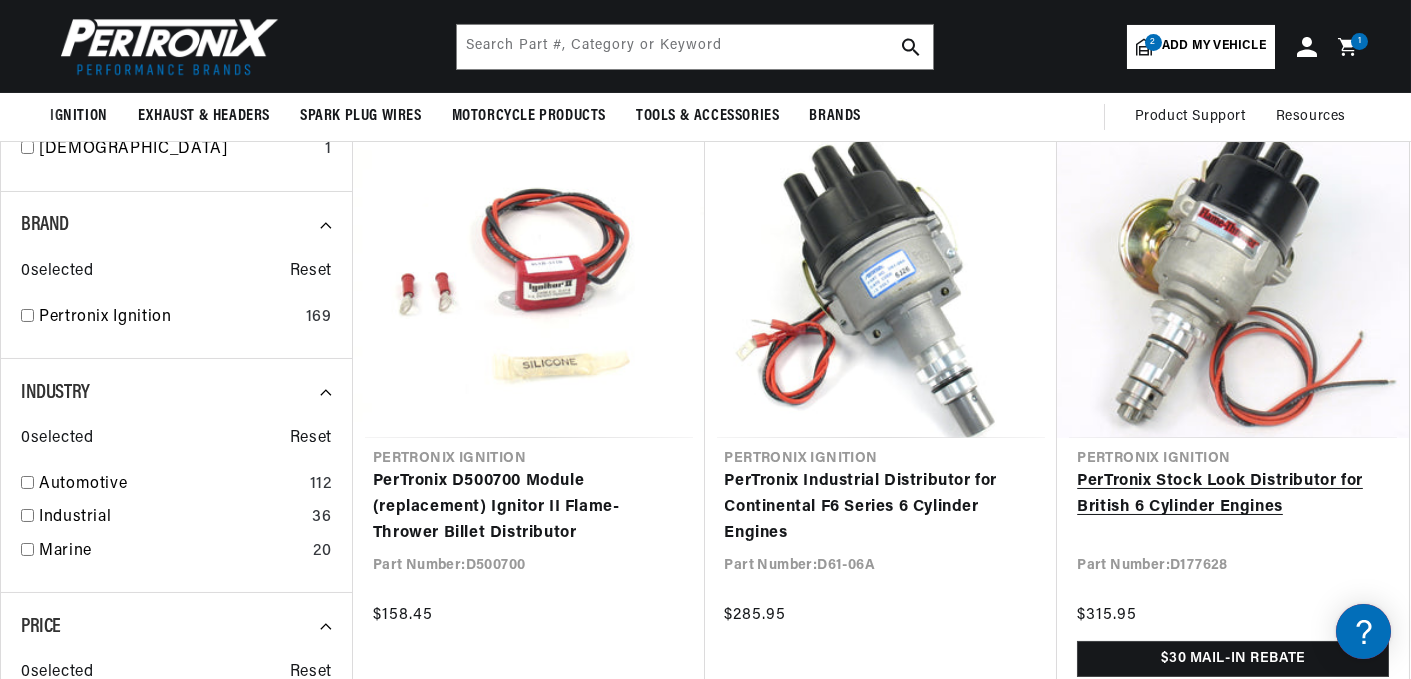 click on "PerTronix Stock Look Distributor for British 6 Cylinder Engines" at bounding box center (1233, 494) 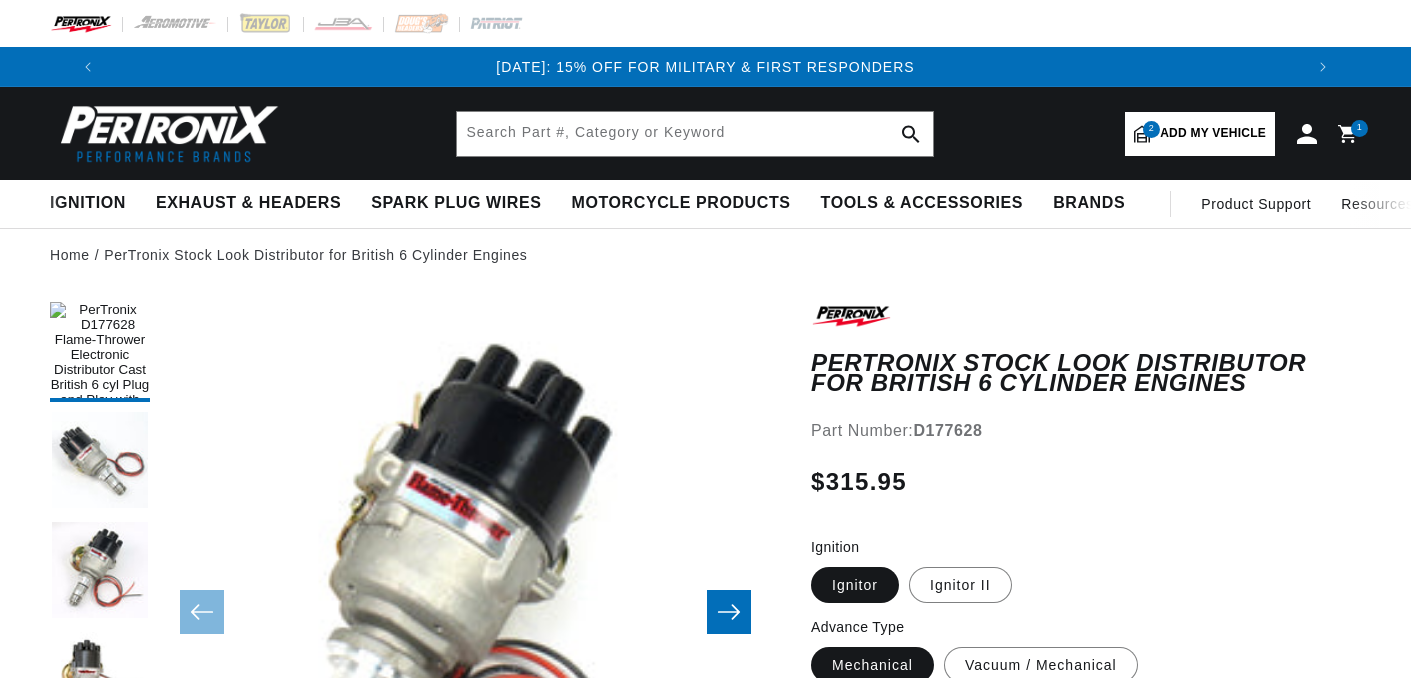 scroll, scrollTop: 0, scrollLeft: 0, axis: both 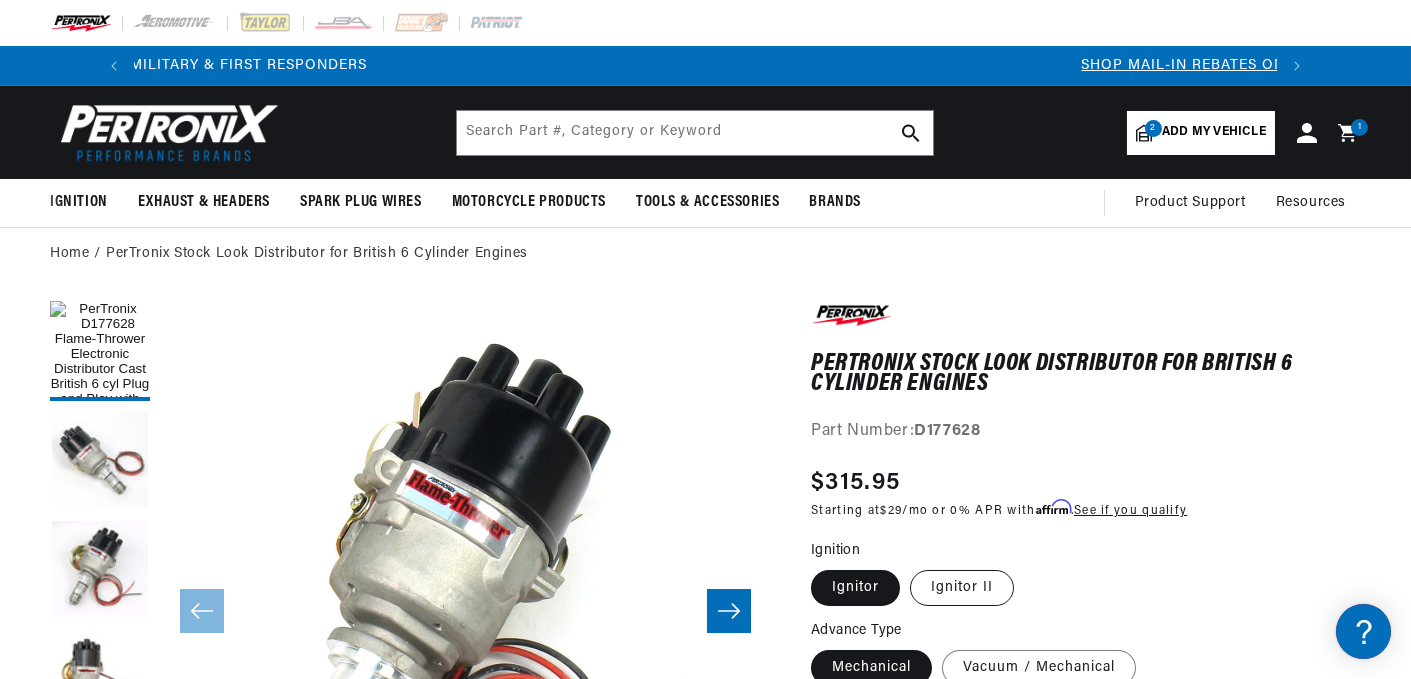 click on "Ignitor II" at bounding box center (962, 588) 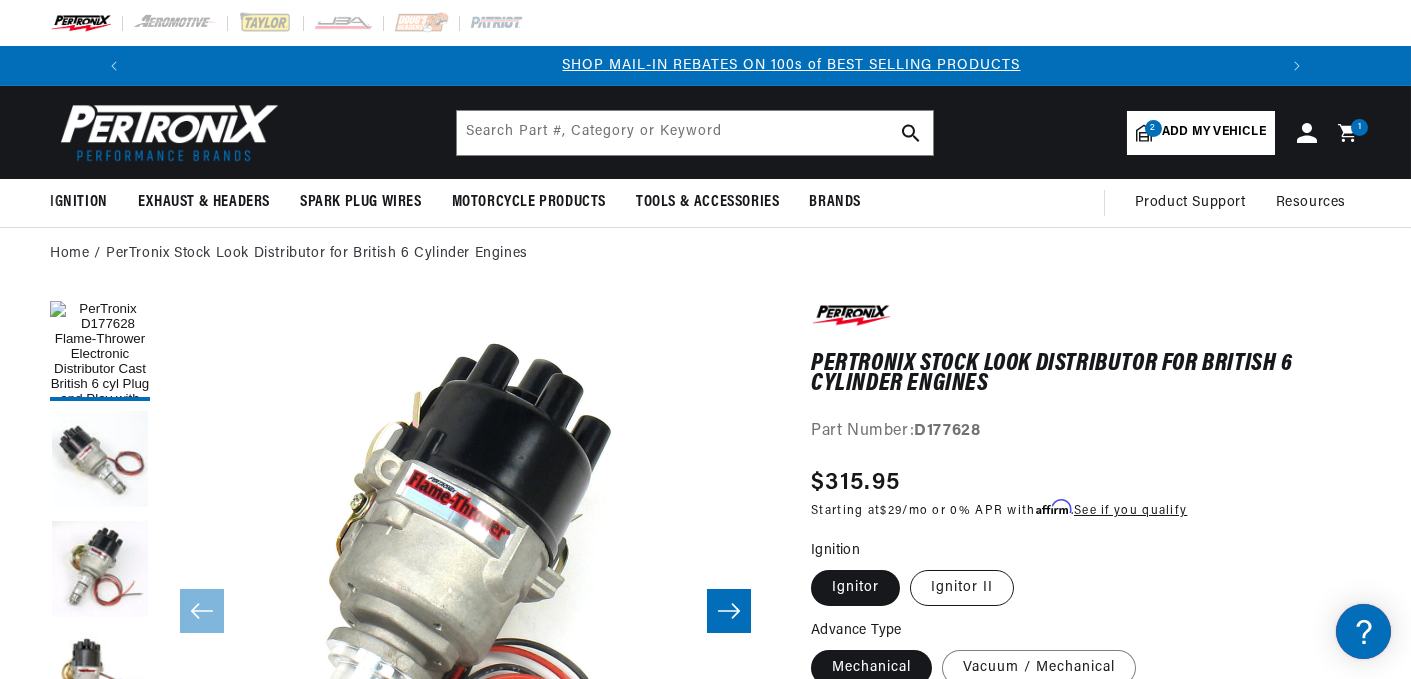 scroll, scrollTop: 0, scrollLeft: 1180, axis: horizontal 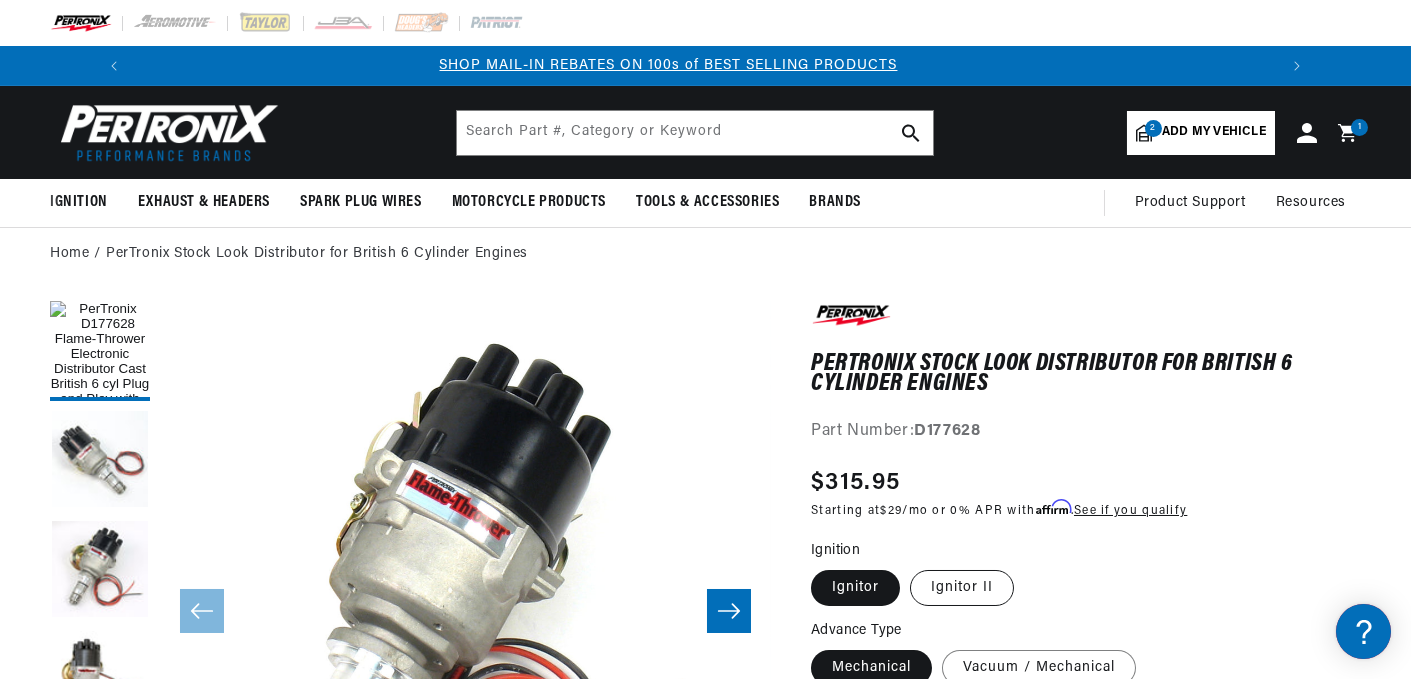 click on "Ignitor II" at bounding box center [962, 588] 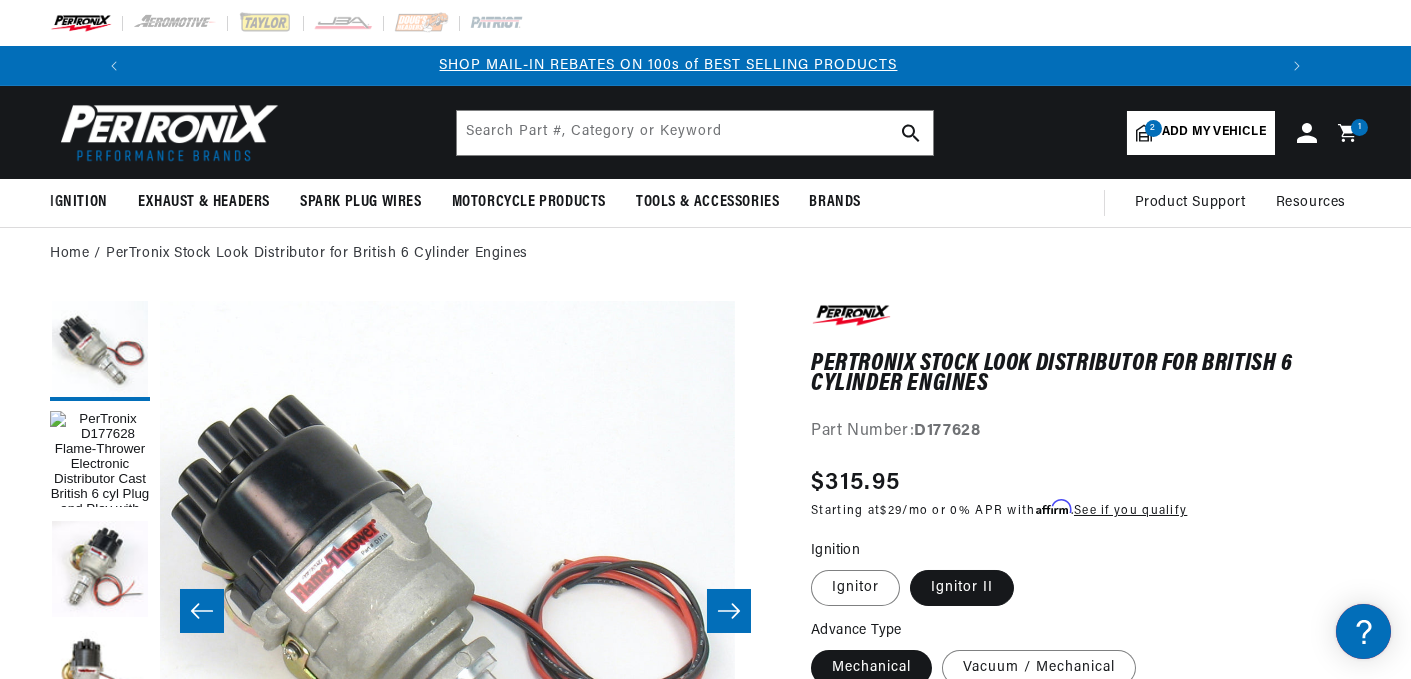 scroll, scrollTop: 0, scrollLeft: 0, axis: both 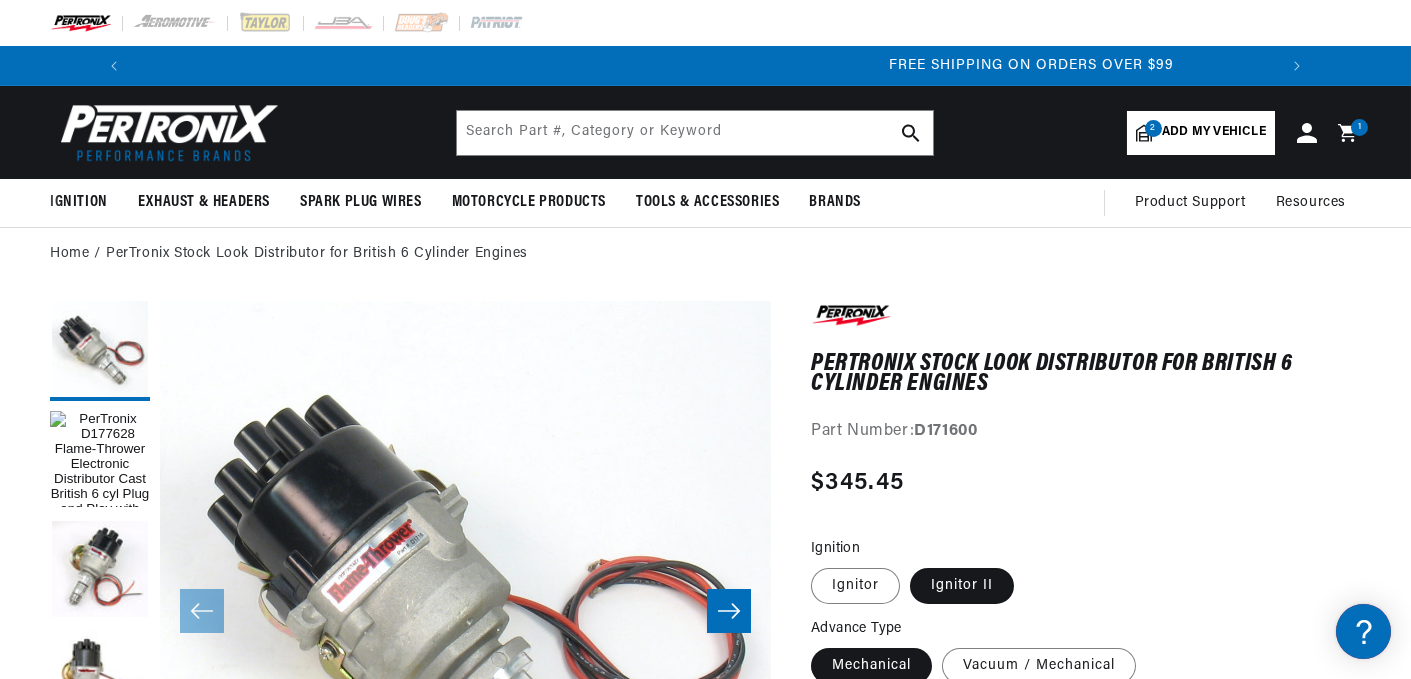 click on "Ignitor" at bounding box center [816, 564] 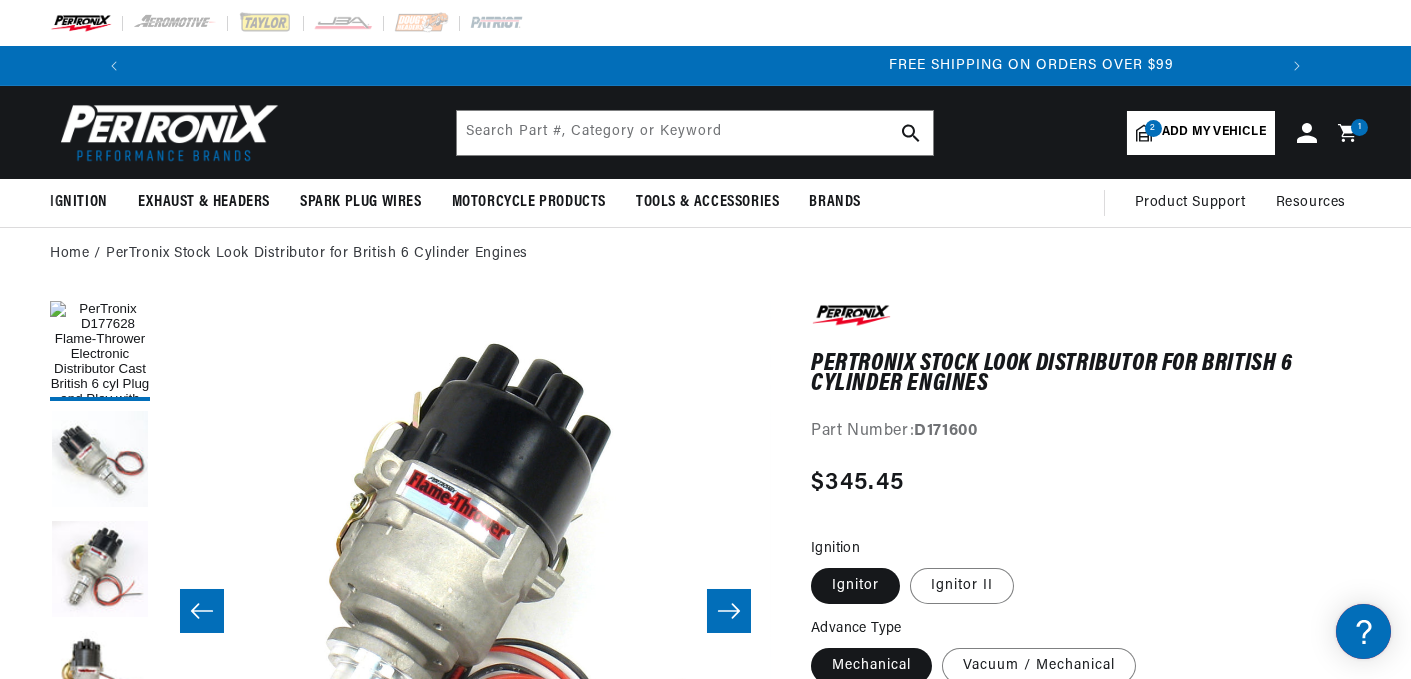 scroll, scrollTop: 0, scrollLeft: 399, axis: horizontal 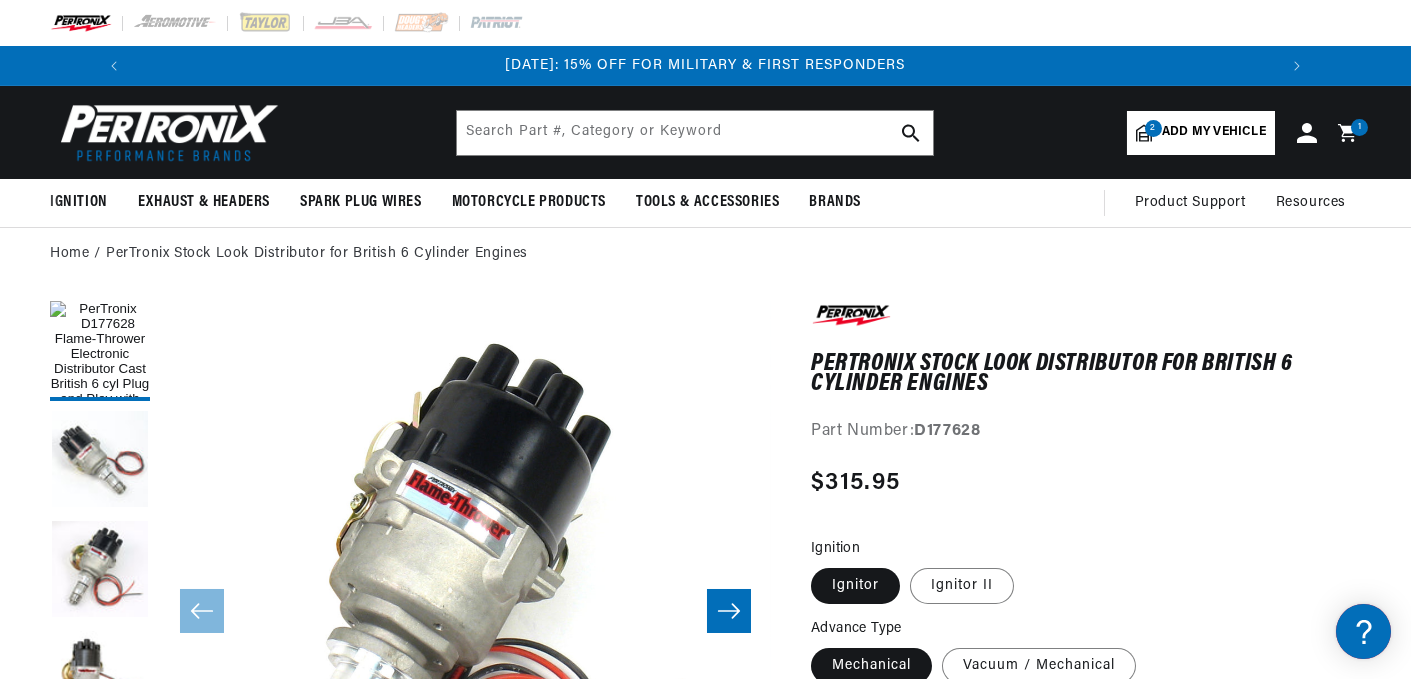 click on "Ignitor II" at bounding box center [910, 564] 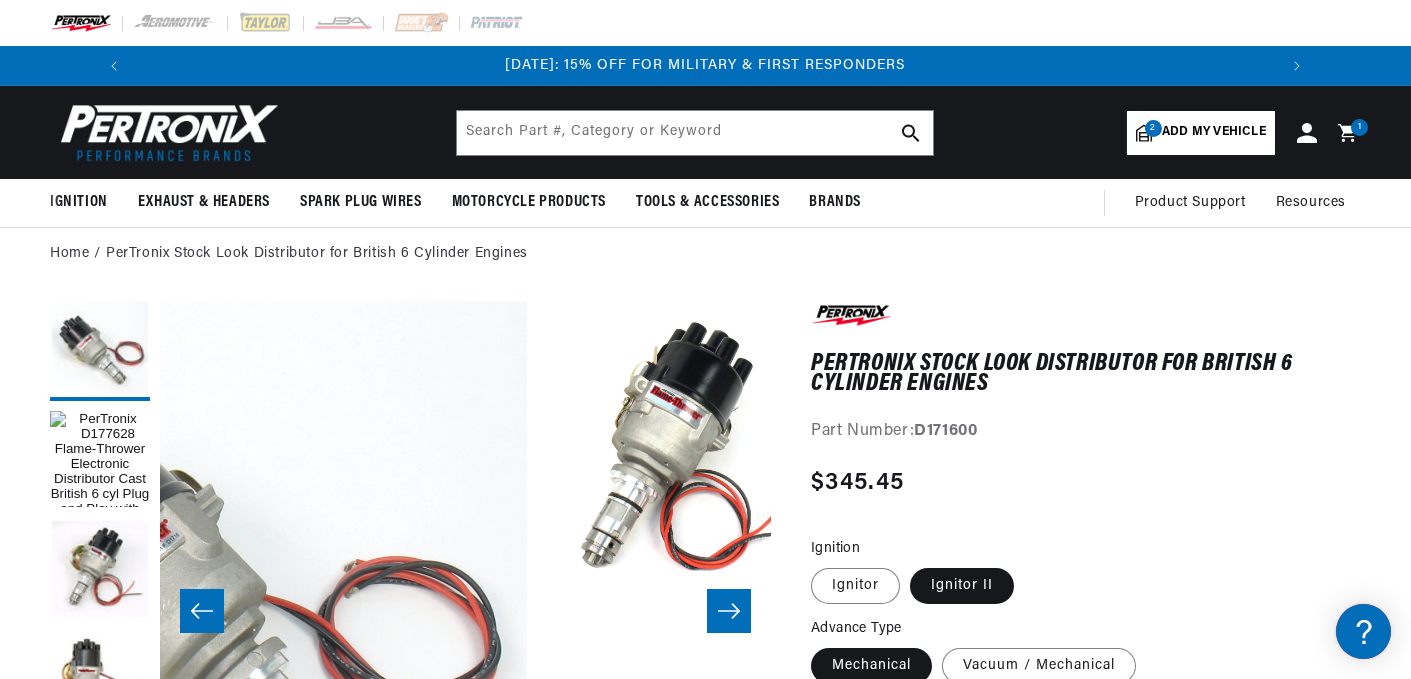 scroll, scrollTop: 0, scrollLeft: 0, axis: both 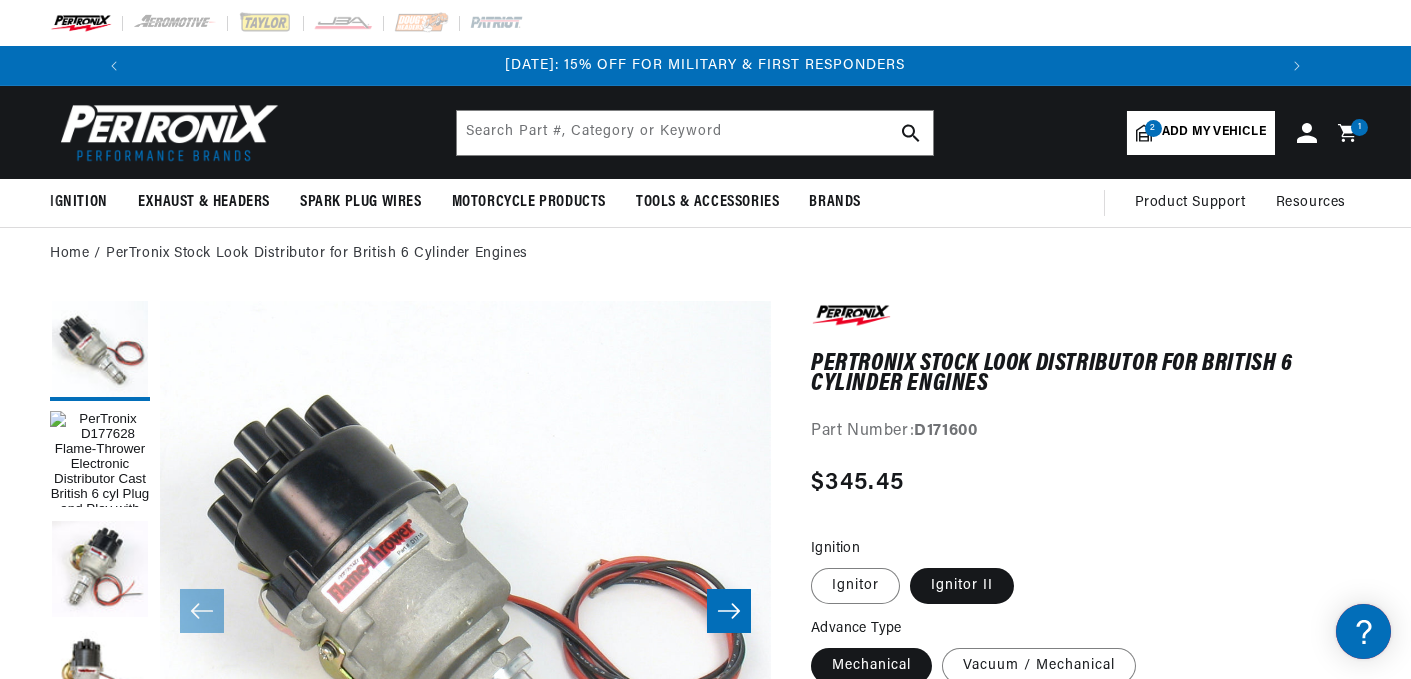 click on "Ignitor" at bounding box center [816, 564] 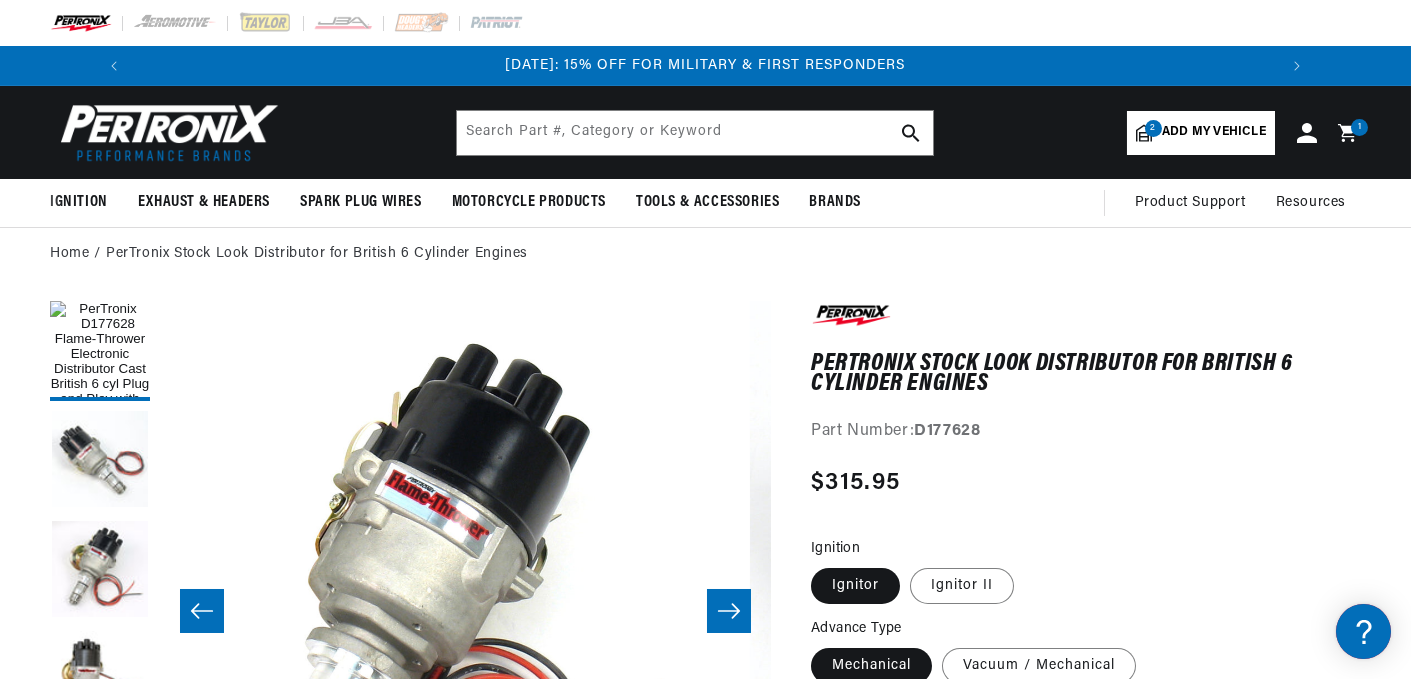 scroll, scrollTop: 0, scrollLeft: 0, axis: both 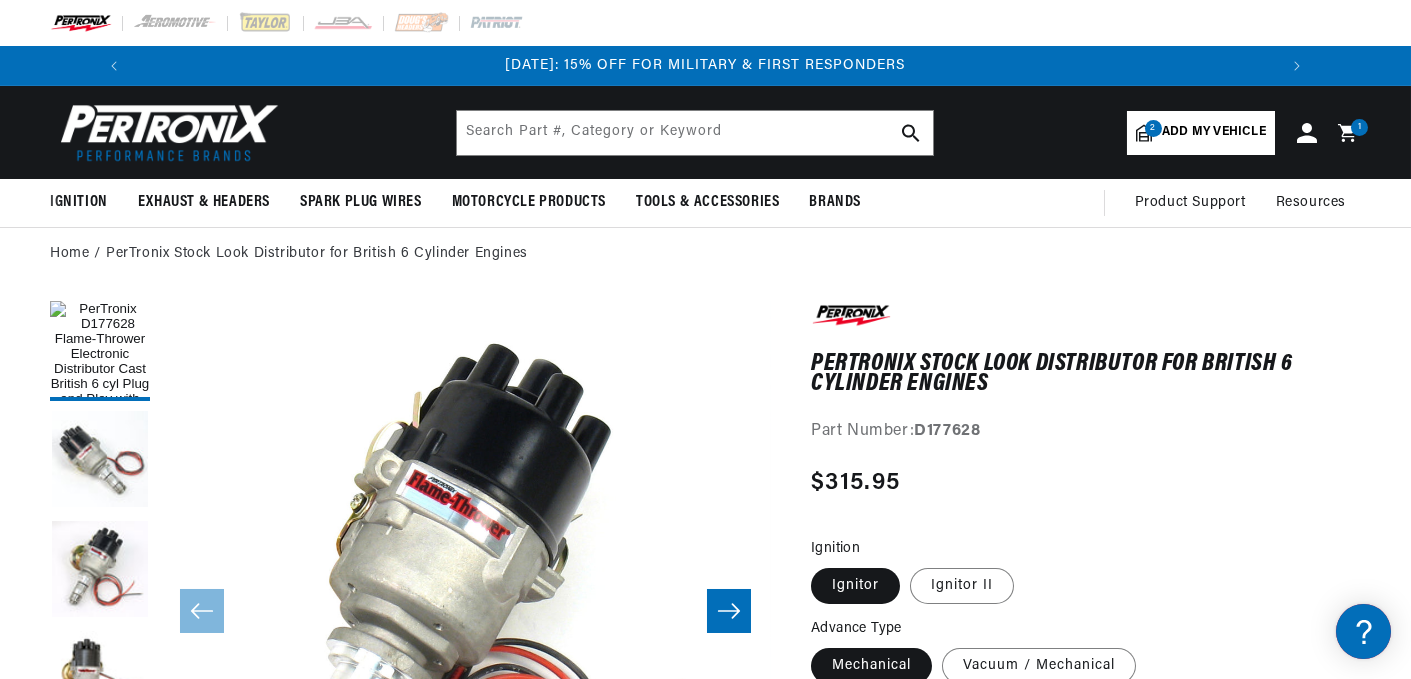 click on "Ignitor II" at bounding box center (910, 564) 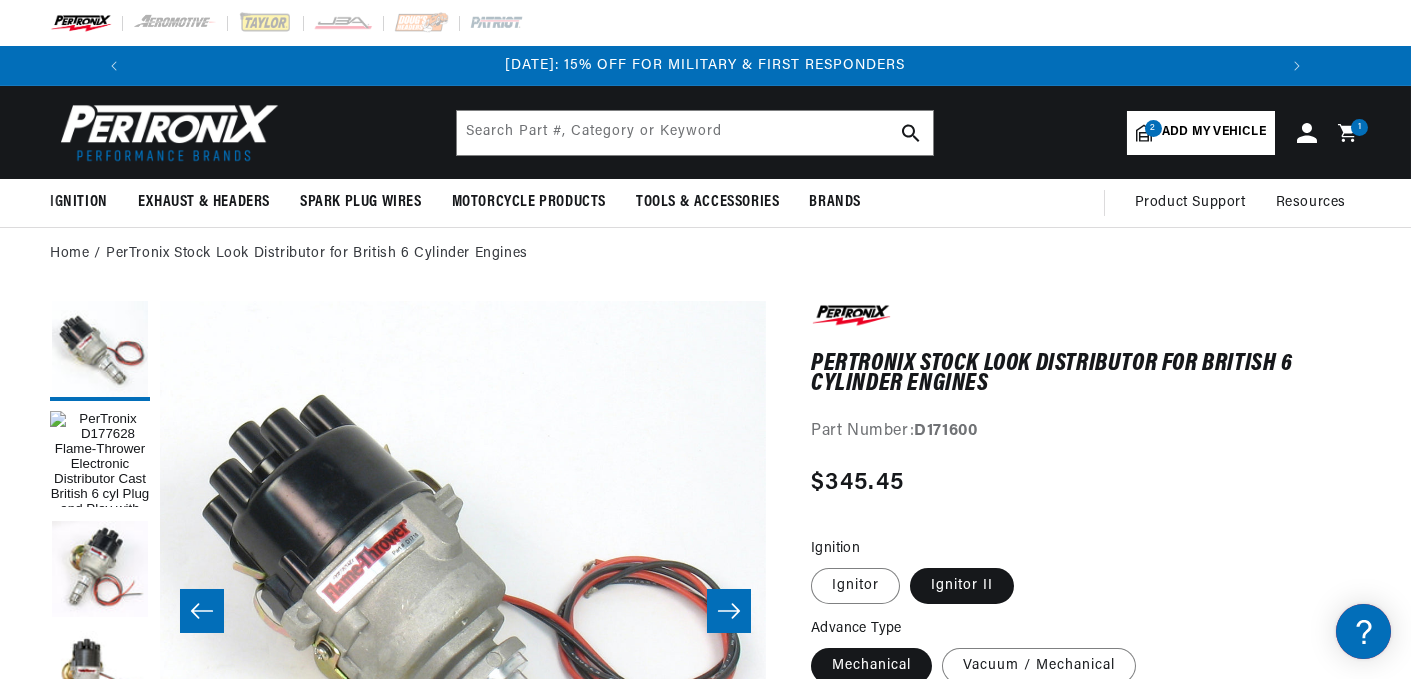 scroll, scrollTop: 0, scrollLeft: 0, axis: both 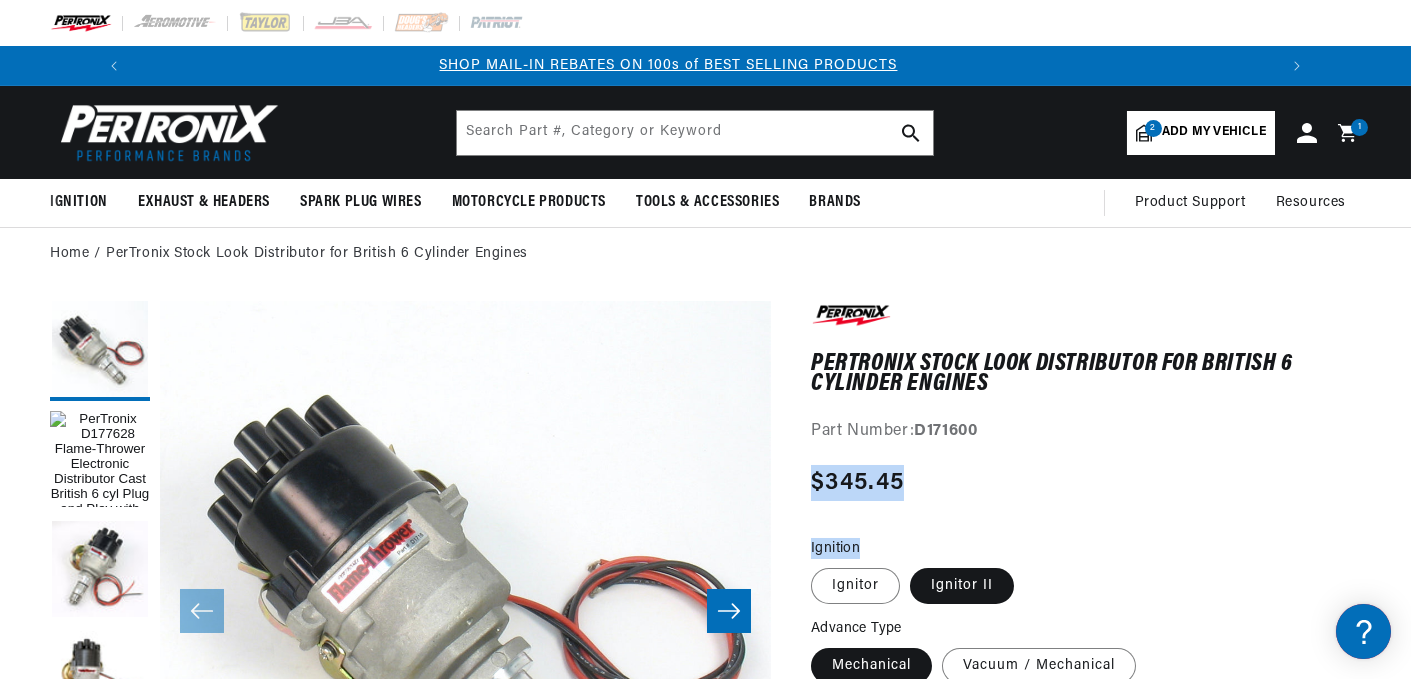 drag, startPoint x: 1200, startPoint y: 512, endPoint x: 1161, endPoint y: 449, distance: 74.094536 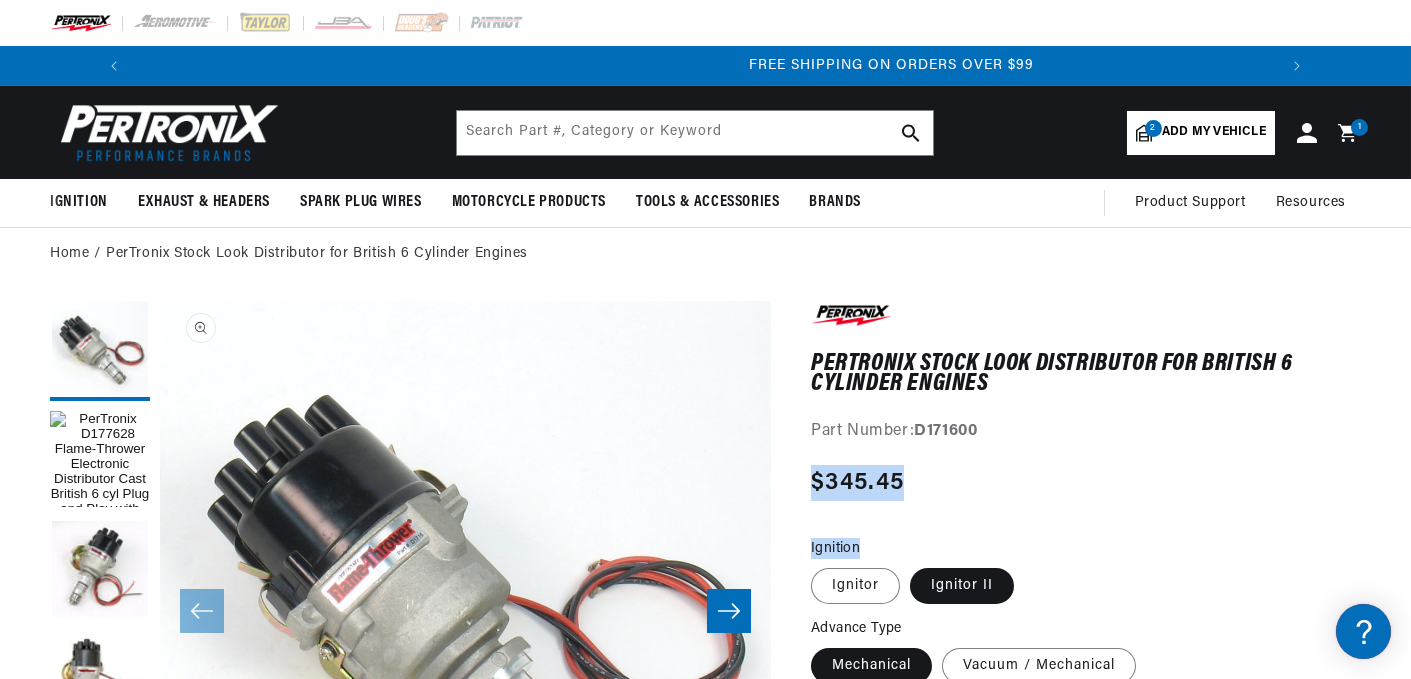 scroll, scrollTop: 0, scrollLeft: 2361, axis: horizontal 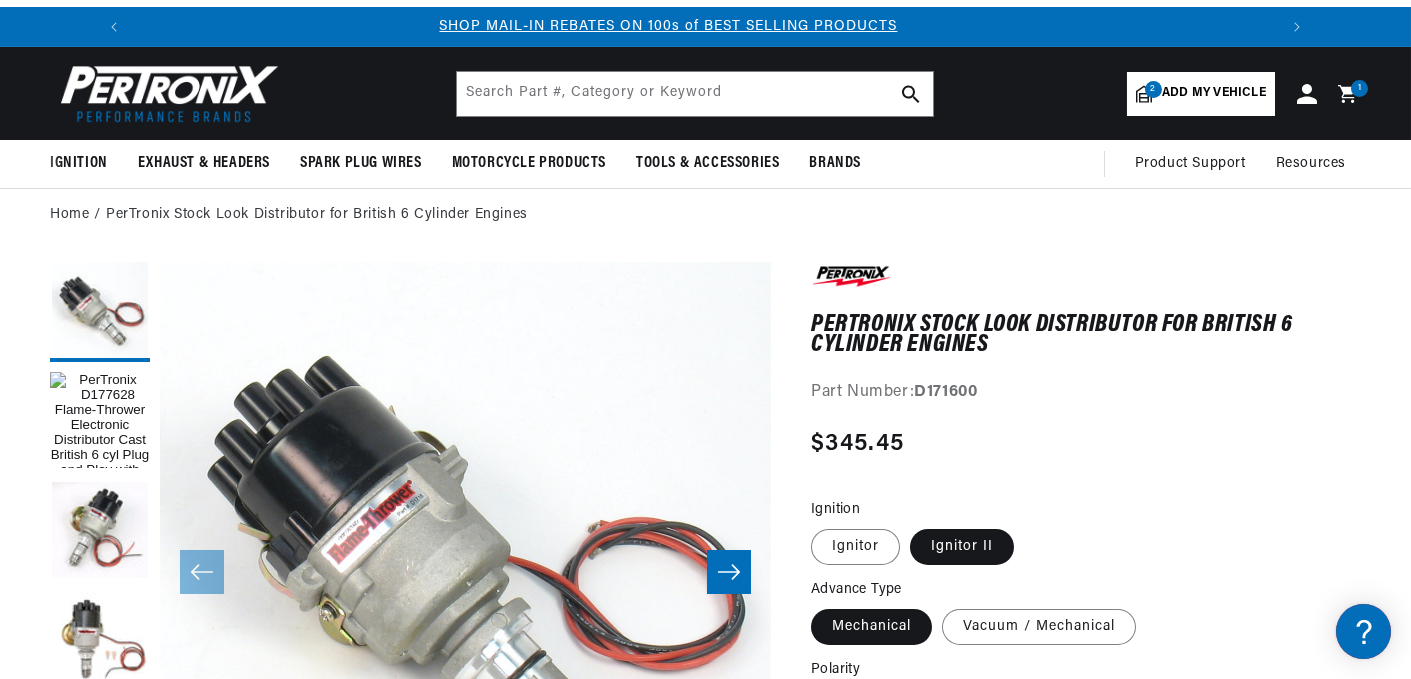 click on "Add my vehicle" at bounding box center [1214, 93] 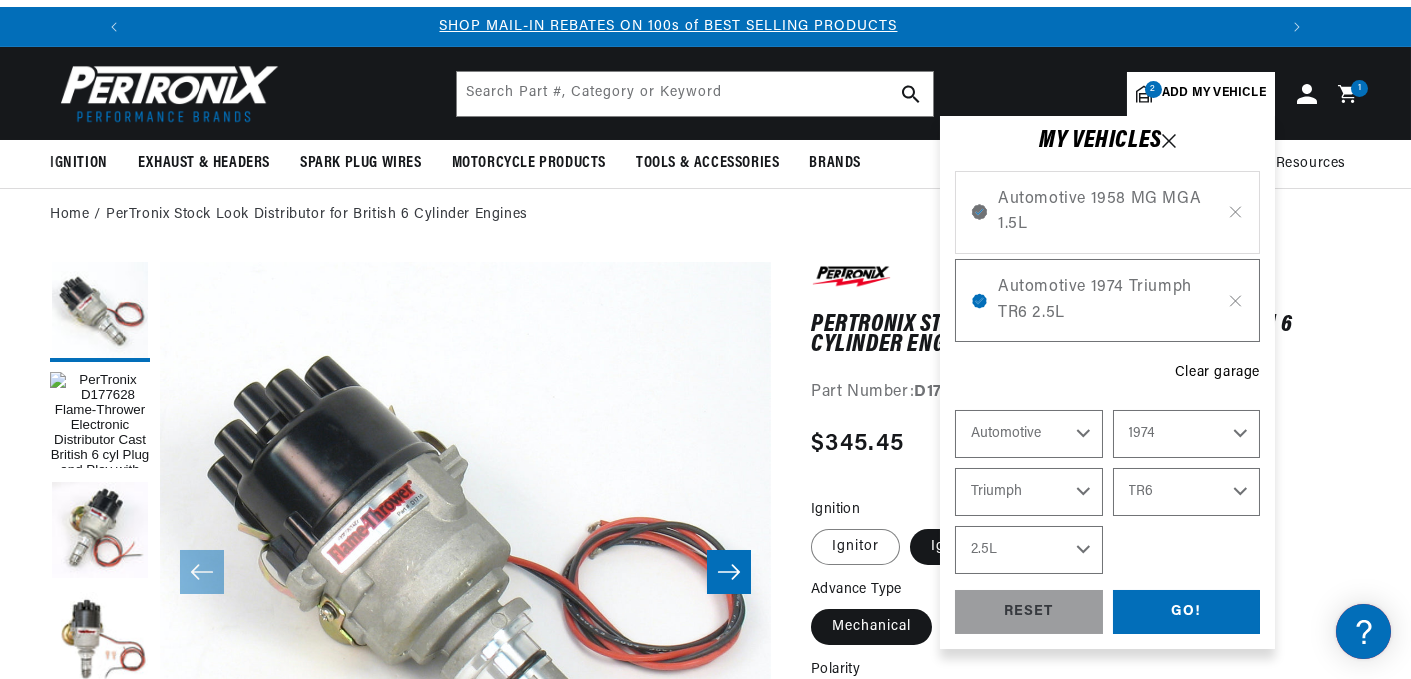 select 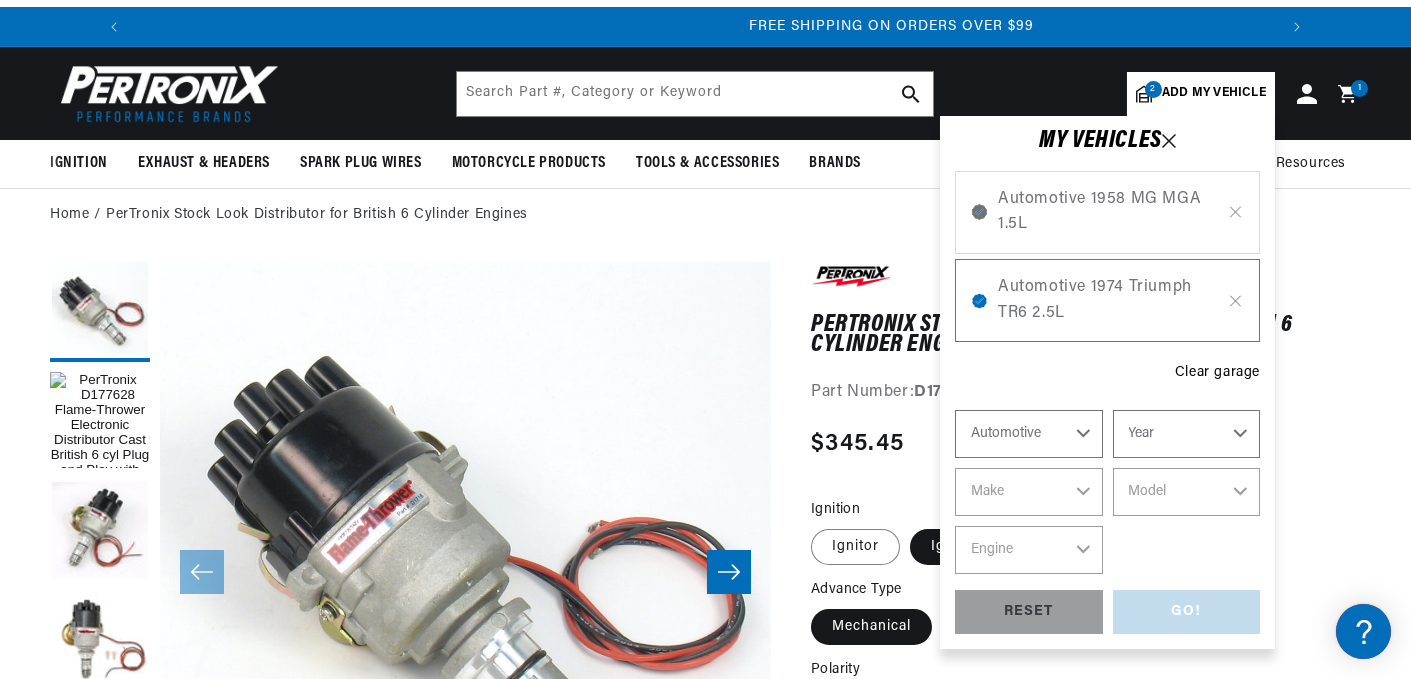 scroll, scrollTop: 0, scrollLeft: 2361, axis: horizontal 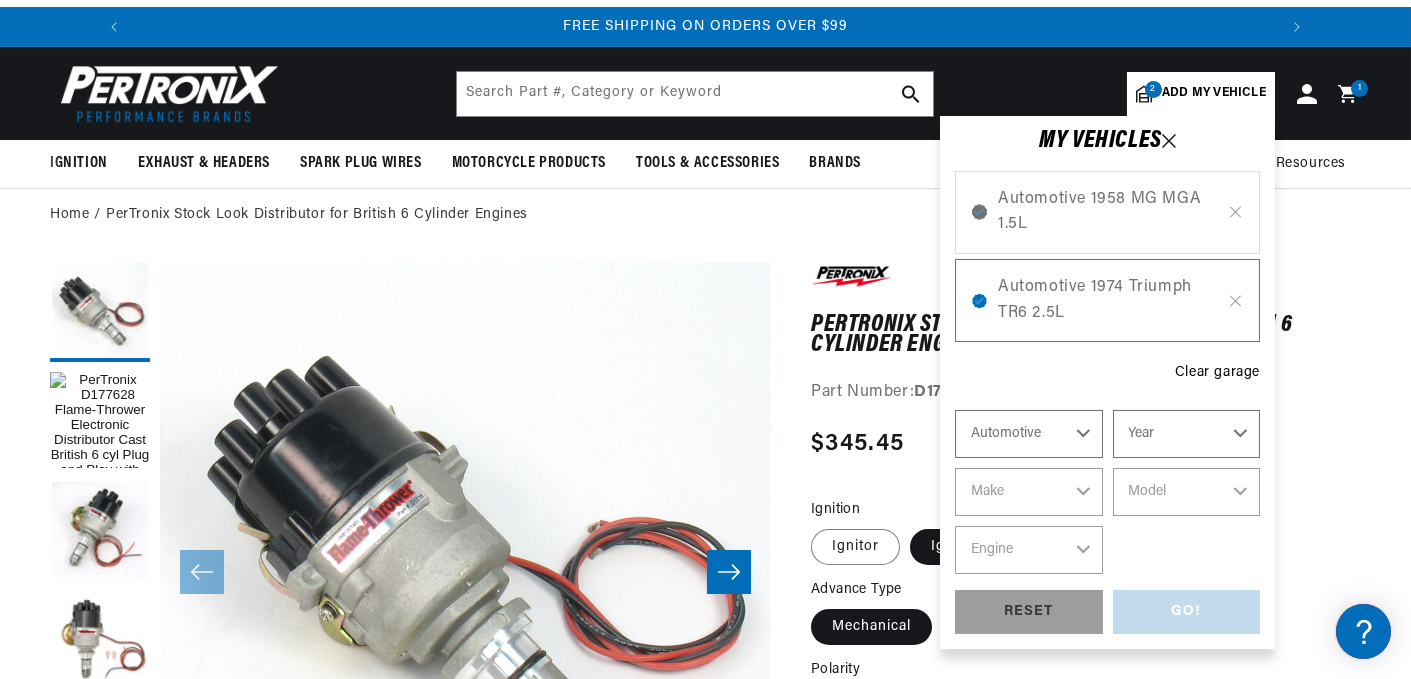 click on "Year
2022
2021
2020
2019
2018
2017
2016
2015
2014
2013
2012
2011
2010
2009
2008
2007
2006
2005
2004
2003
2002
2001
2000
1999
1998
1997
1996
1995
1994
1993
1992
1991
1990
1989
1988
1987
1986 1985" at bounding box center (1187, 434) 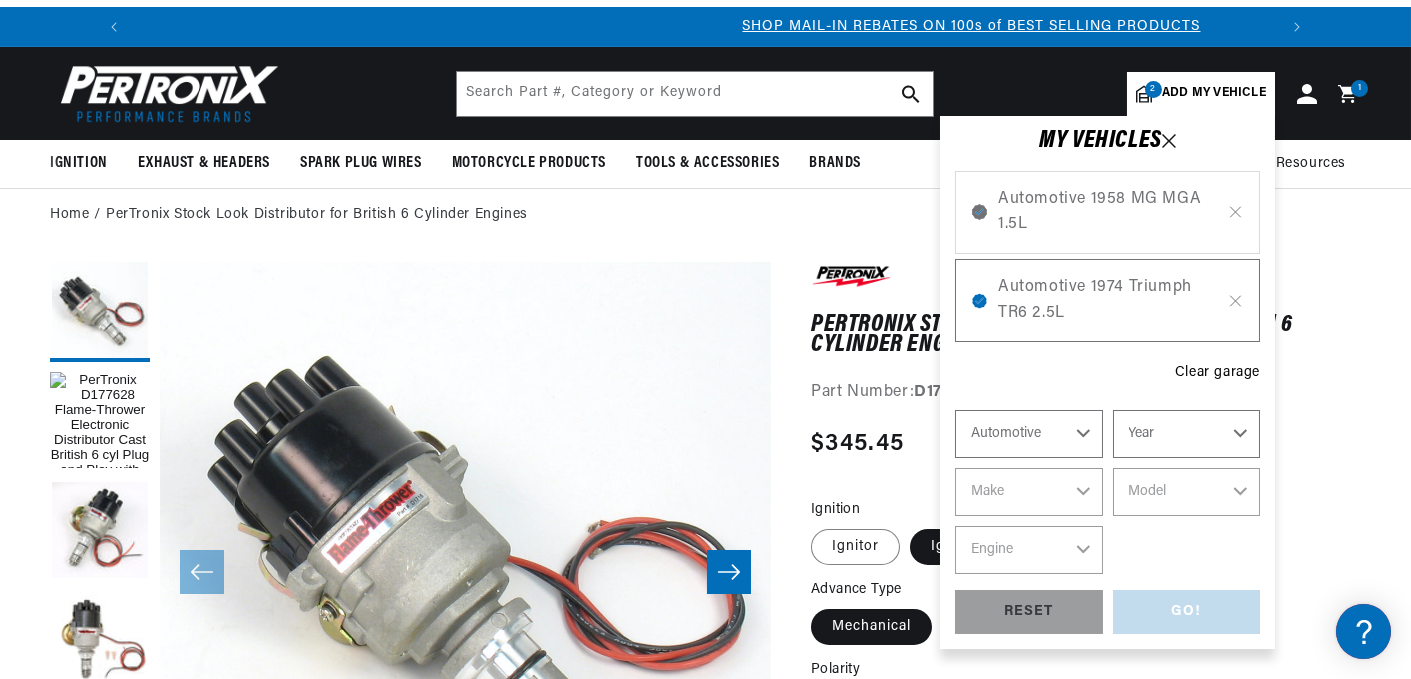 scroll, scrollTop: 0, scrollLeft: 1180, axis: horizontal 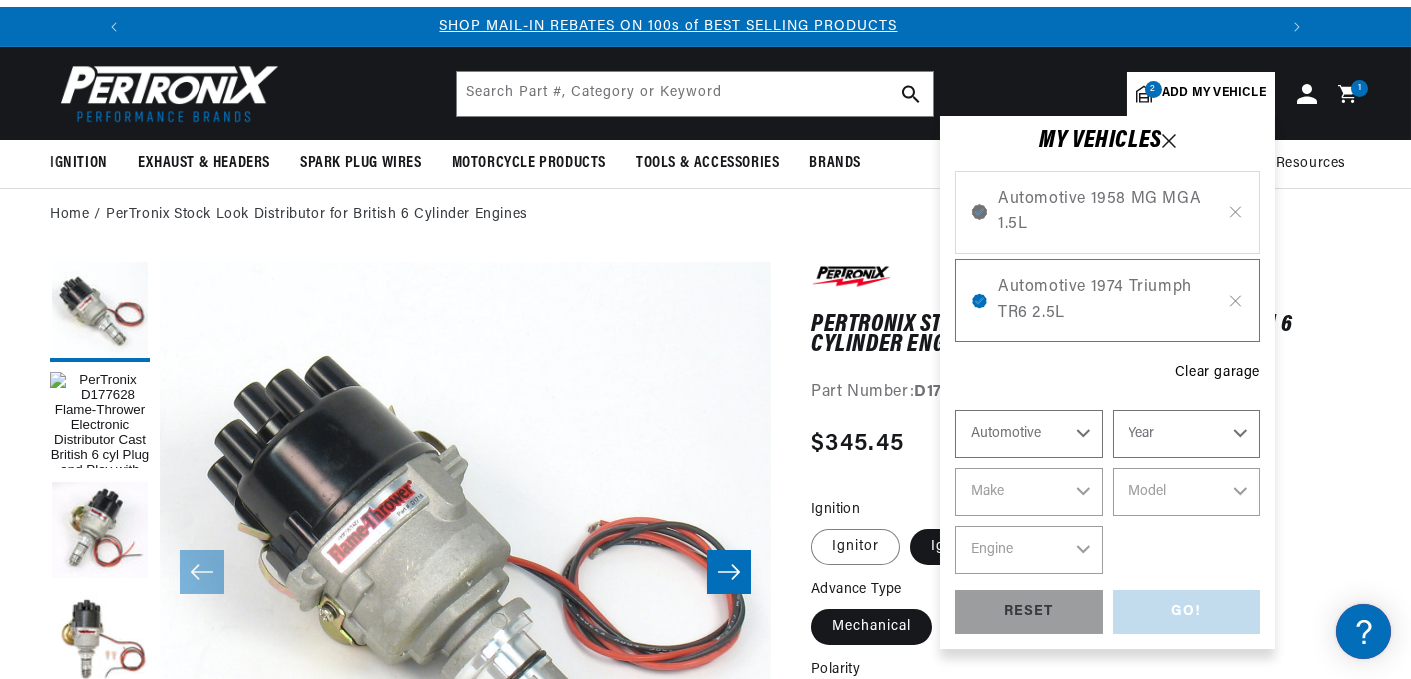 select on "1968" 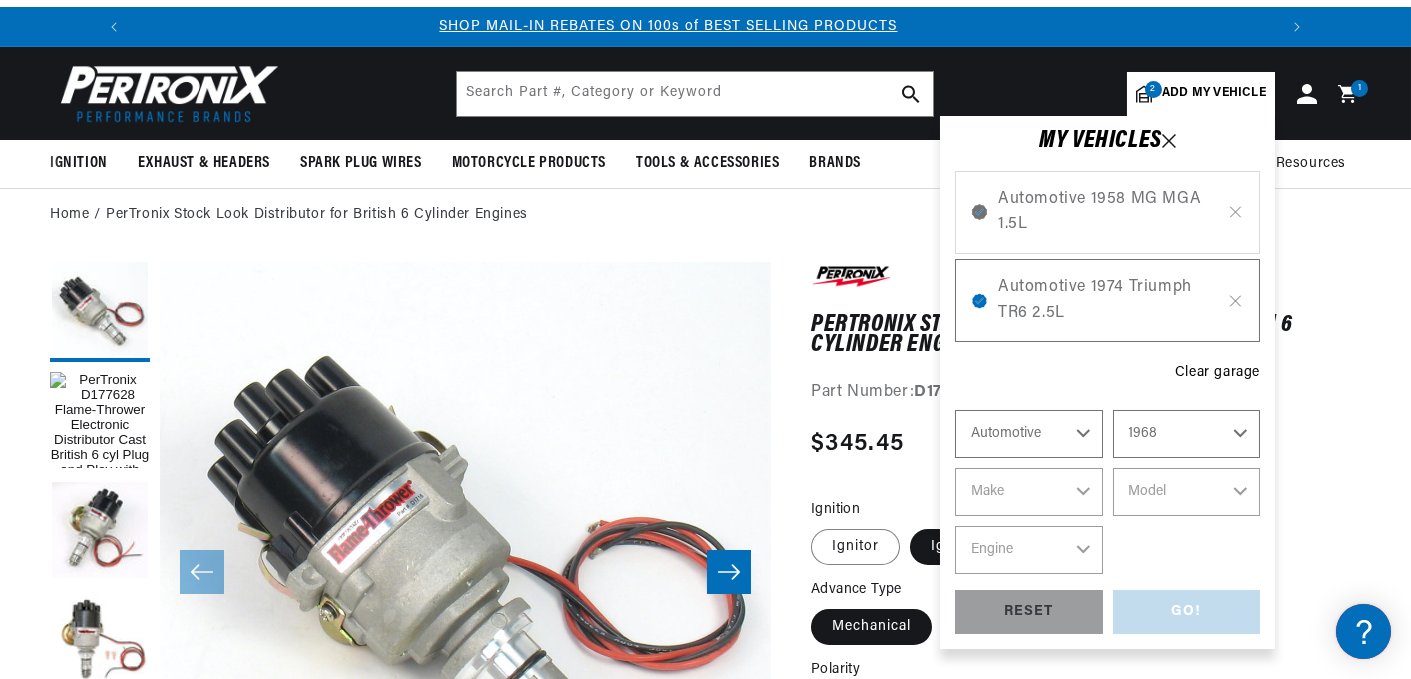 click on "Year
2022
2021
2020
2019
2018
2017
2016
2015
2014
2013
2012
2011
2010
2009
2008
2007
2006
2005
2004
2003
2002
2001
2000
1999
1998
1997
1996
1995
1994
1993
1992
1991
1990
1989
1988
1987
1986 1985" at bounding box center [1187, 434] 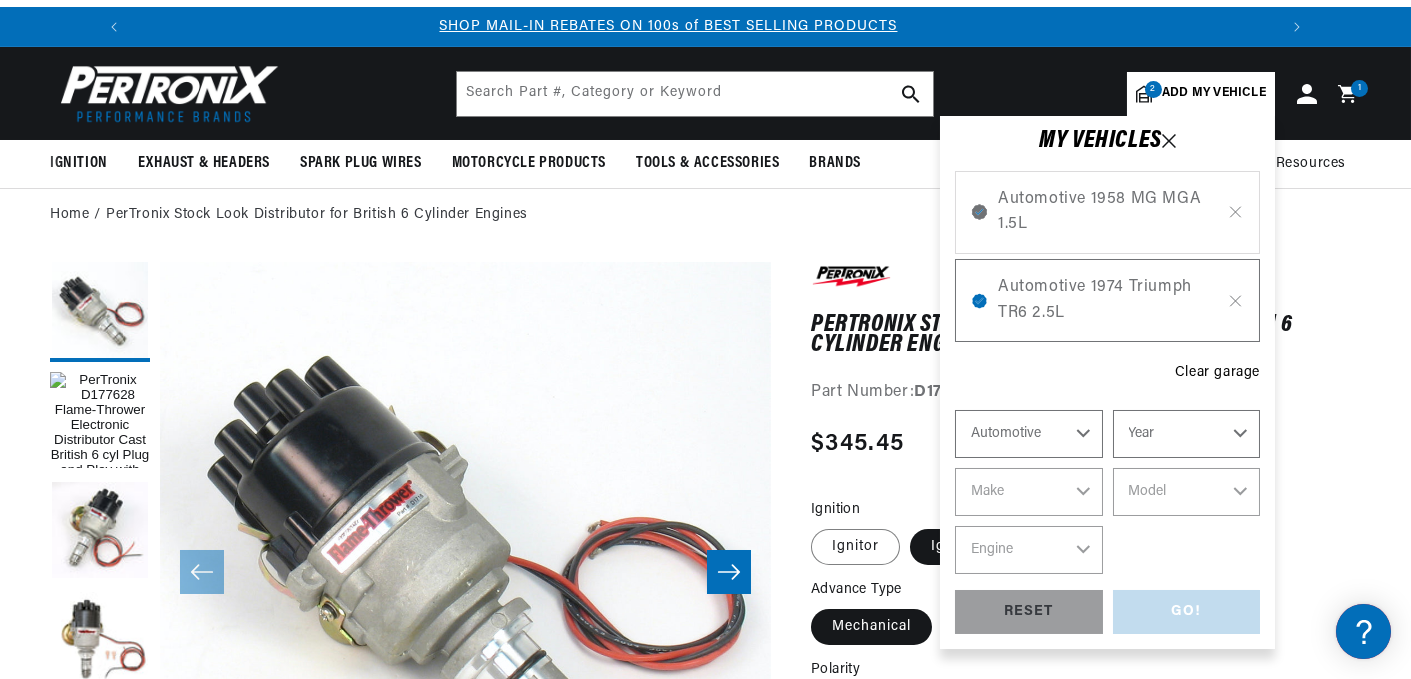 select on "1968" 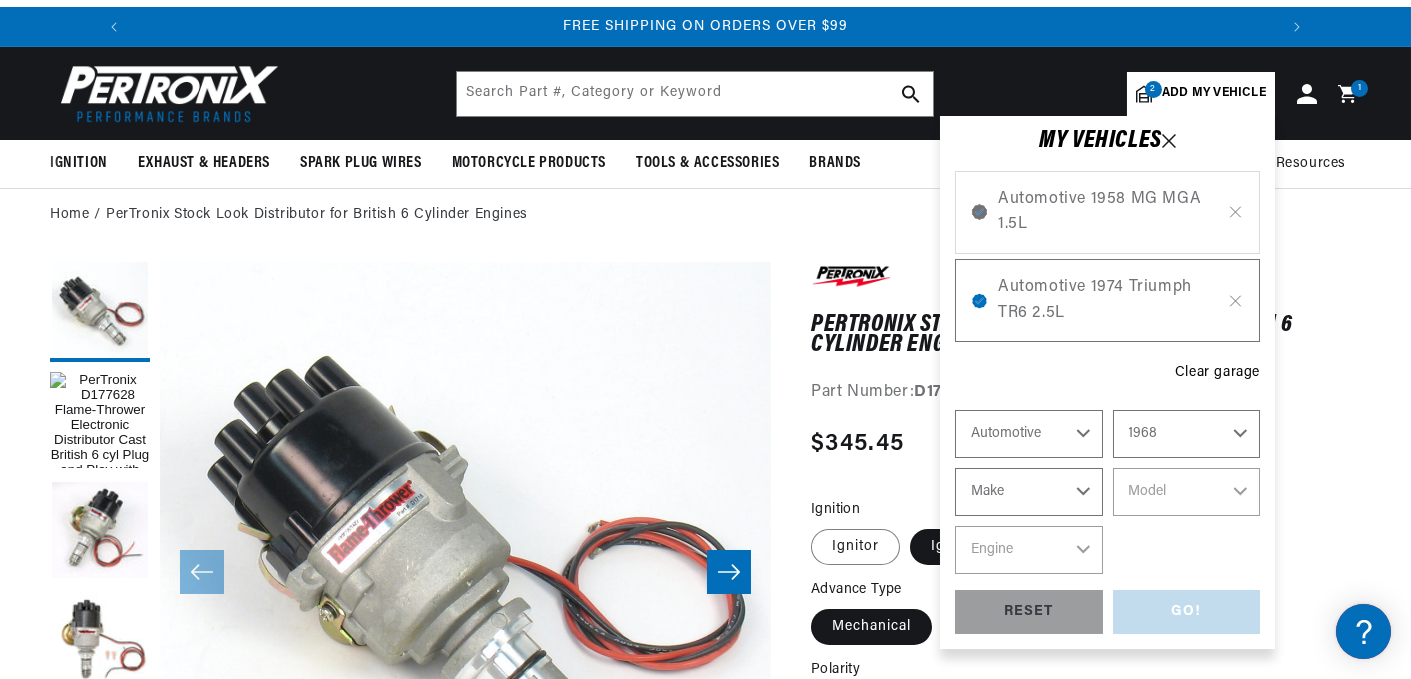 scroll, scrollTop: 0, scrollLeft: 2361, axis: horizontal 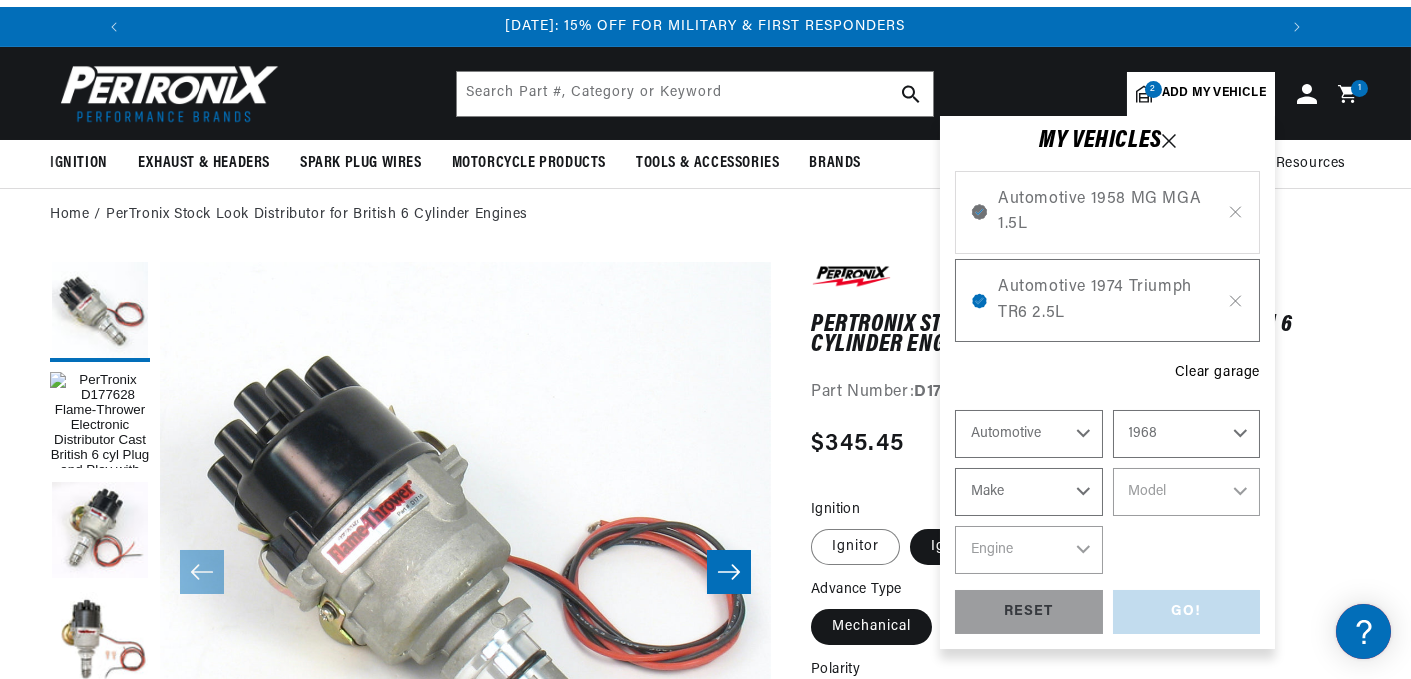select on "Ford-([GEOGRAPHIC_DATA])" 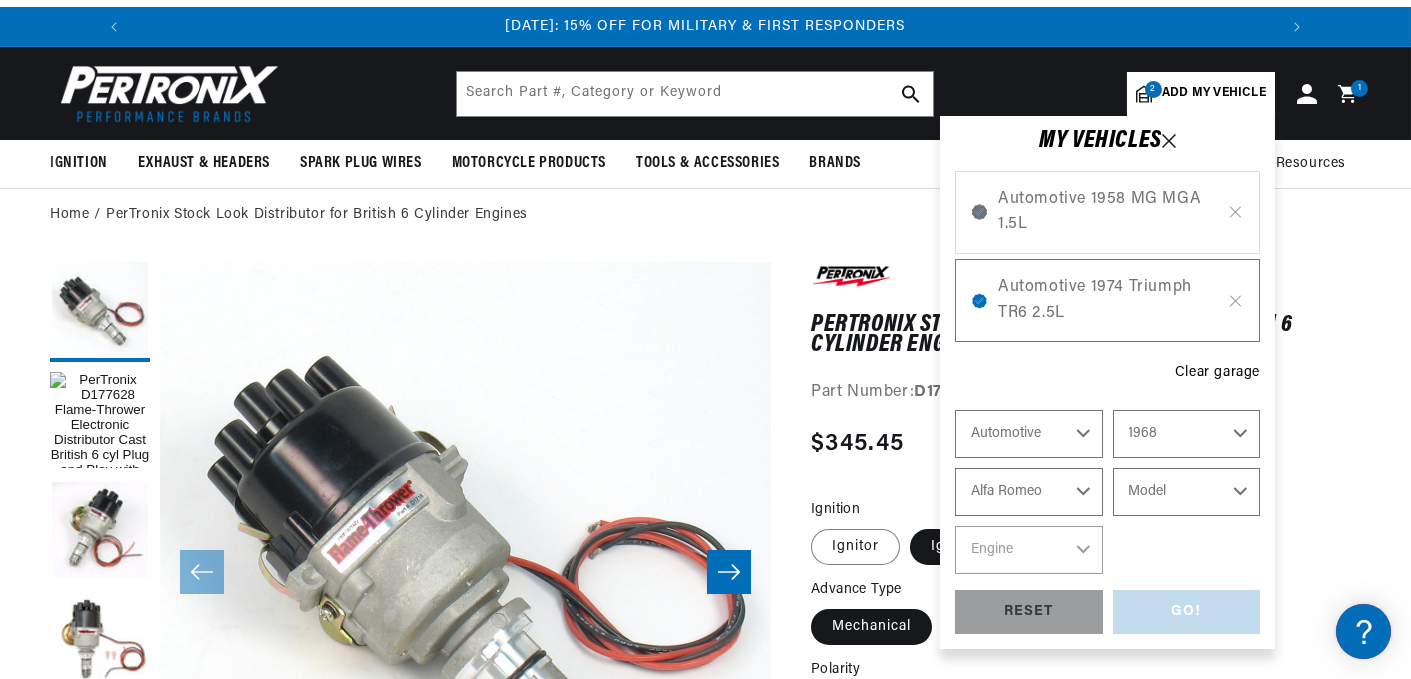 click on "Model
Capri
Corsair OHC
Escort OHC
Zephyr OHC" at bounding box center [1187, 492] 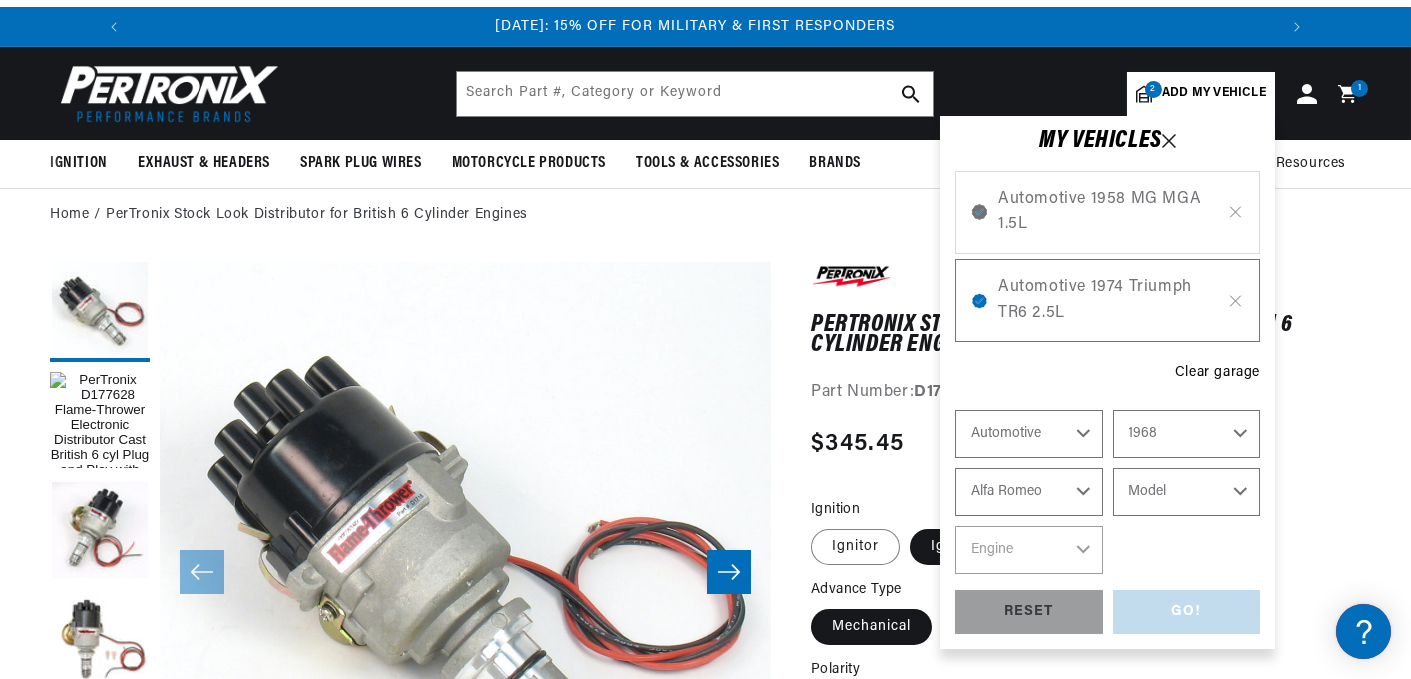 scroll, scrollTop: 0, scrollLeft: 0, axis: both 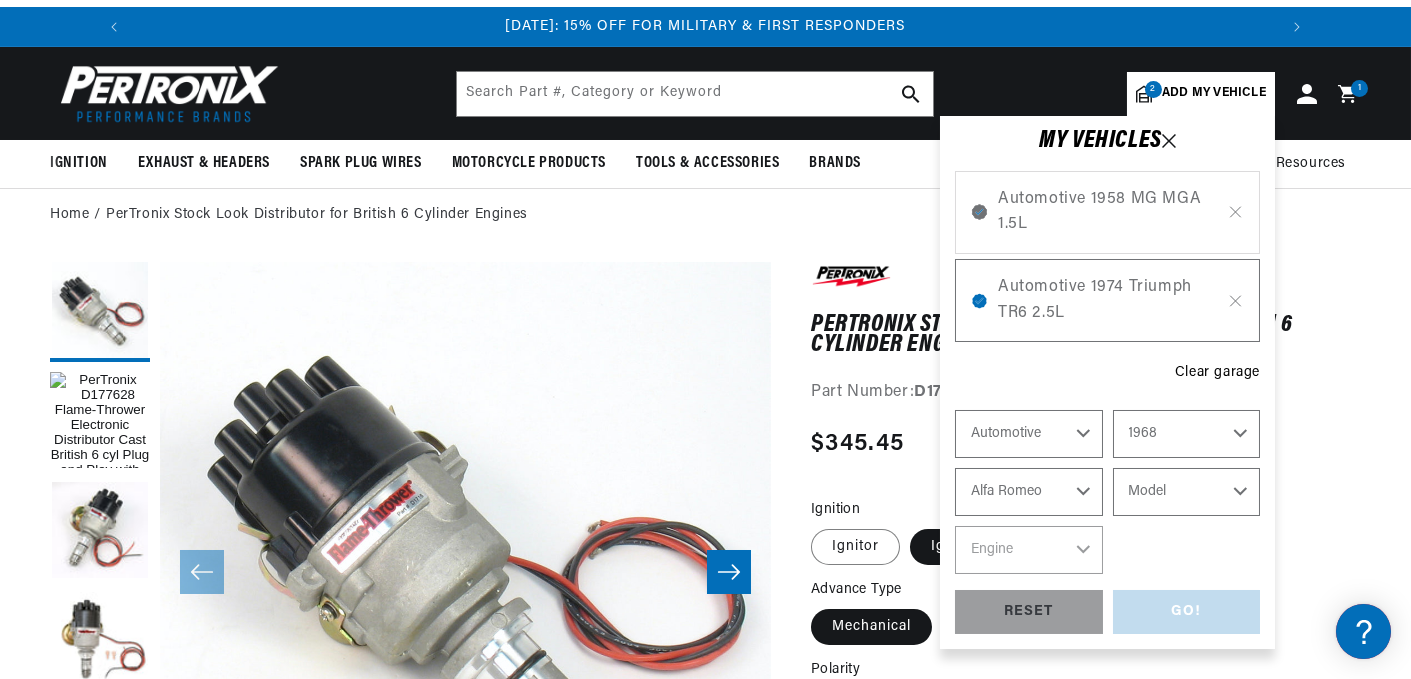 select on "Capri" 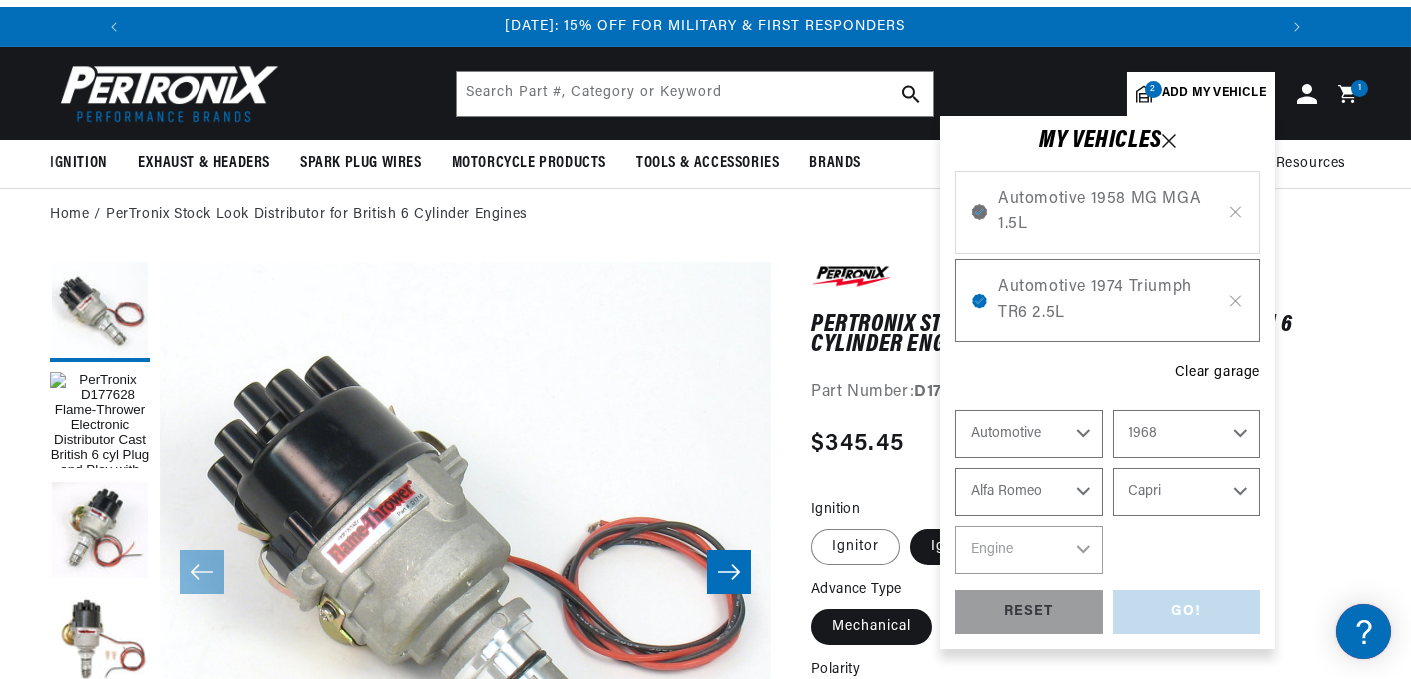 click on "Model
Capri
Corsair OHC
Escort OHC
Zephyr OHC" at bounding box center (1187, 492) 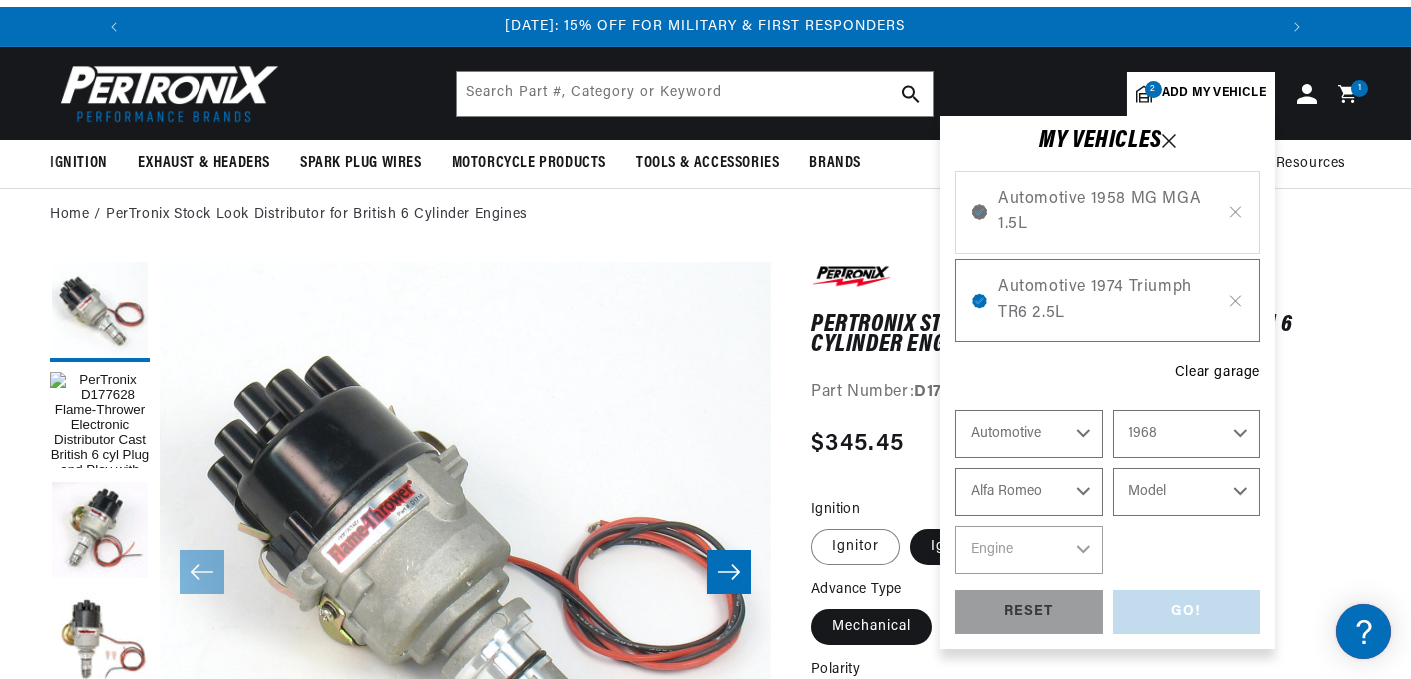 select on "Capri" 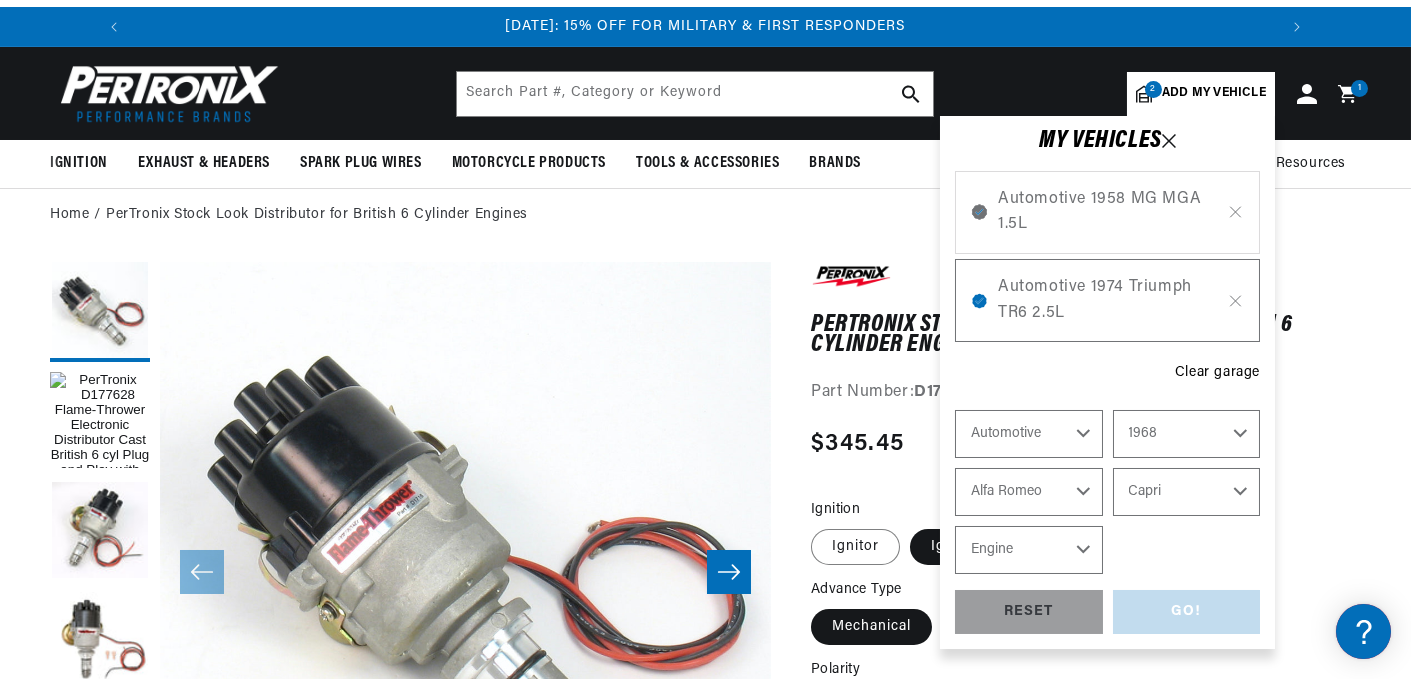 click on "Engine
4" at bounding box center (1029, 550) 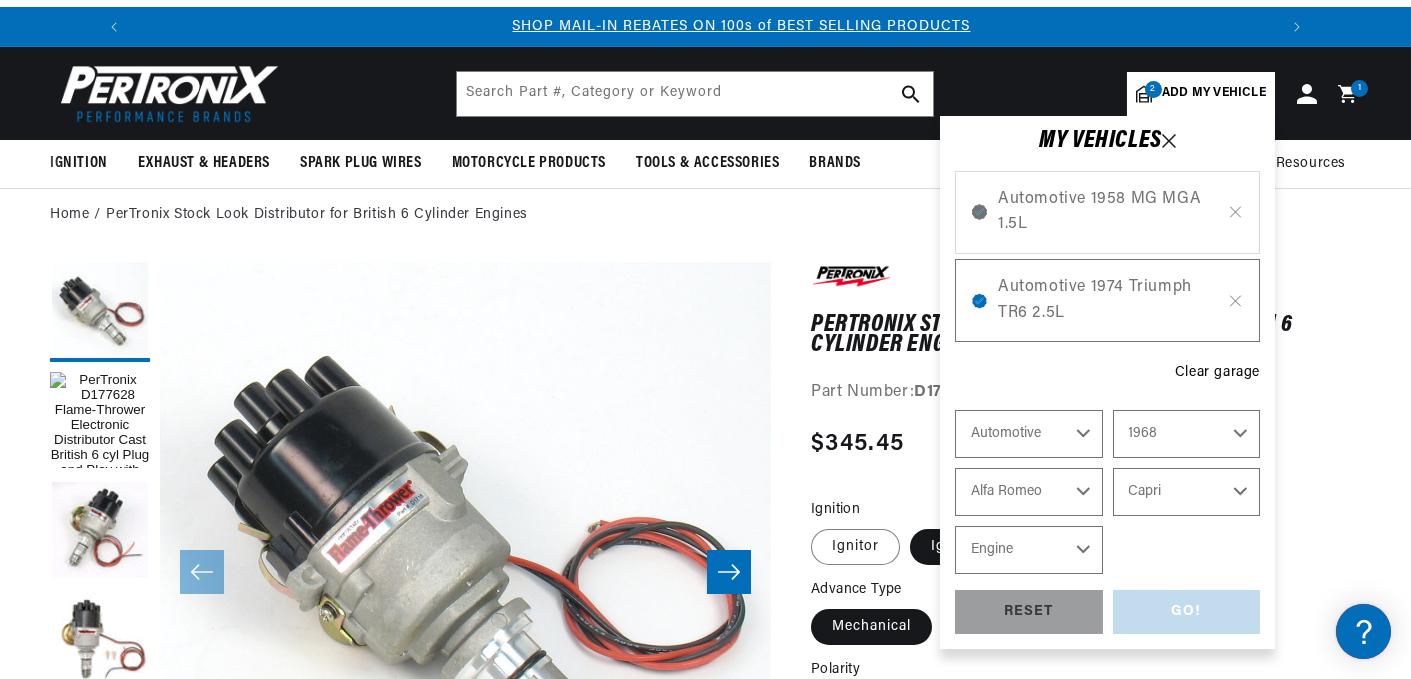 scroll, scrollTop: 0, scrollLeft: 1180, axis: horizontal 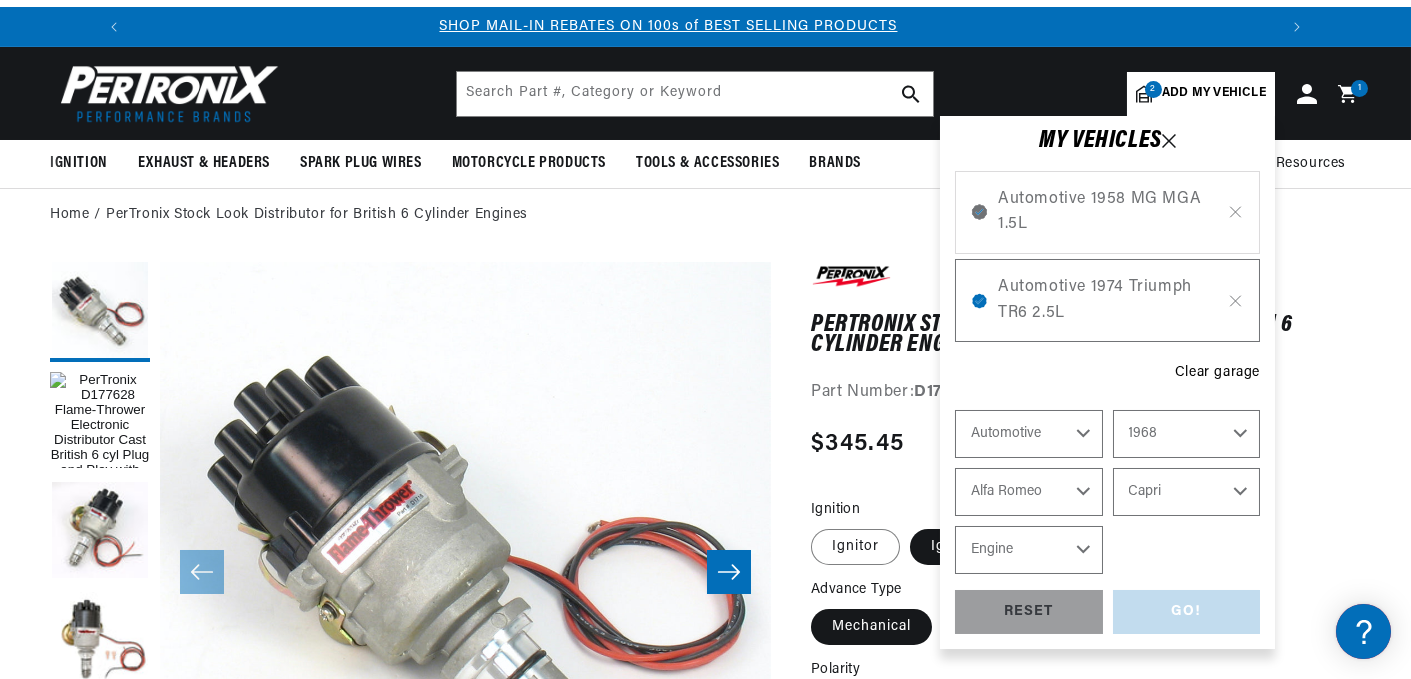 select on "4" 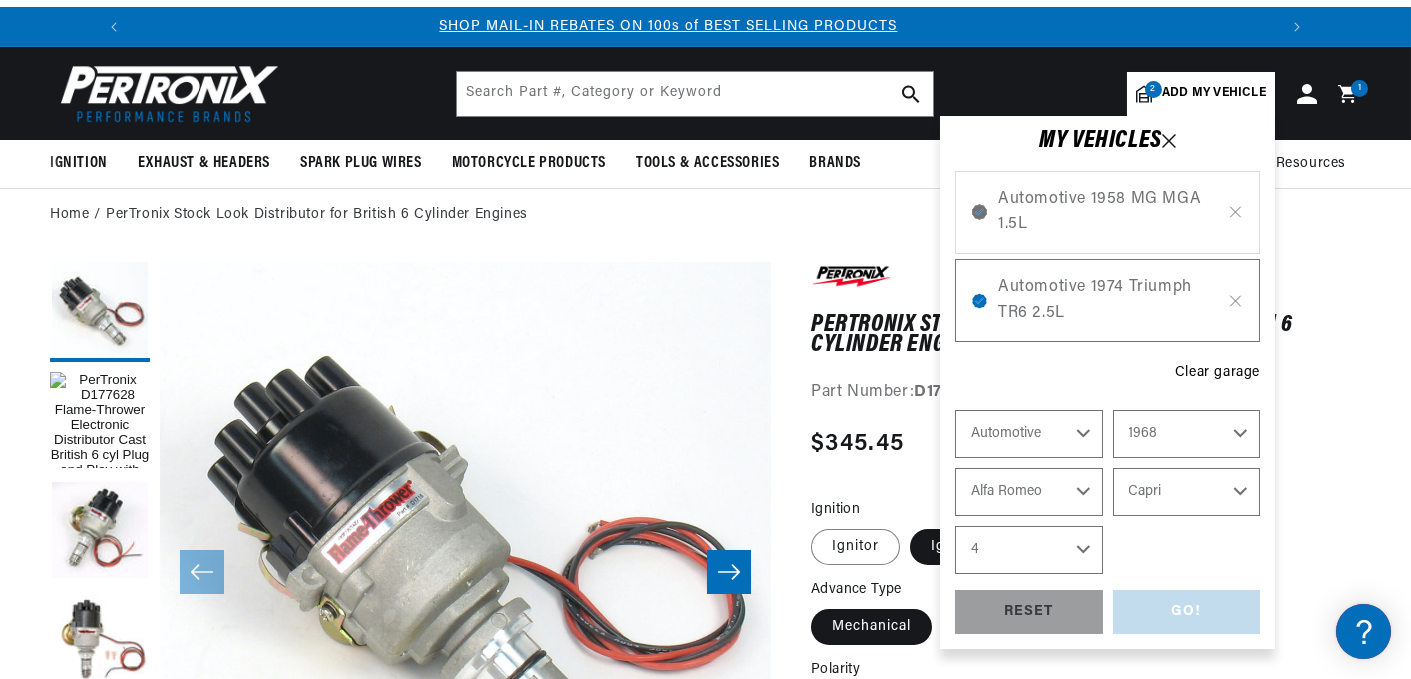click on "Engine
4" at bounding box center [1029, 550] 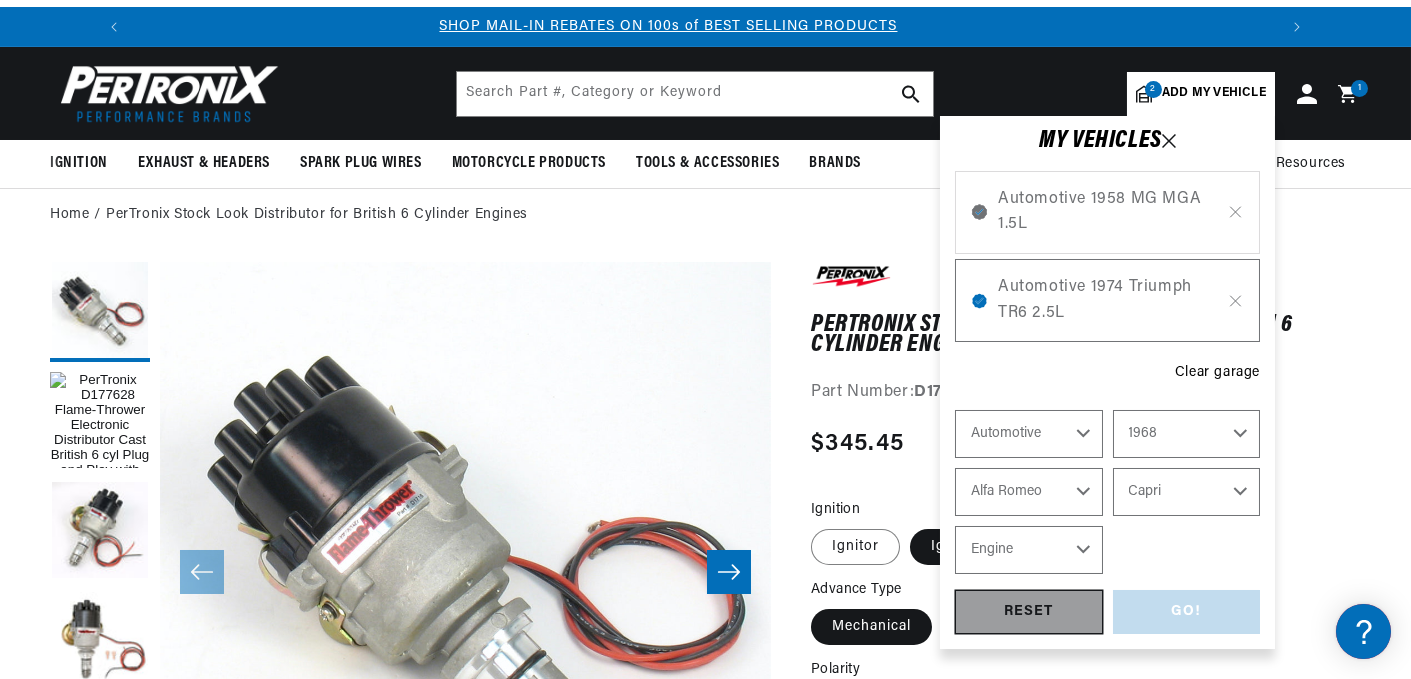 select on "4" 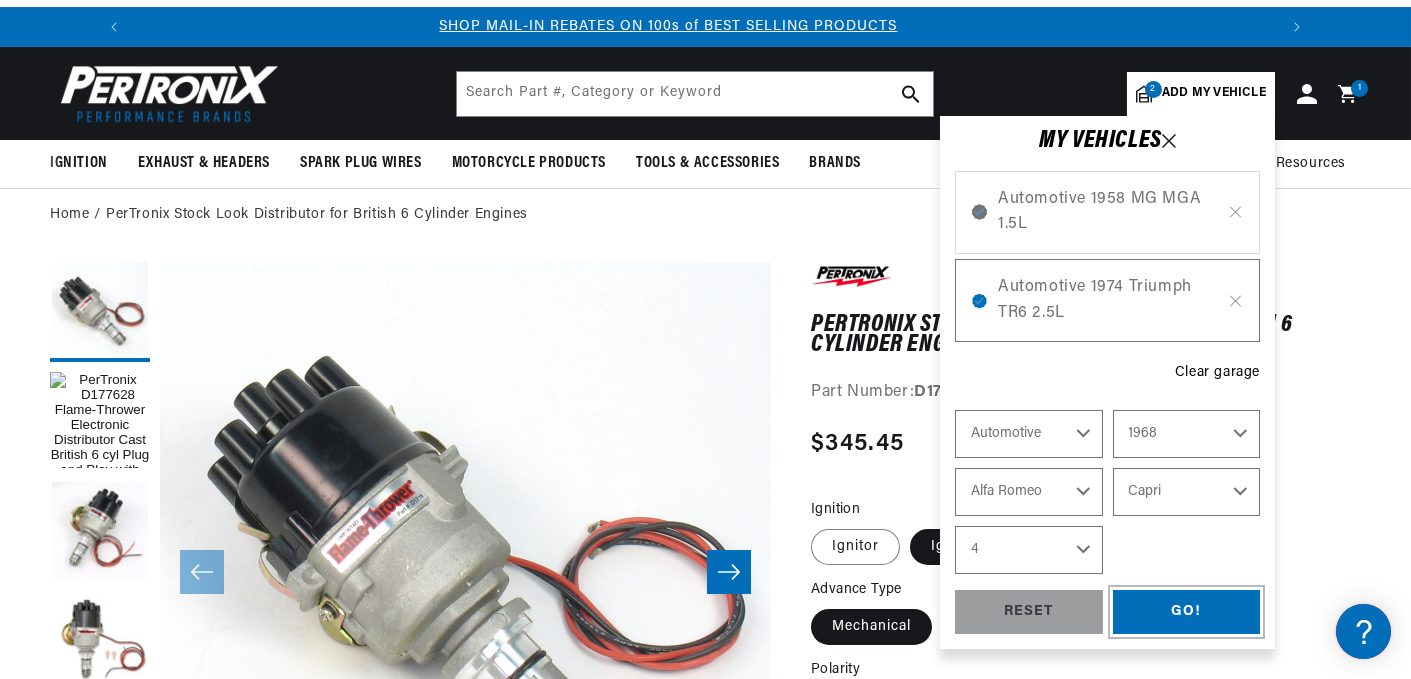 click on "GO!" at bounding box center [1187, 612] 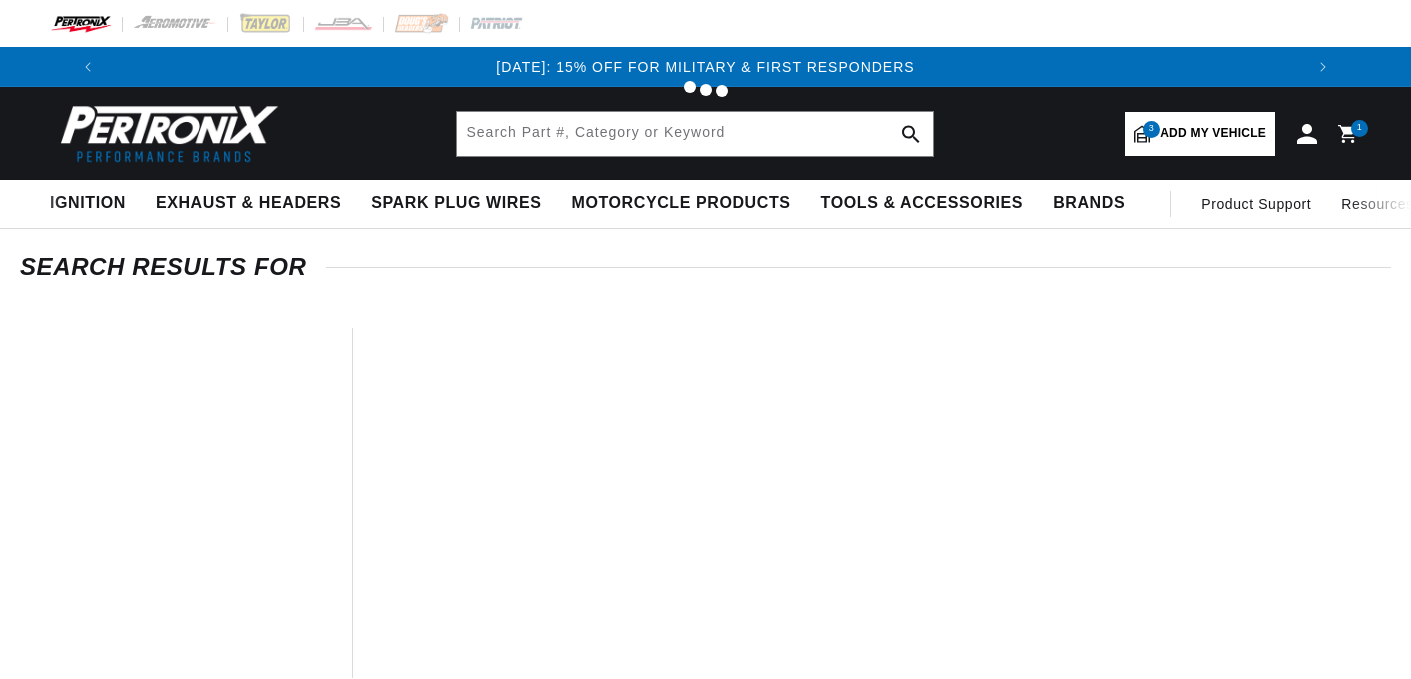scroll, scrollTop: 0, scrollLeft: 0, axis: both 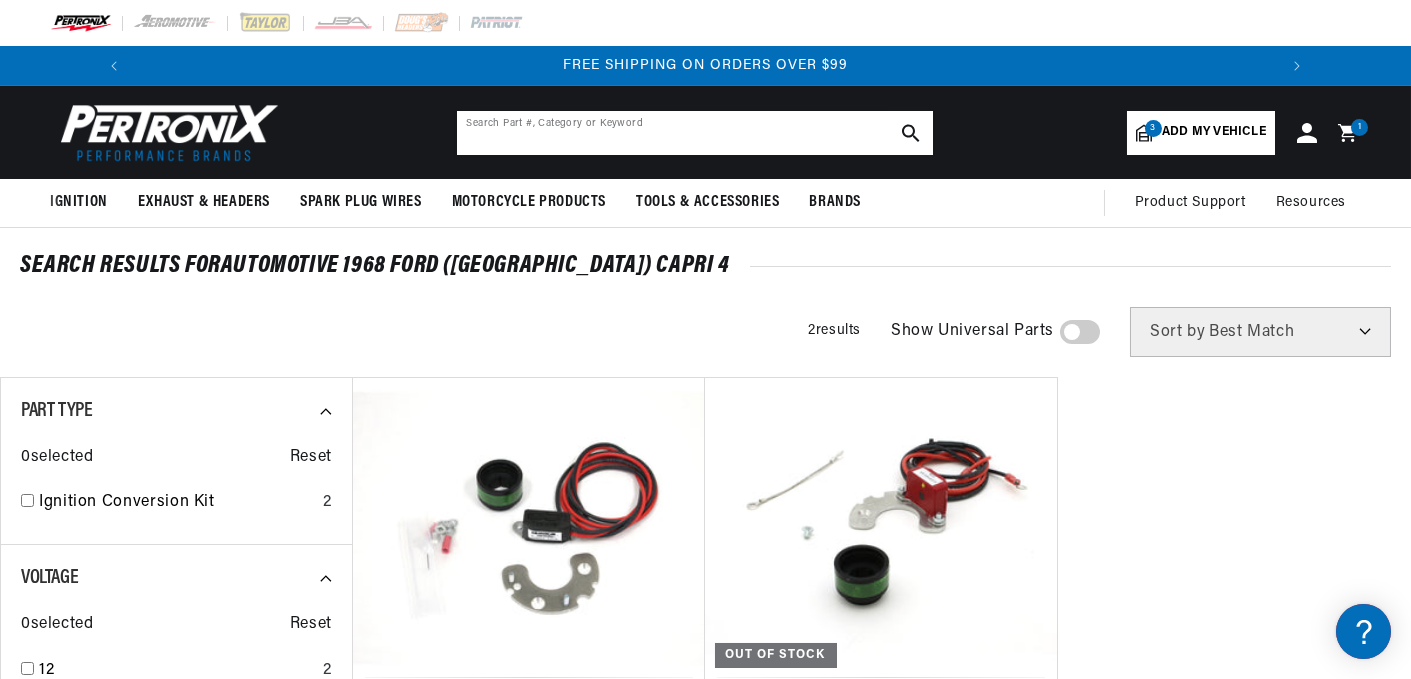 click at bounding box center [695, 133] 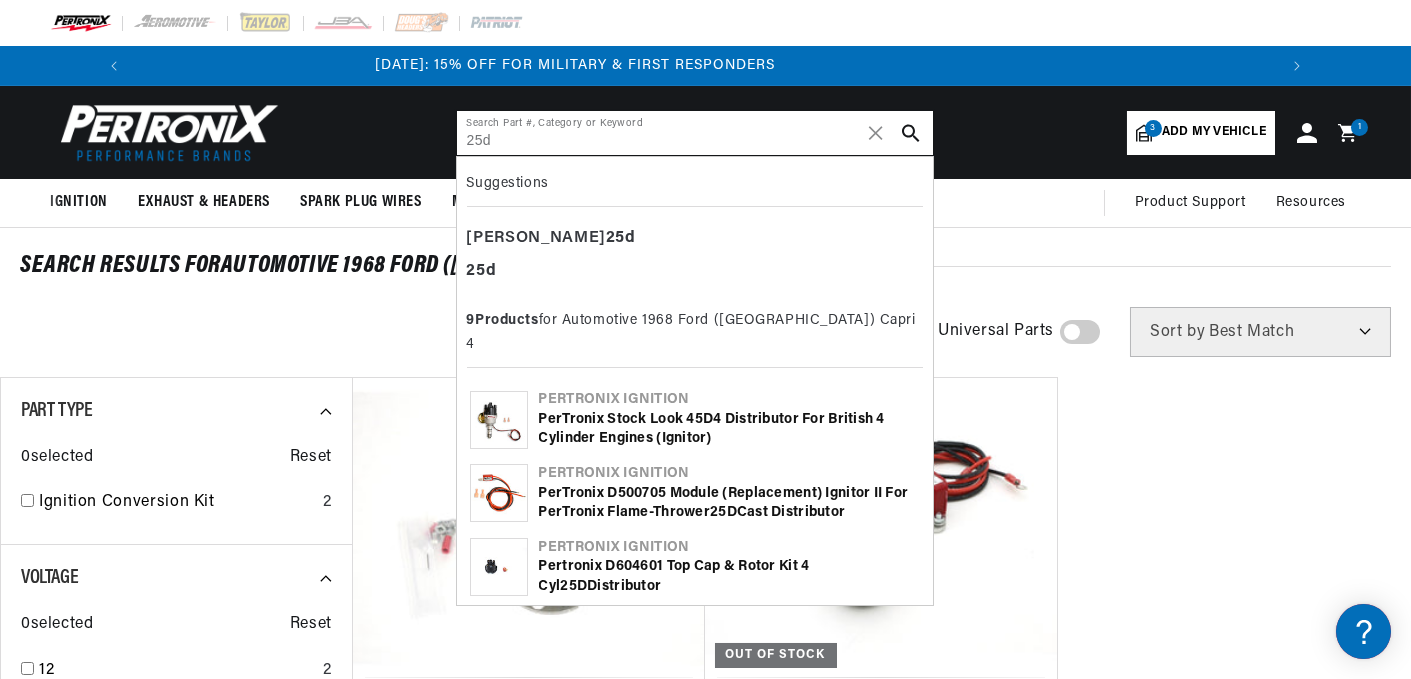 scroll, scrollTop: 0, scrollLeft: 0, axis: both 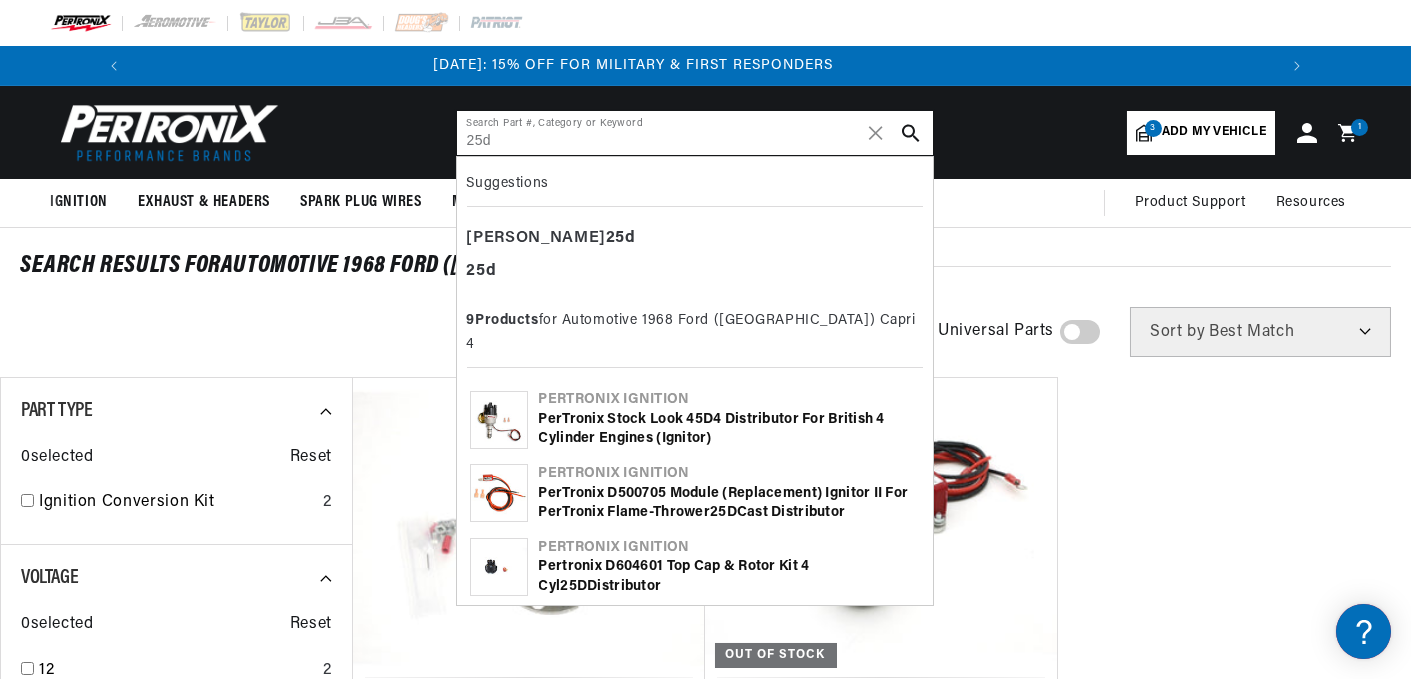 type on "25d" 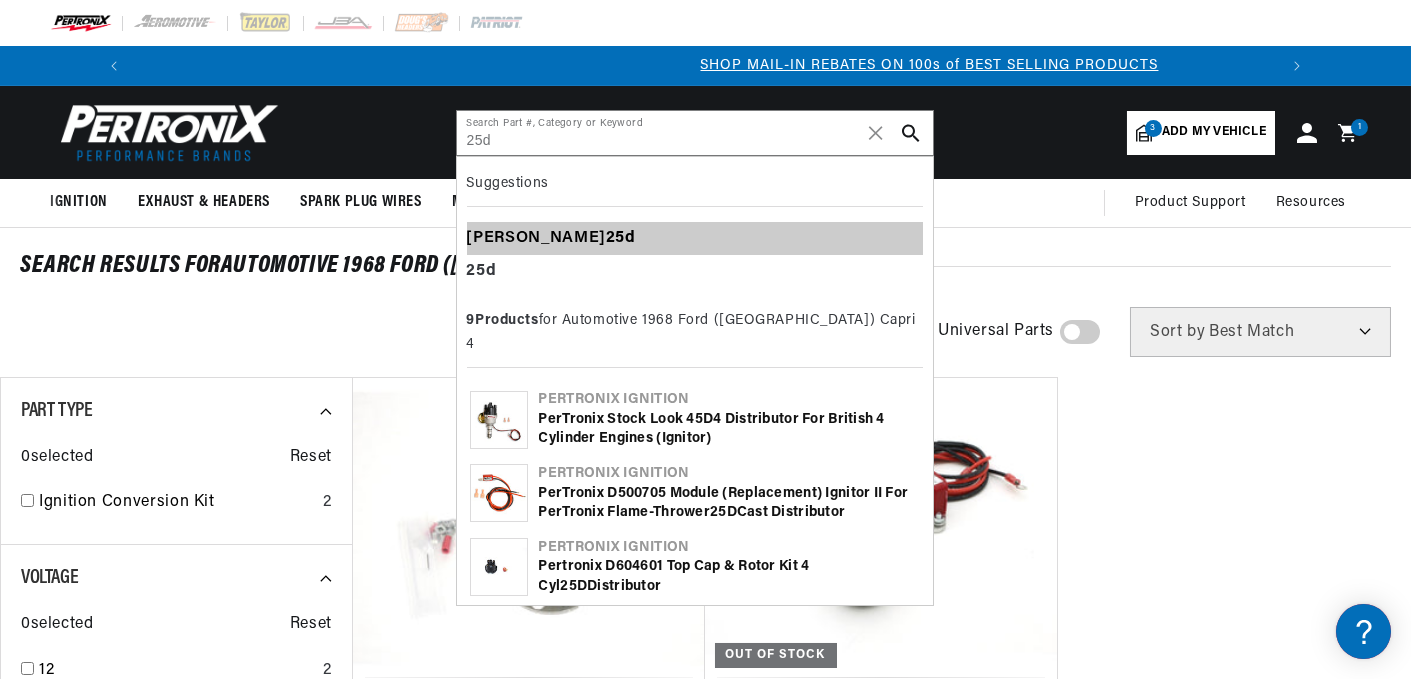 scroll, scrollTop: 0, scrollLeft: 1180, axis: horizontal 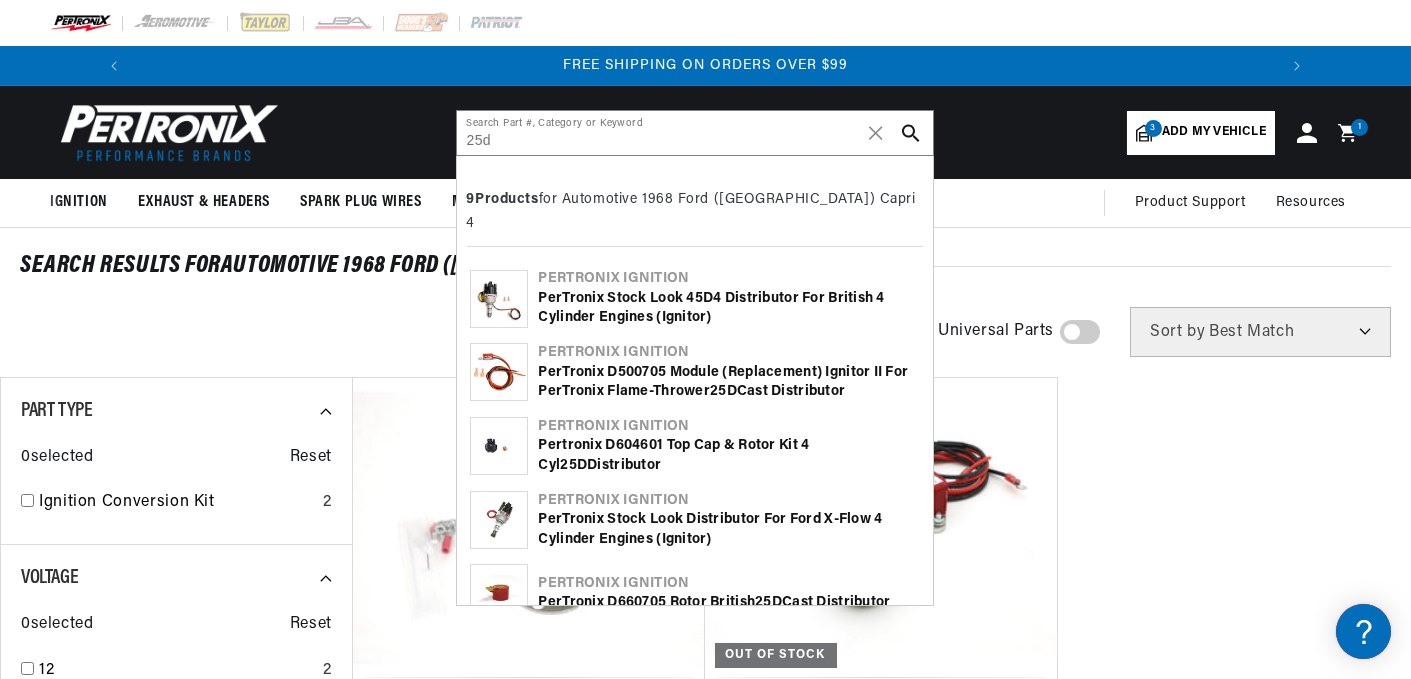 click on "PerTronix D500705 Module (replacement) Ignitor II for PerTronix Flame-Thrower  25D  Cast Distributor" at bounding box center [729, 382] 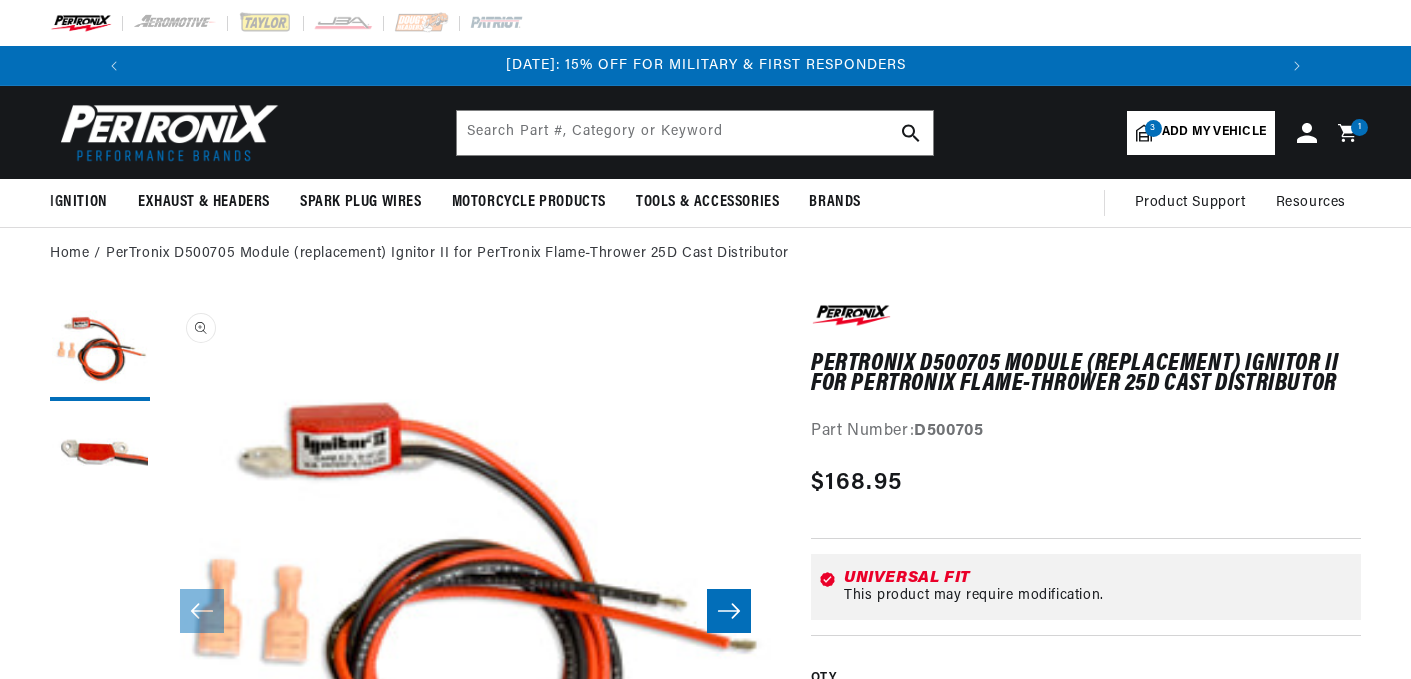 scroll, scrollTop: 0, scrollLeft: 0, axis: both 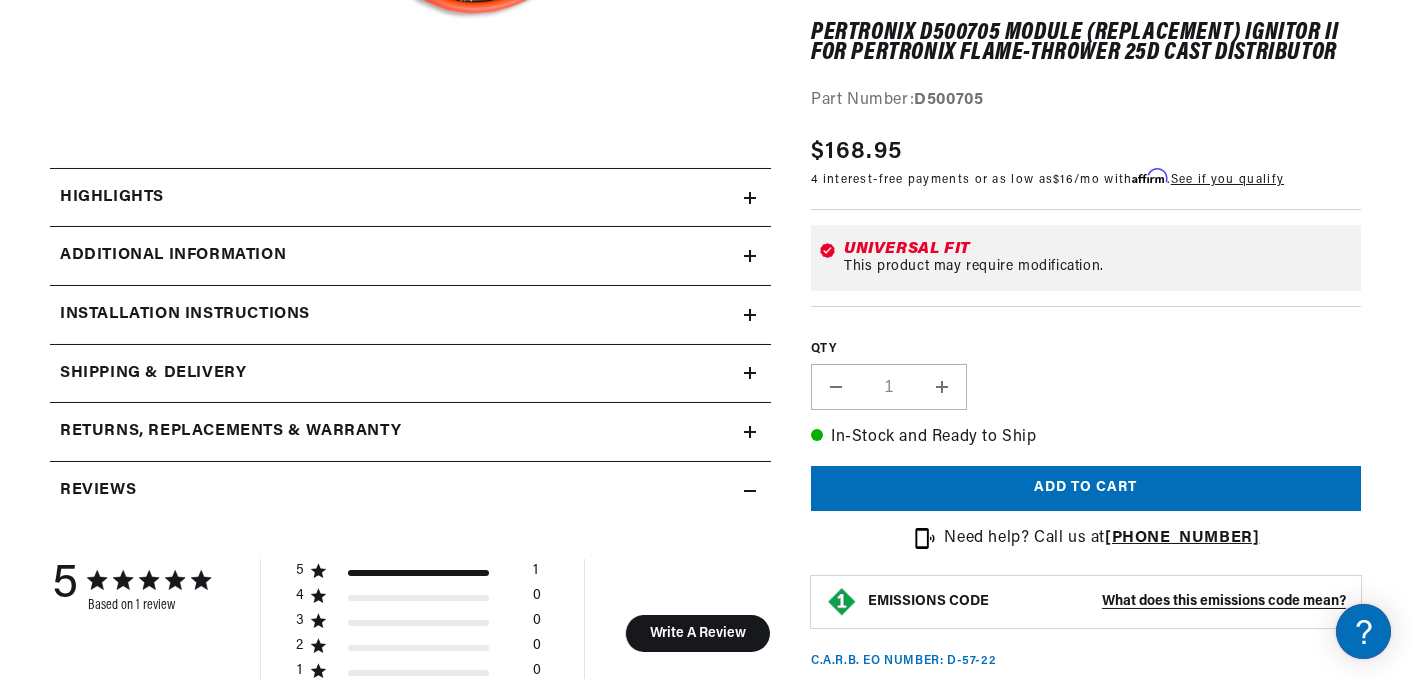 click 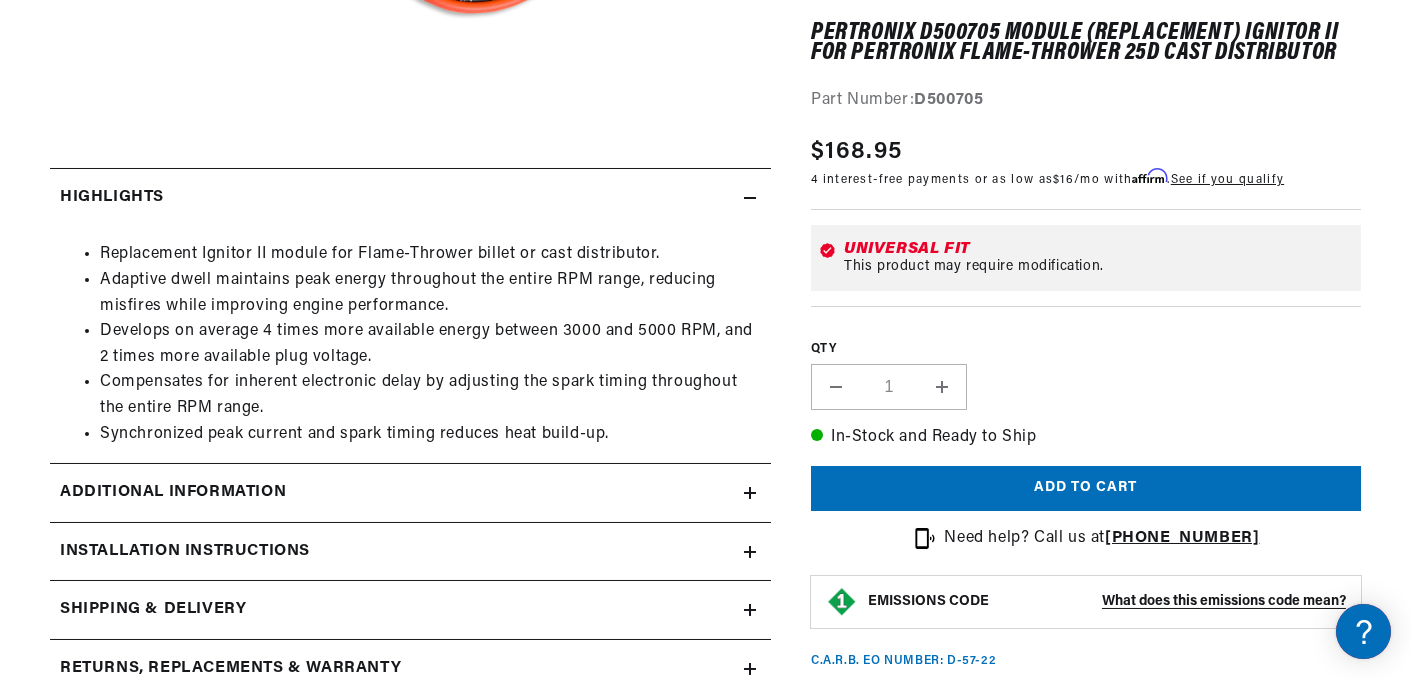 scroll, scrollTop: 0, scrollLeft: 1180, axis: horizontal 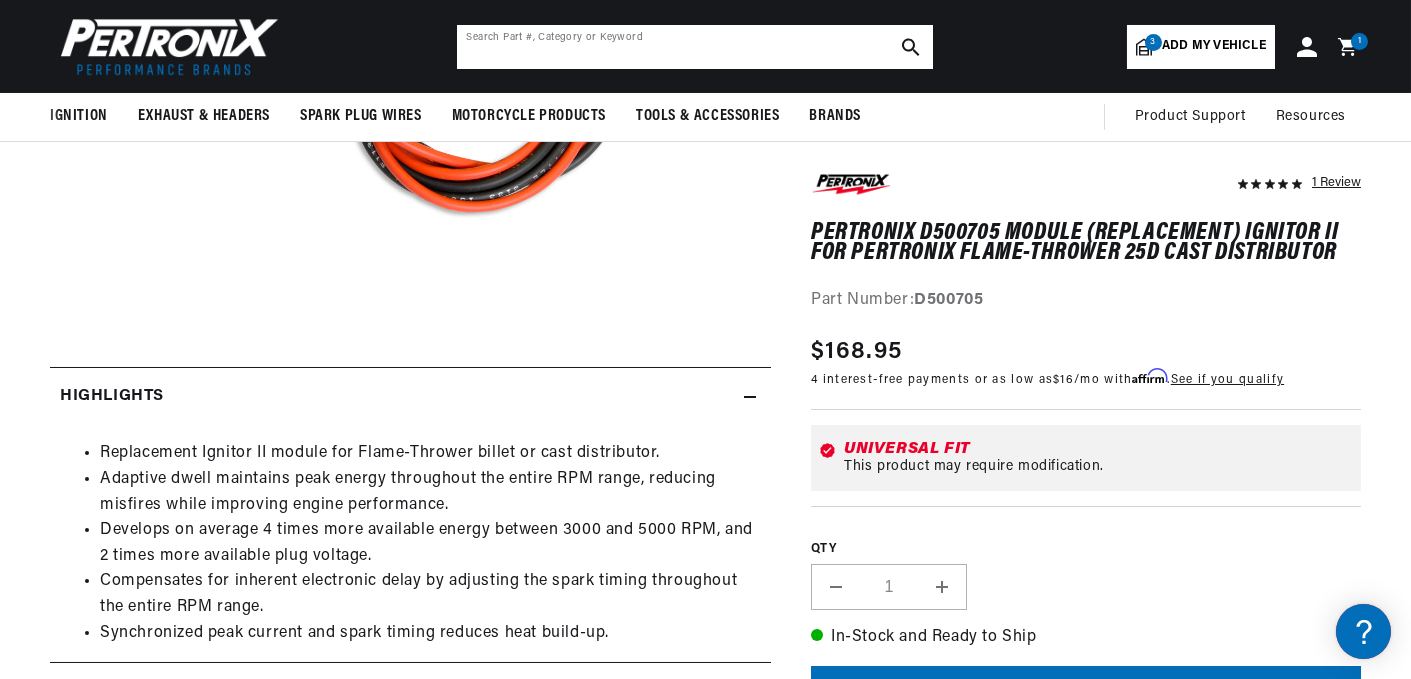 click at bounding box center [695, 47] 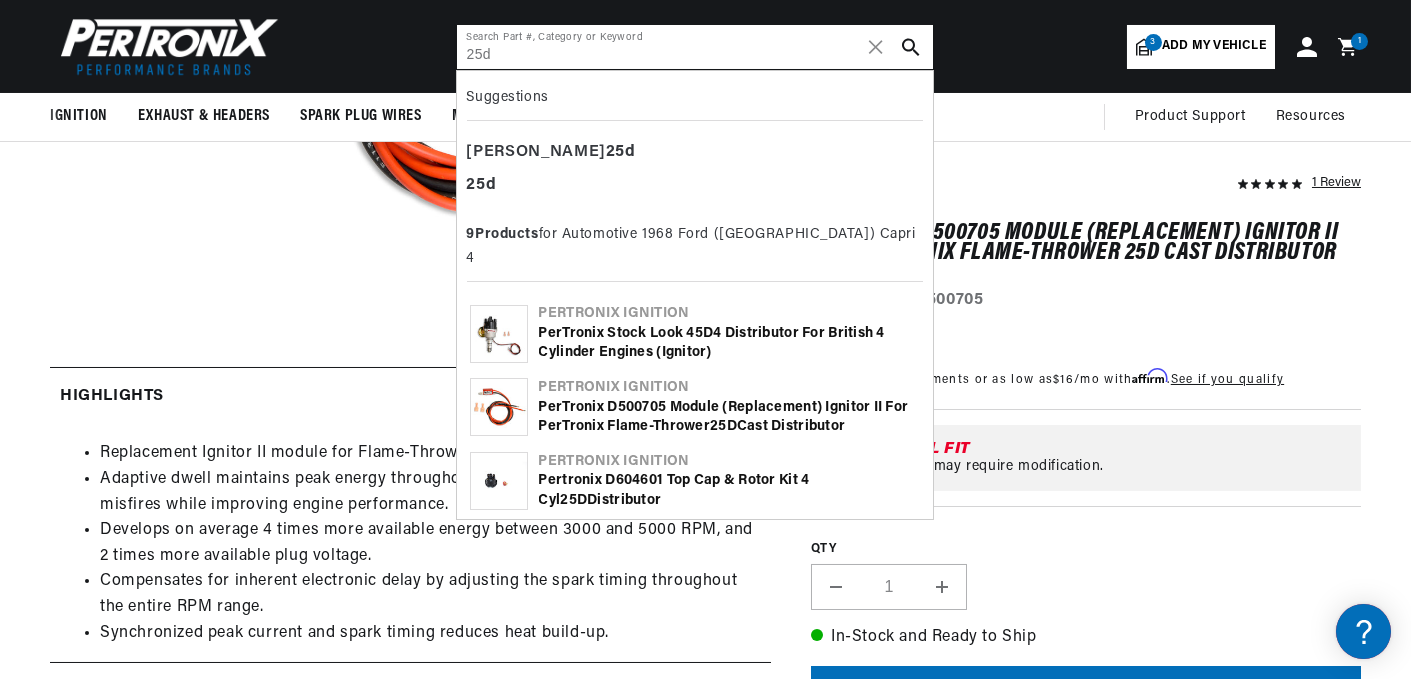 scroll, scrollTop: 0, scrollLeft: 1180, axis: horizontal 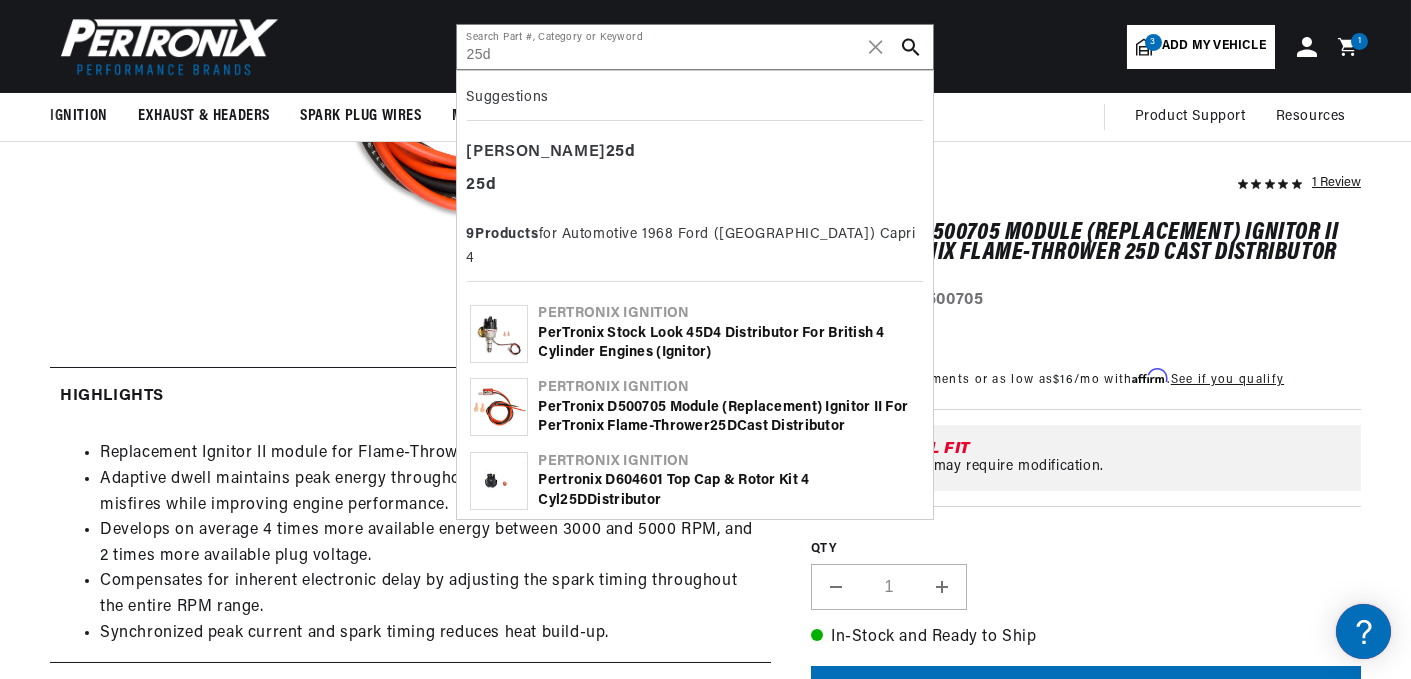 click on "PerTronix Stock Look 45D4 Distributor for British 4 Cylinder Engines (Ignitor)" at bounding box center [729, 343] 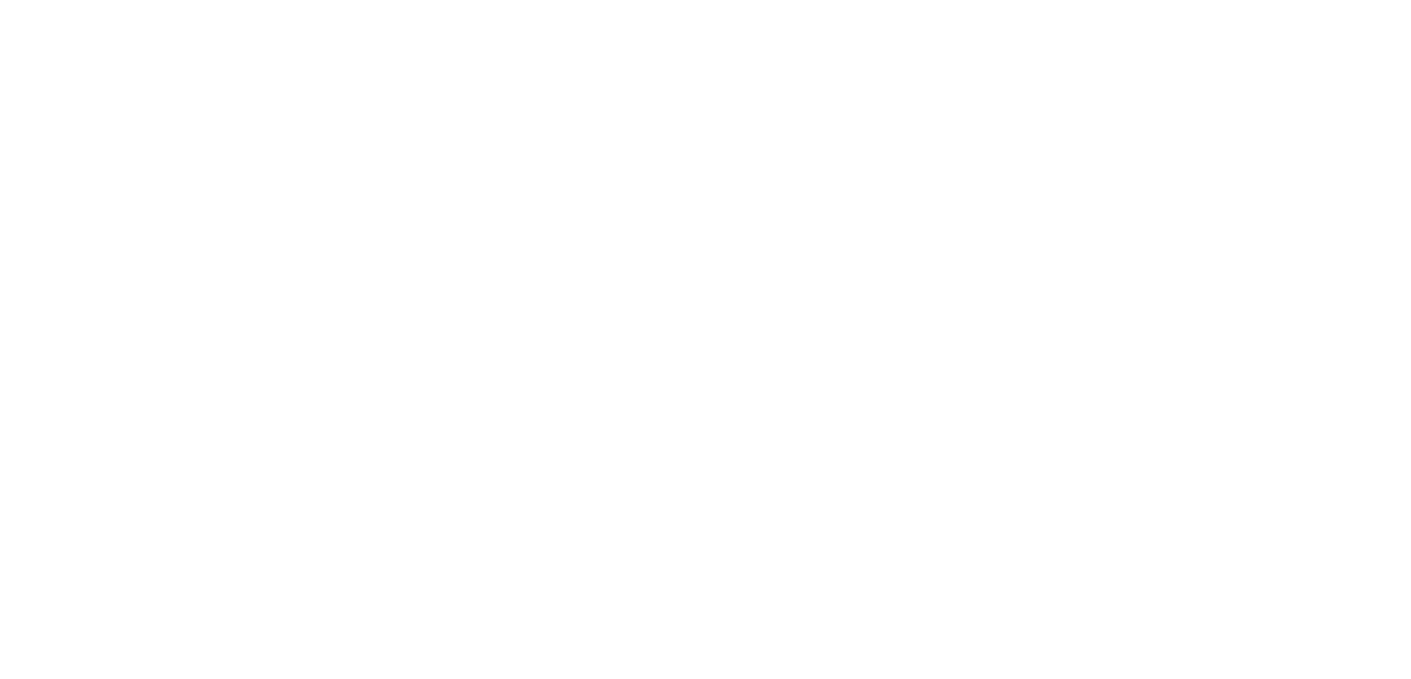 scroll, scrollTop: 0, scrollLeft: 0, axis: both 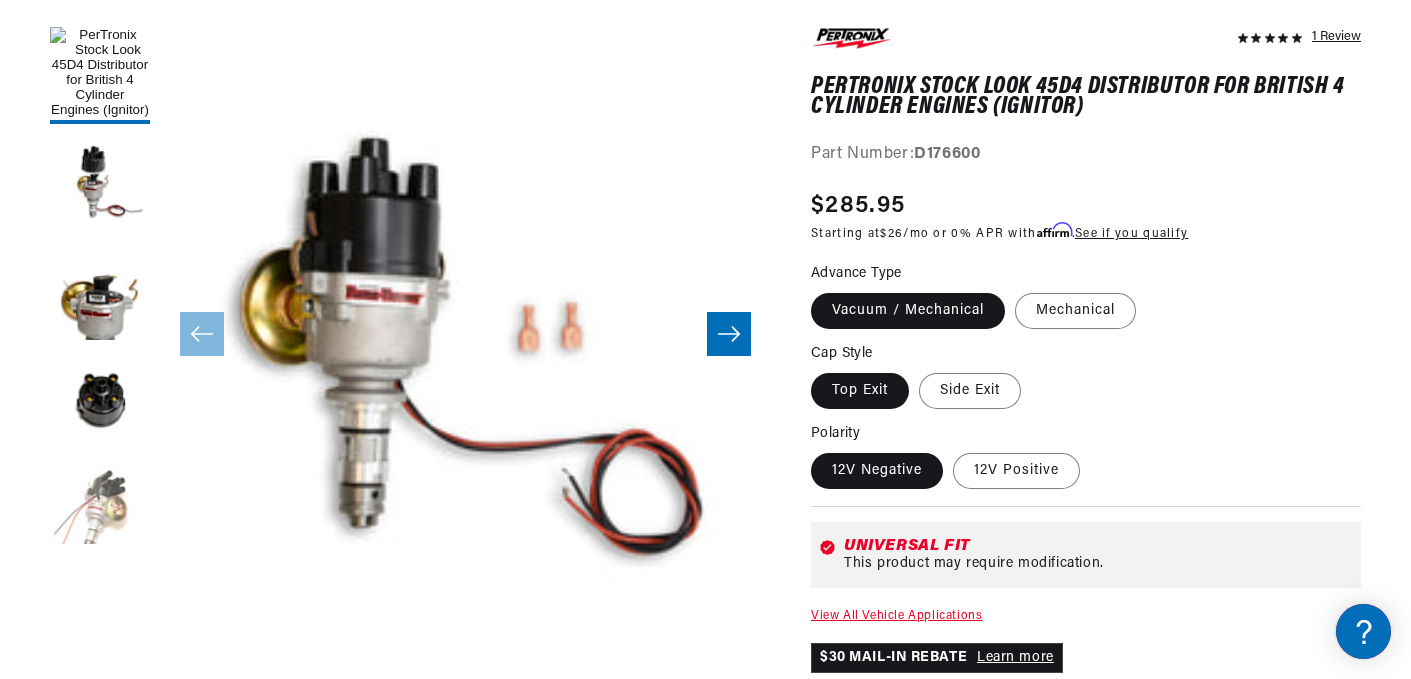 click at bounding box center (100, 514) 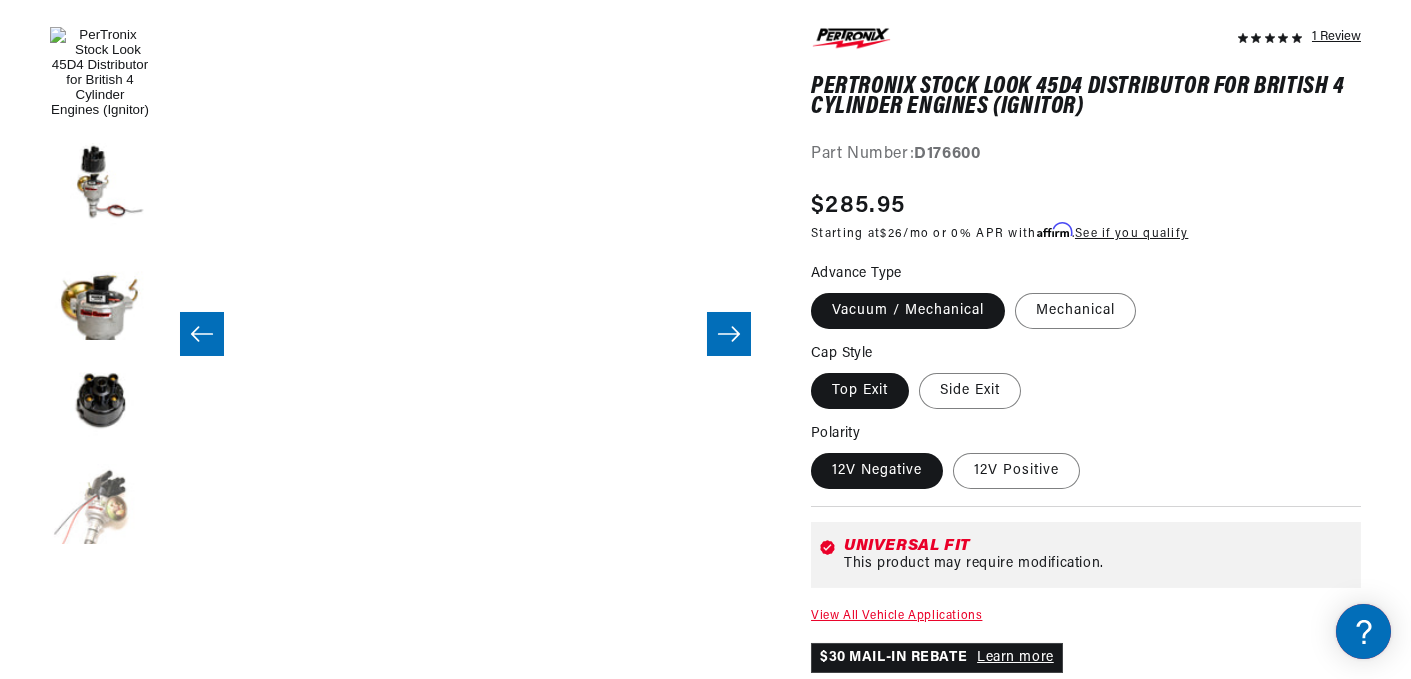 scroll, scrollTop: 0, scrollLeft: 2444, axis: horizontal 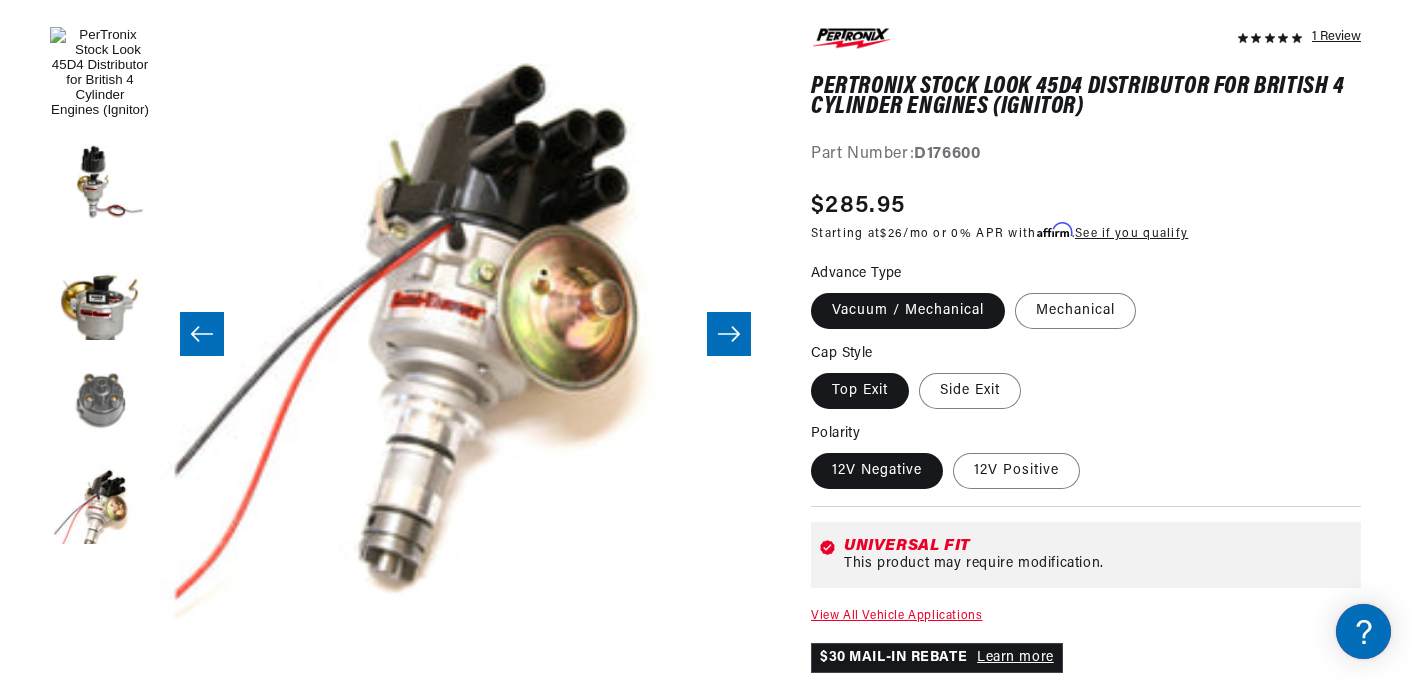 click at bounding box center (100, 404) 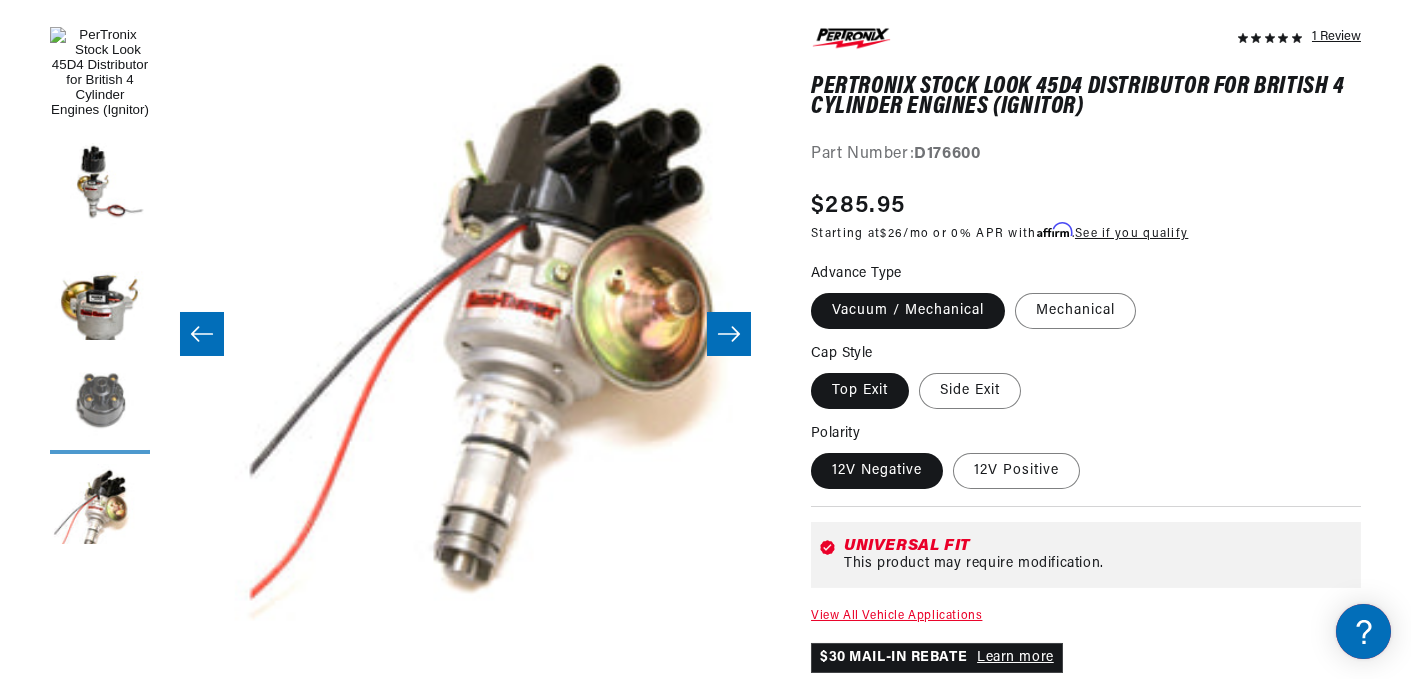 scroll, scrollTop: 0, scrollLeft: 2152, axis: horizontal 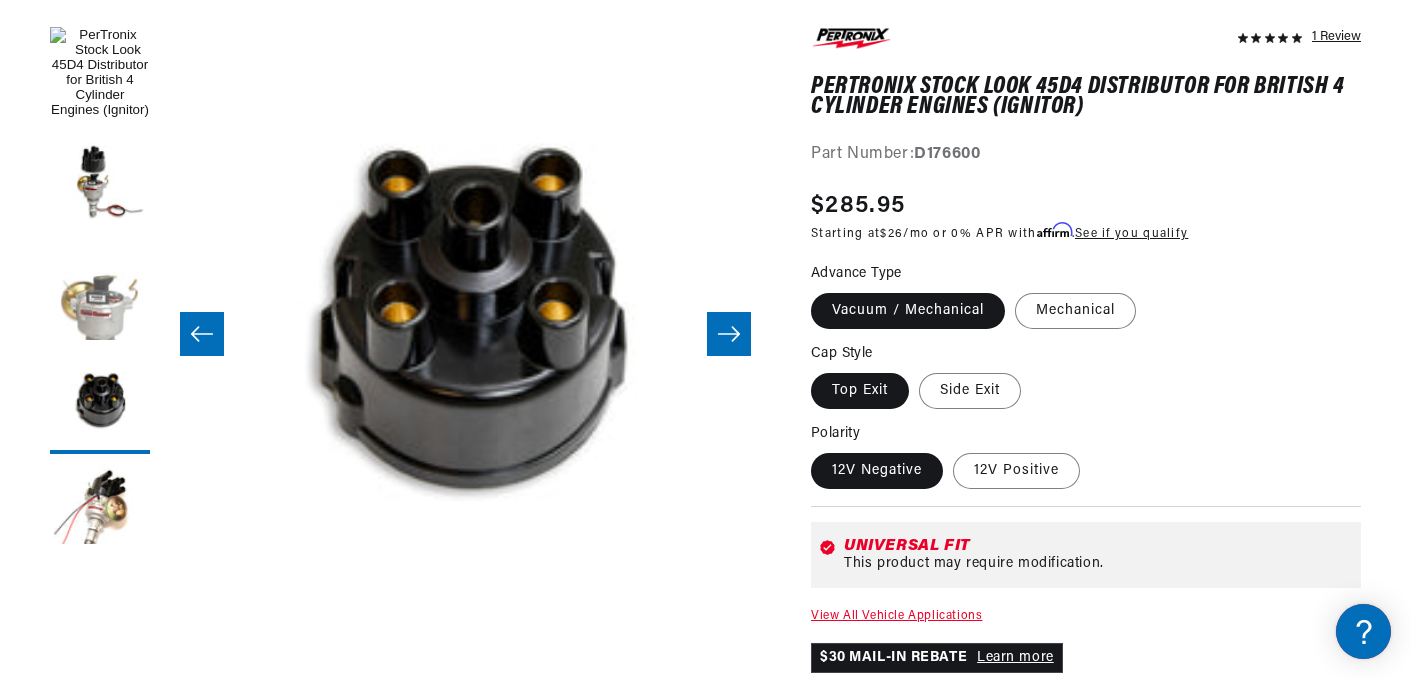click at bounding box center (100, 294) 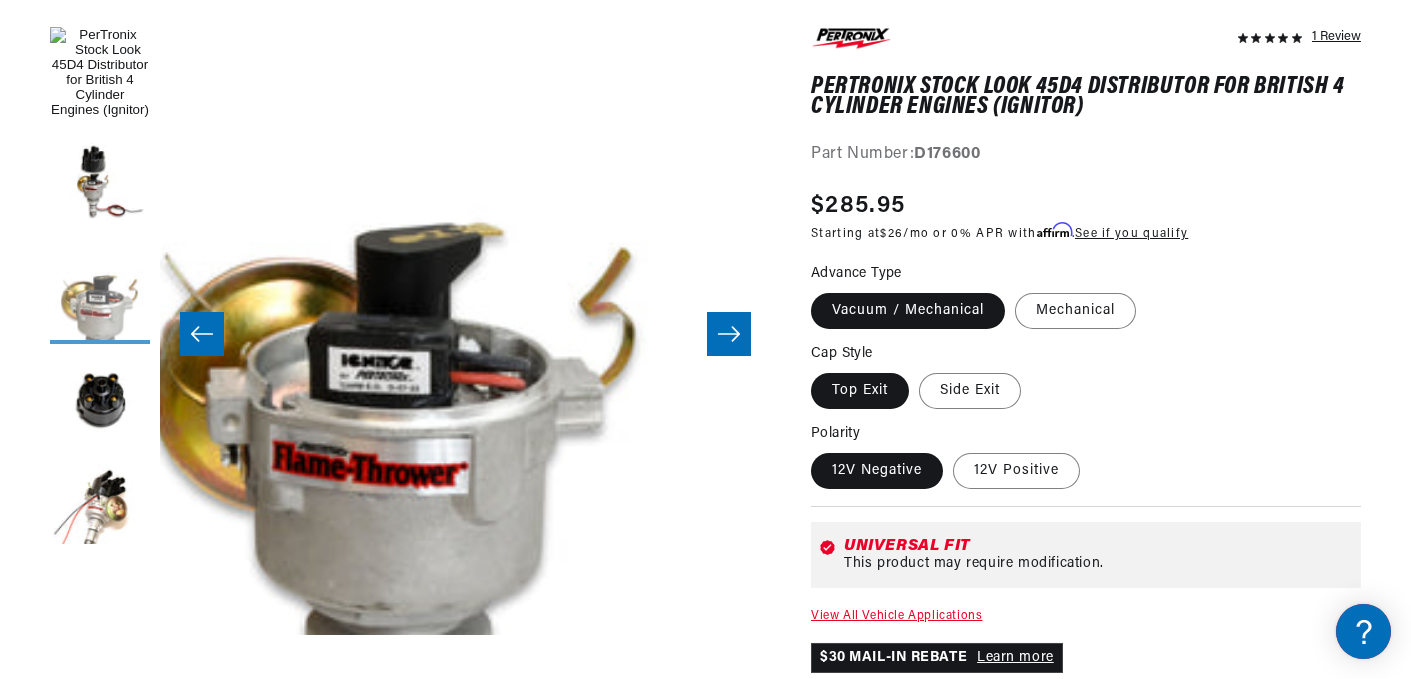 scroll, scrollTop: 0, scrollLeft: 1222, axis: horizontal 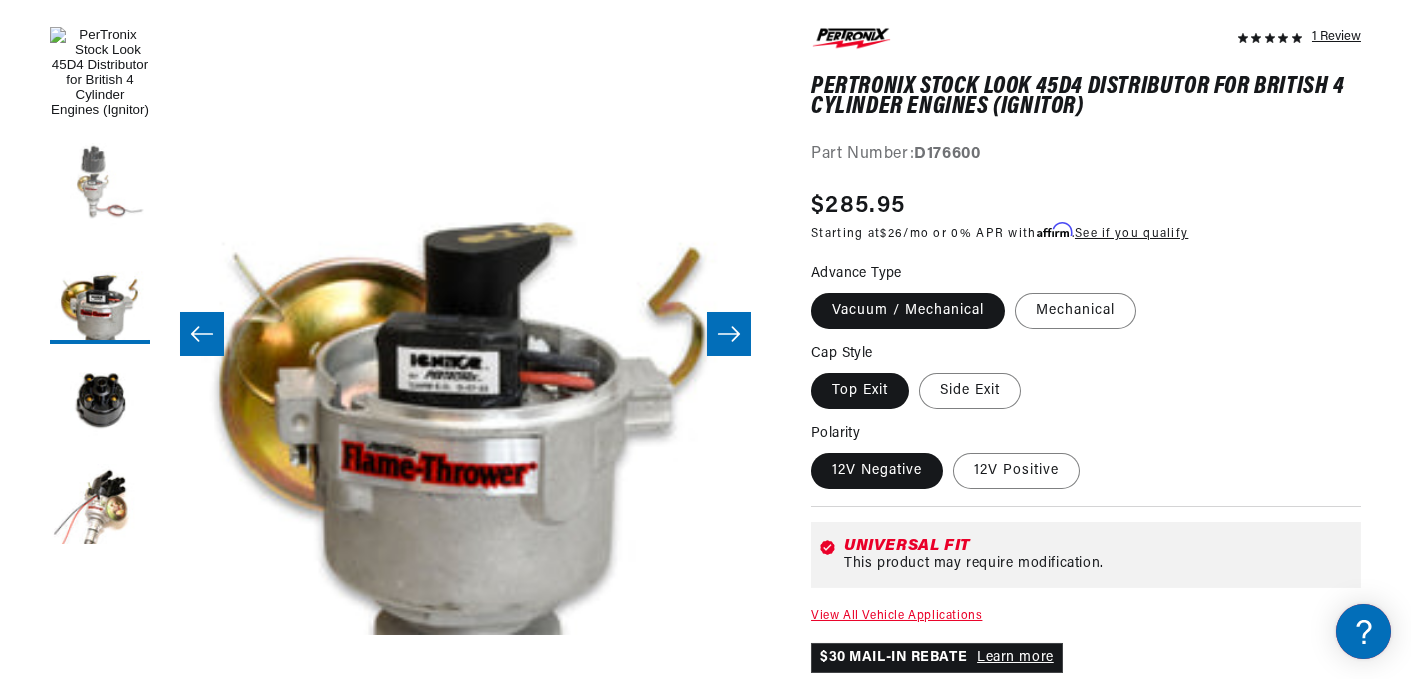 click at bounding box center (100, 184) 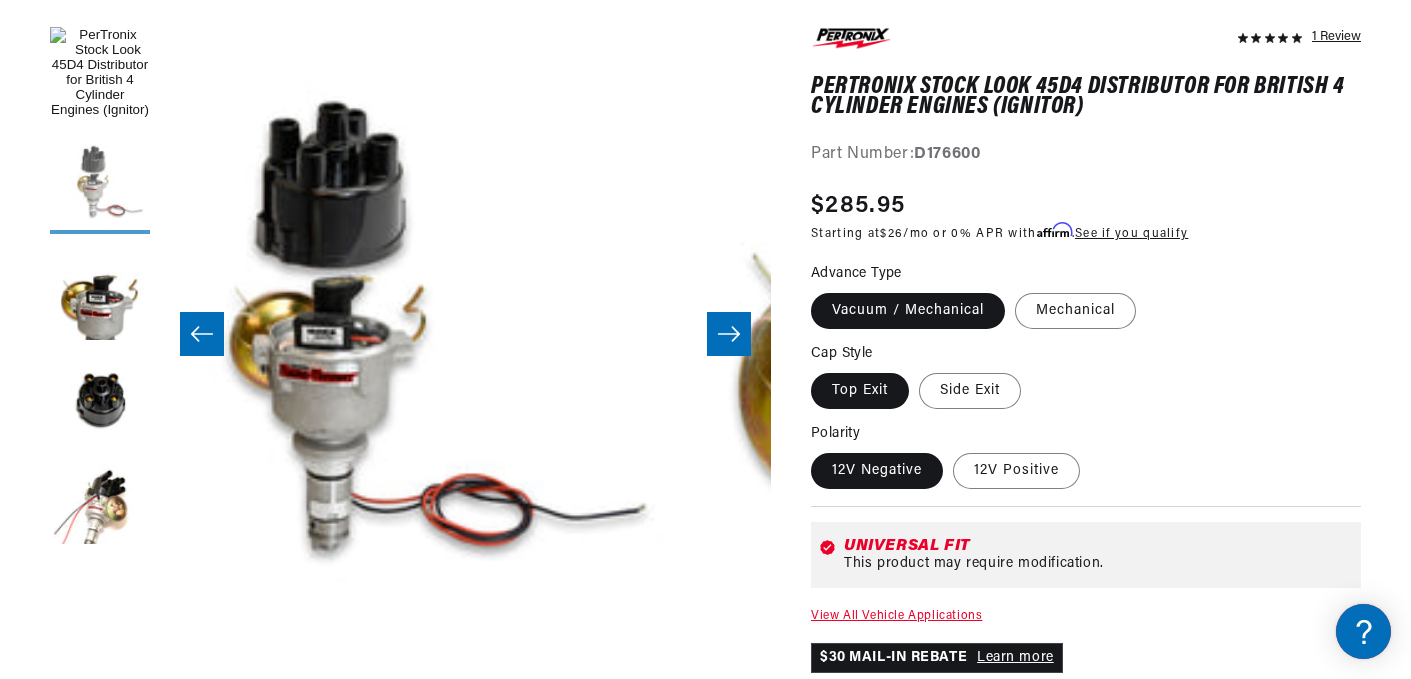 scroll, scrollTop: 0, scrollLeft: 611, axis: horizontal 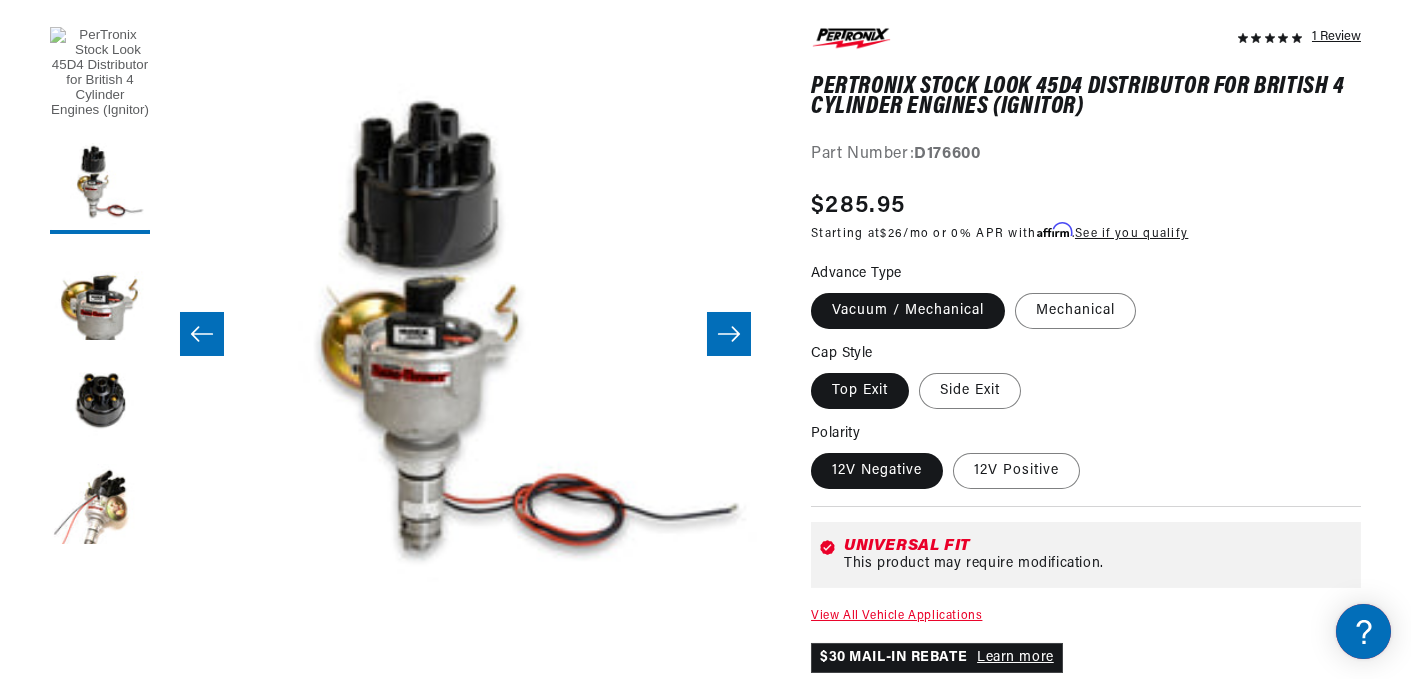 click at bounding box center [100, 74] 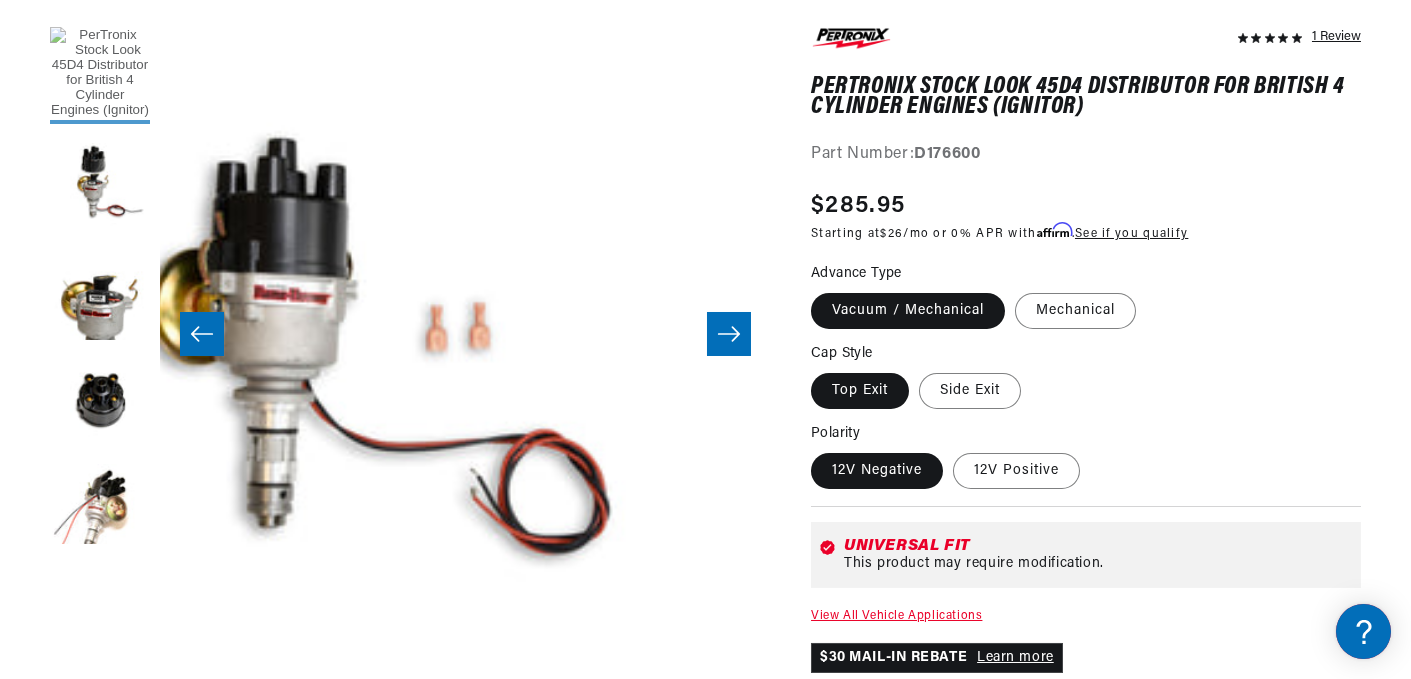 scroll, scrollTop: 0, scrollLeft: 0, axis: both 